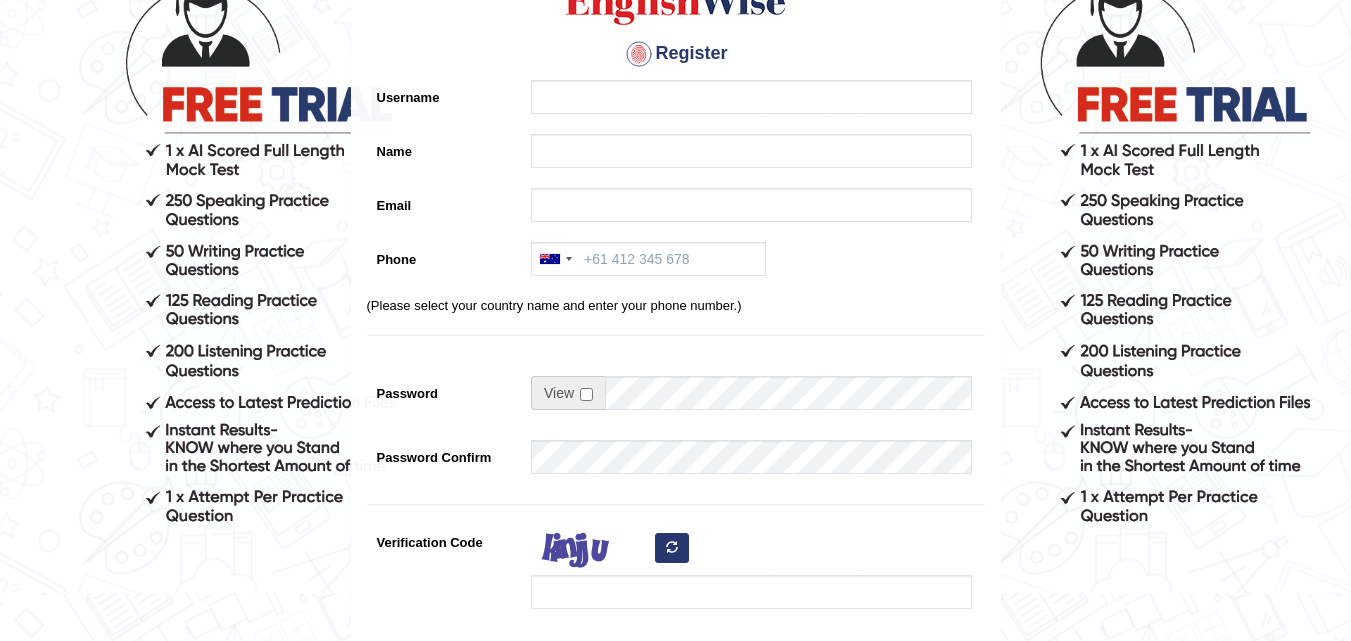 scroll, scrollTop: 167, scrollLeft: 0, axis: vertical 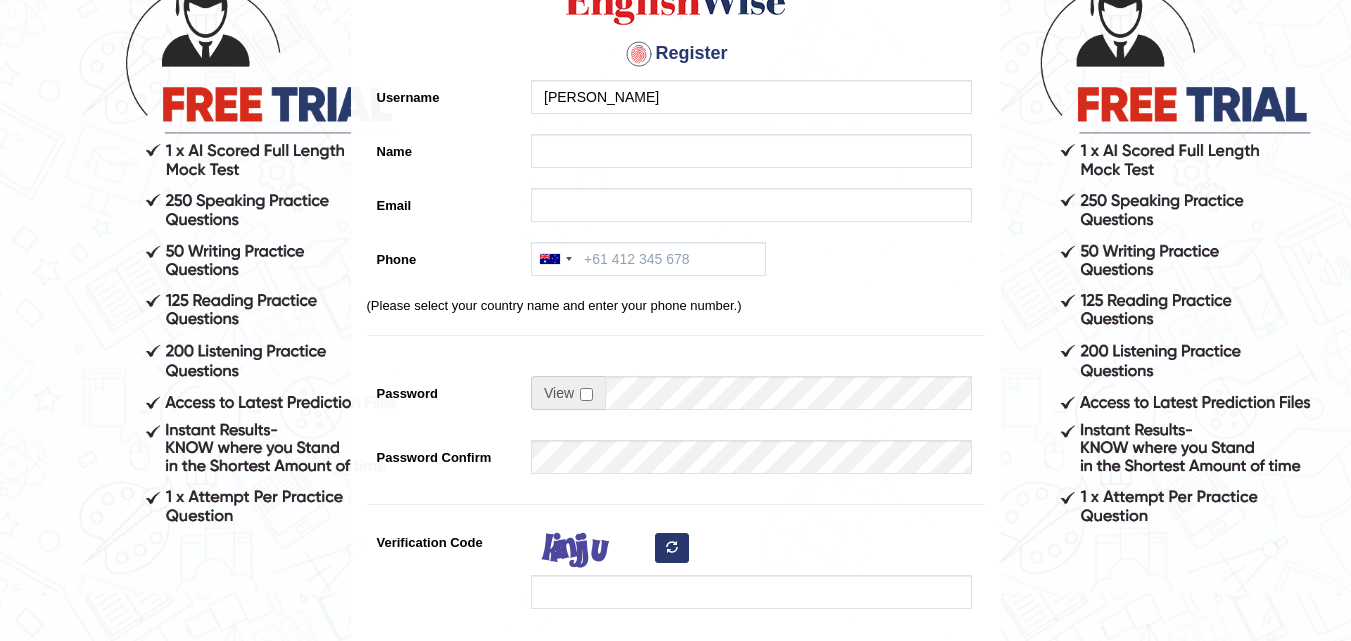 type on "[PERSON_NAME]" 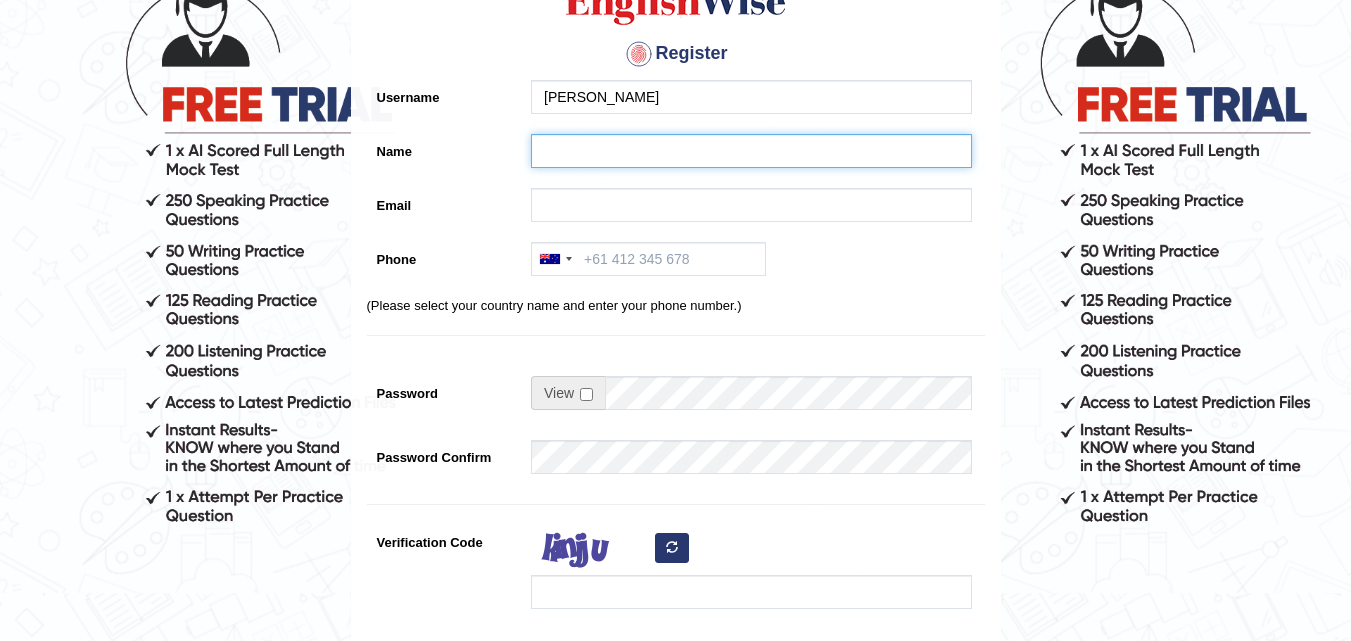 click on "Name" at bounding box center [751, 151] 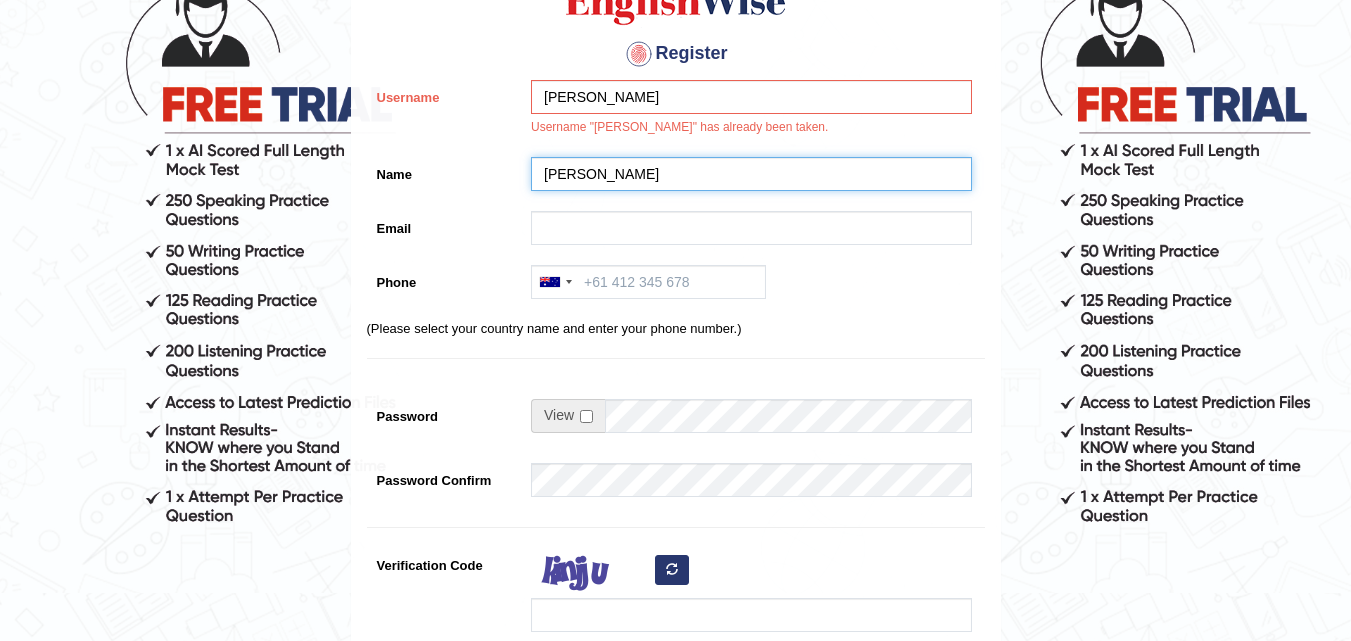 type on "[PERSON_NAME]" 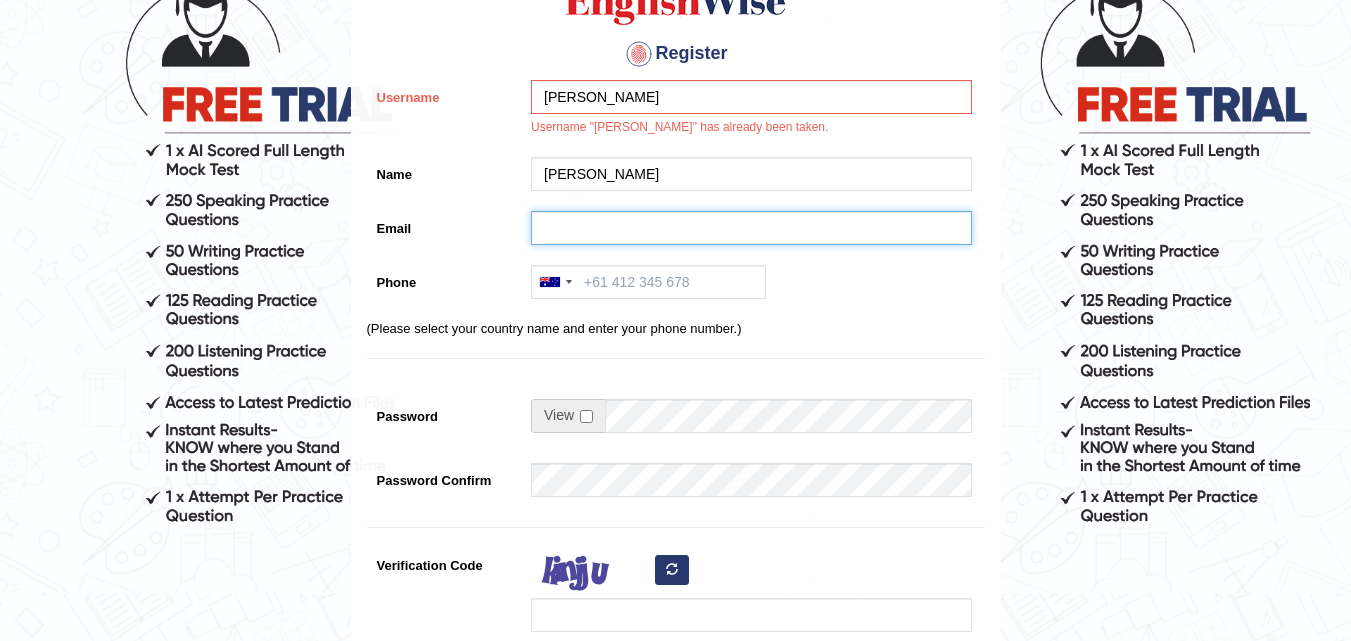 click on "Email" at bounding box center [751, 228] 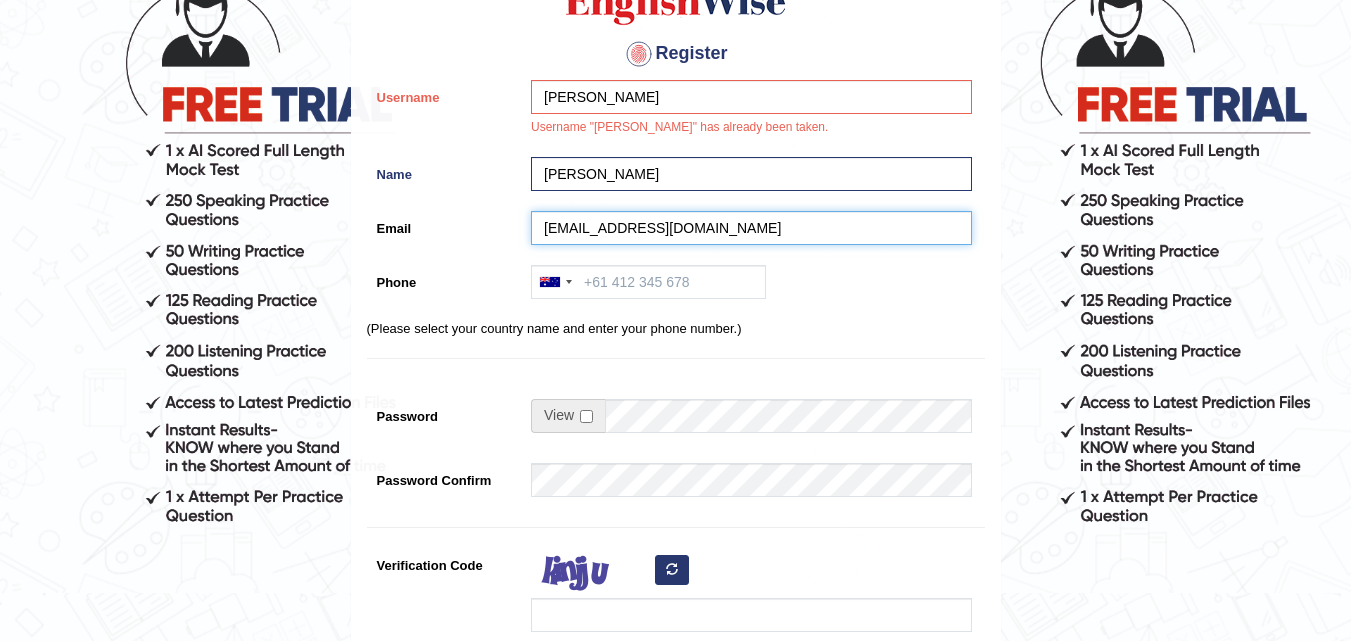 type on "amanjotlahri@gmail.com" 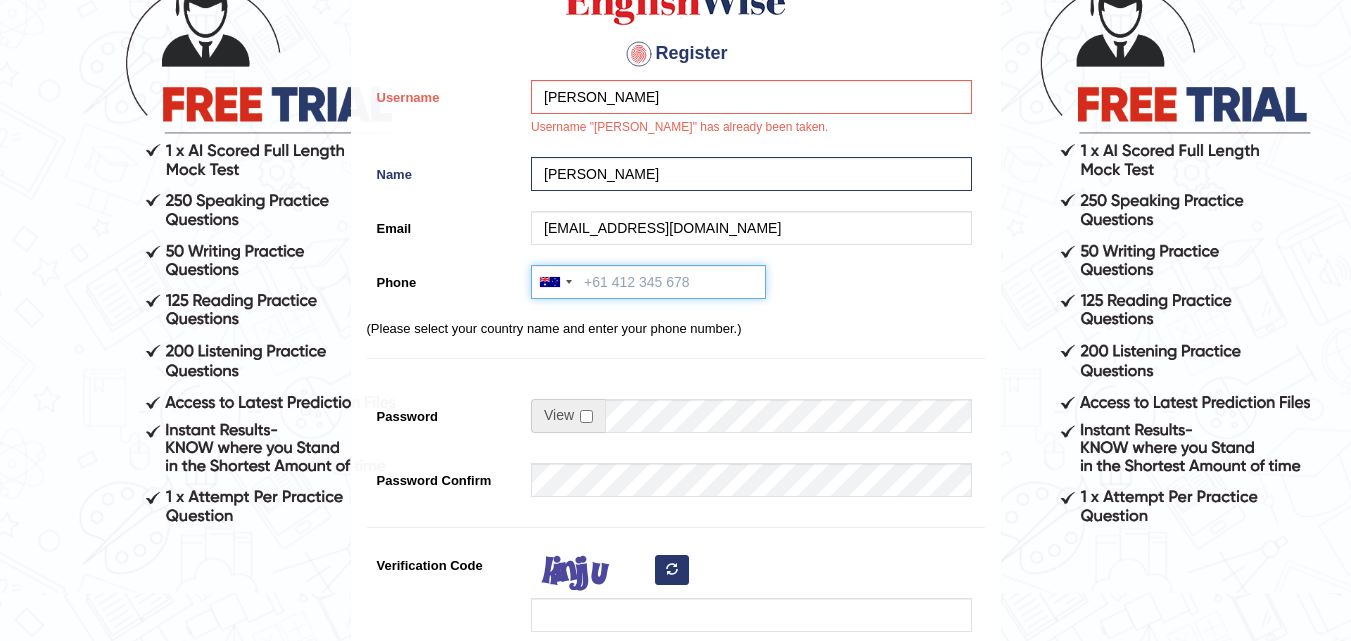 click on "Phone" at bounding box center [648, 282] 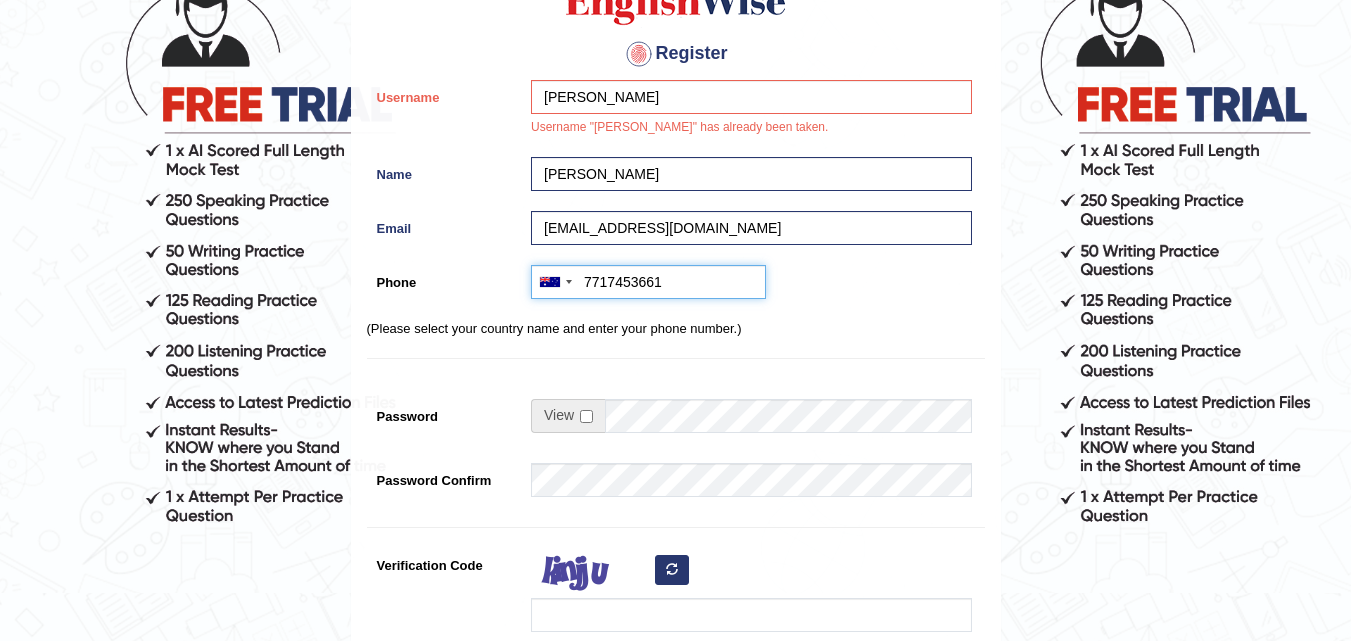 type on "7717453661" 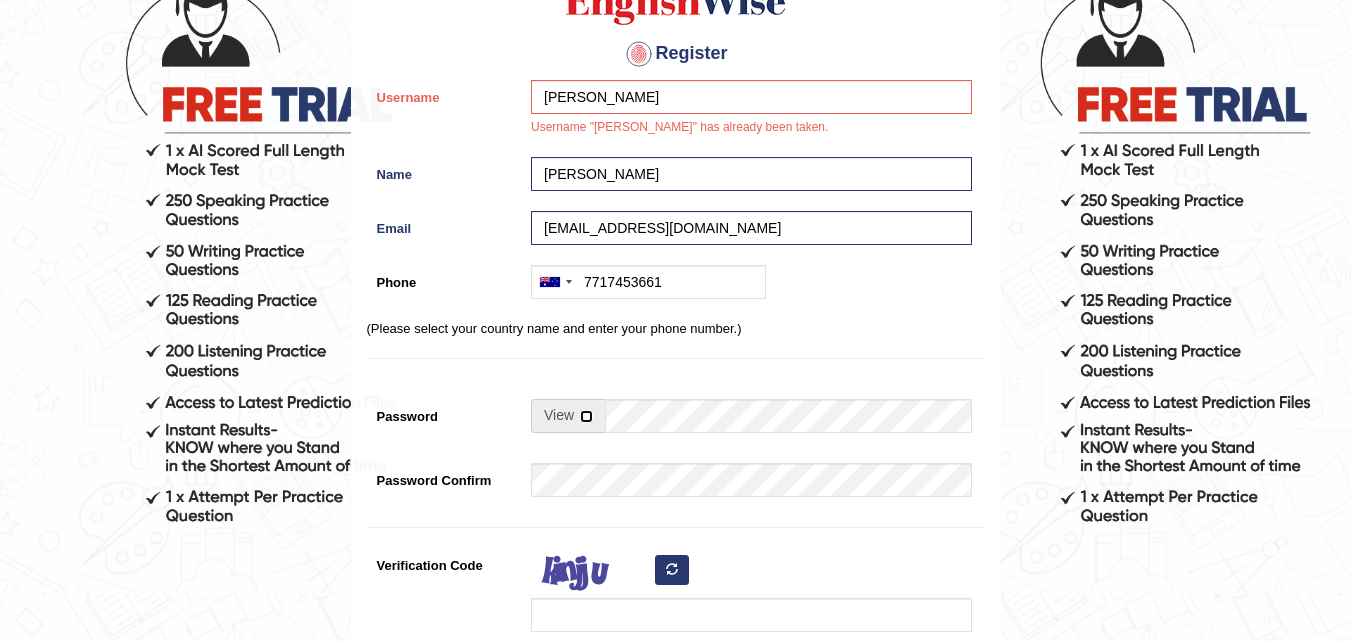 click at bounding box center (586, 416) 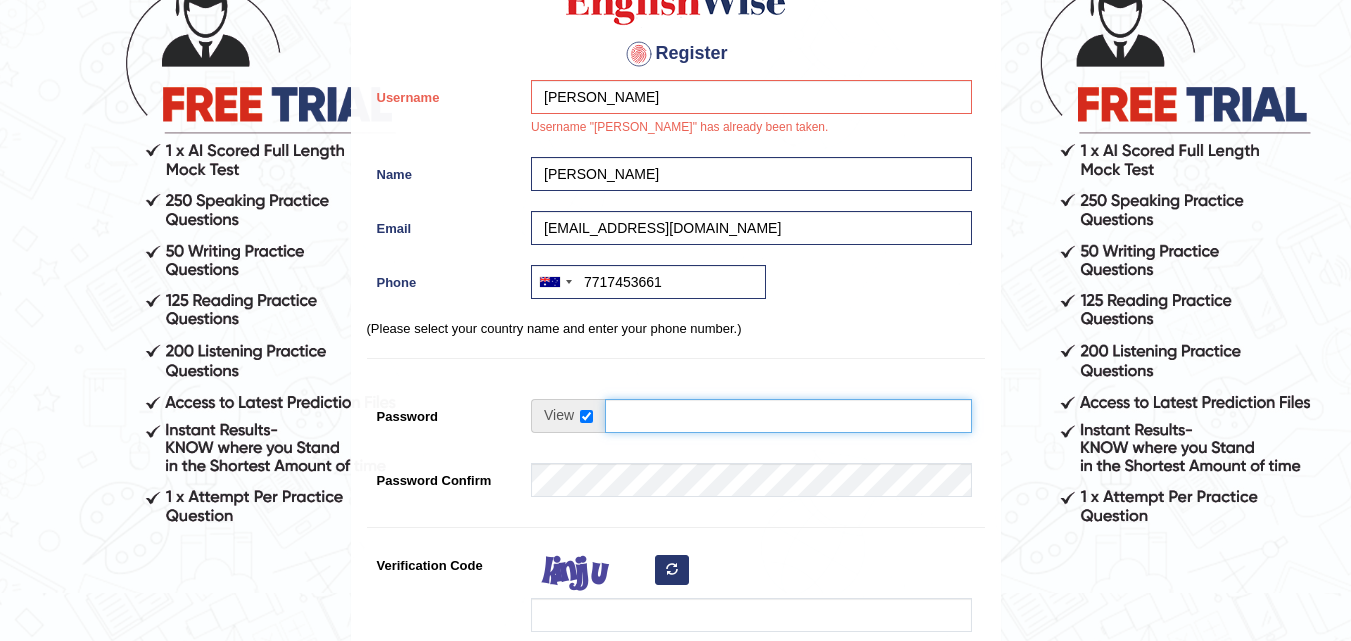 click on "Password" at bounding box center (788, 416) 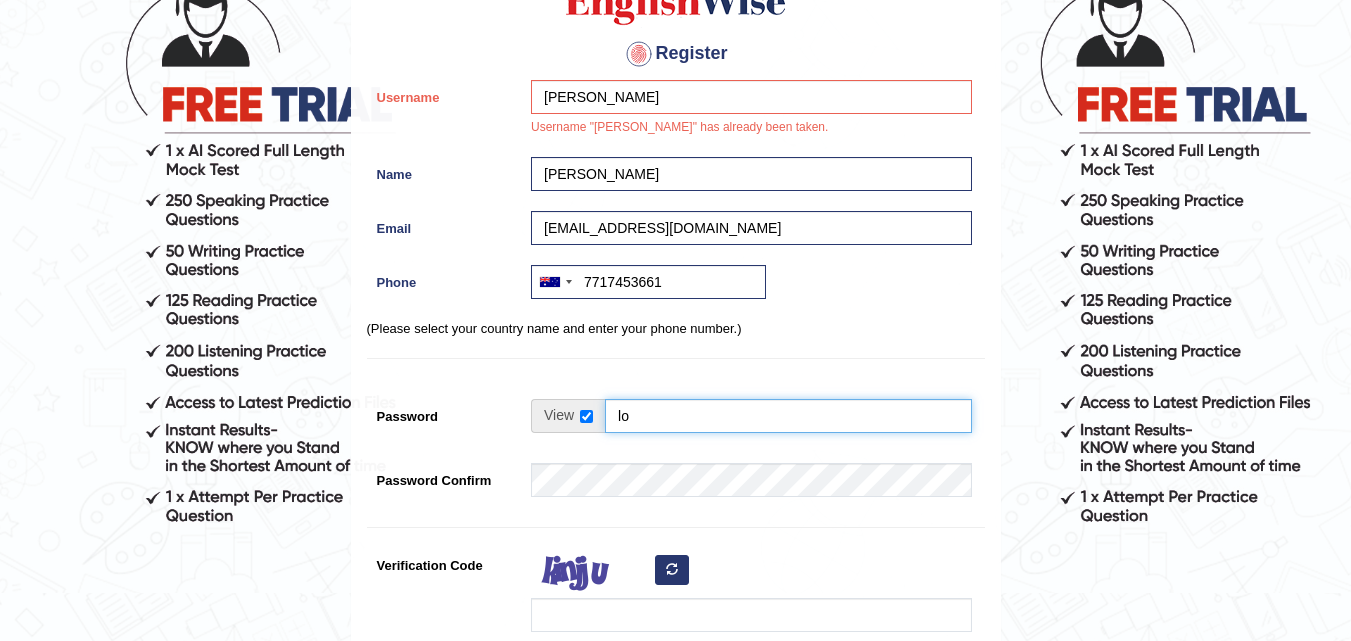 type on "l" 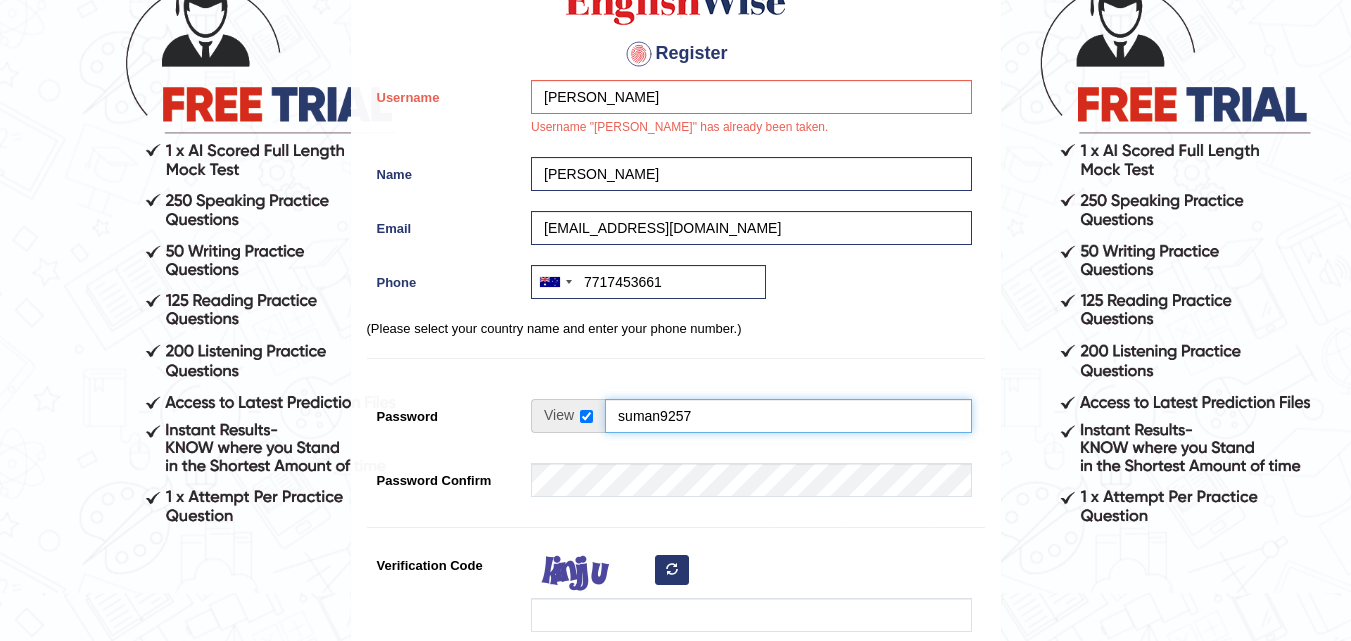 type on "suman9257" 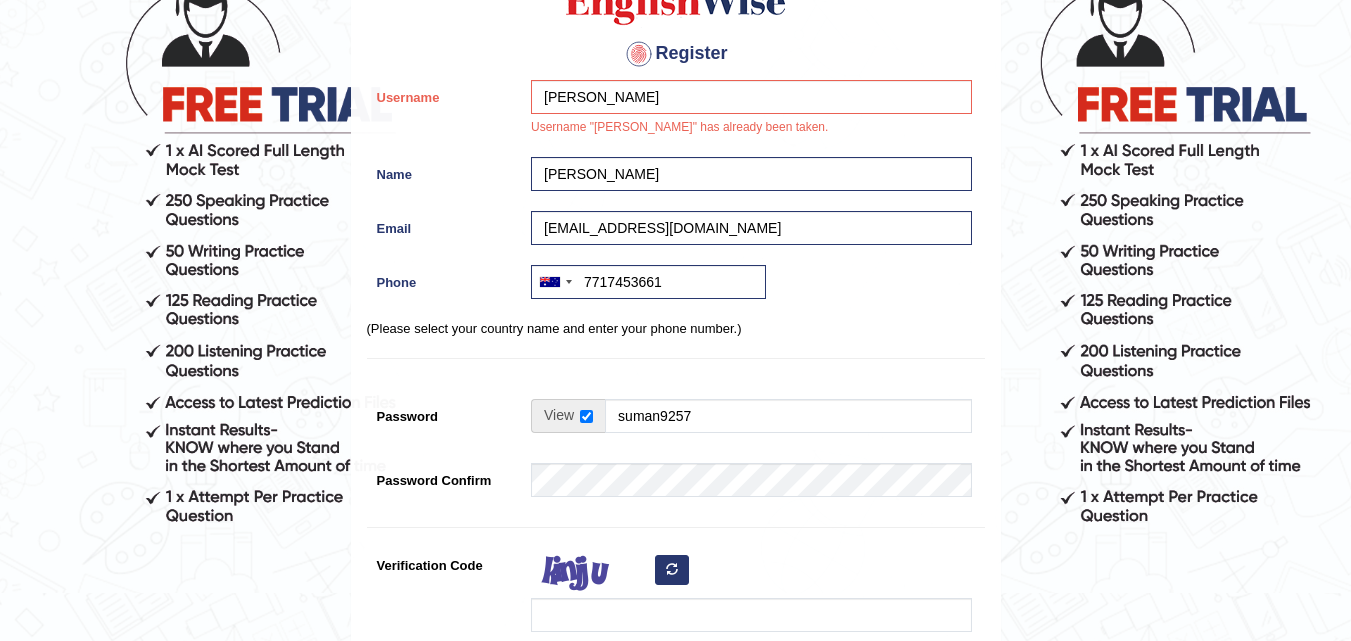 click at bounding box center (746, 485) 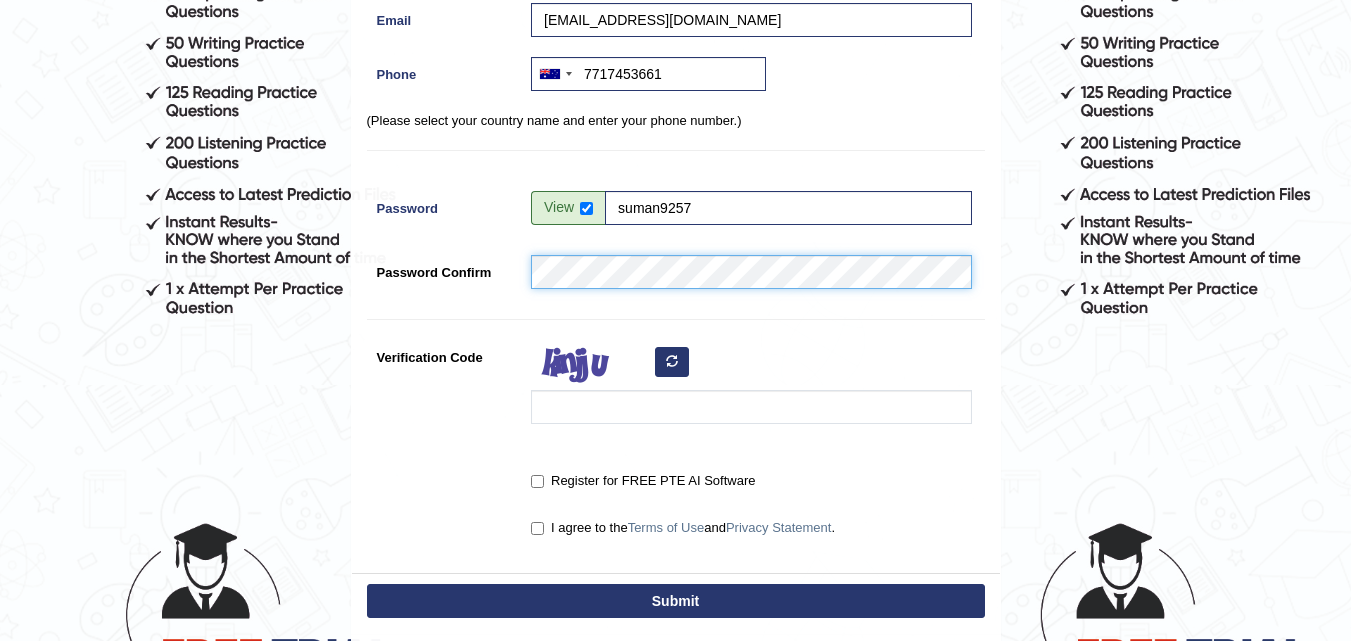 scroll, scrollTop: 500, scrollLeft: 0, axis: vertical 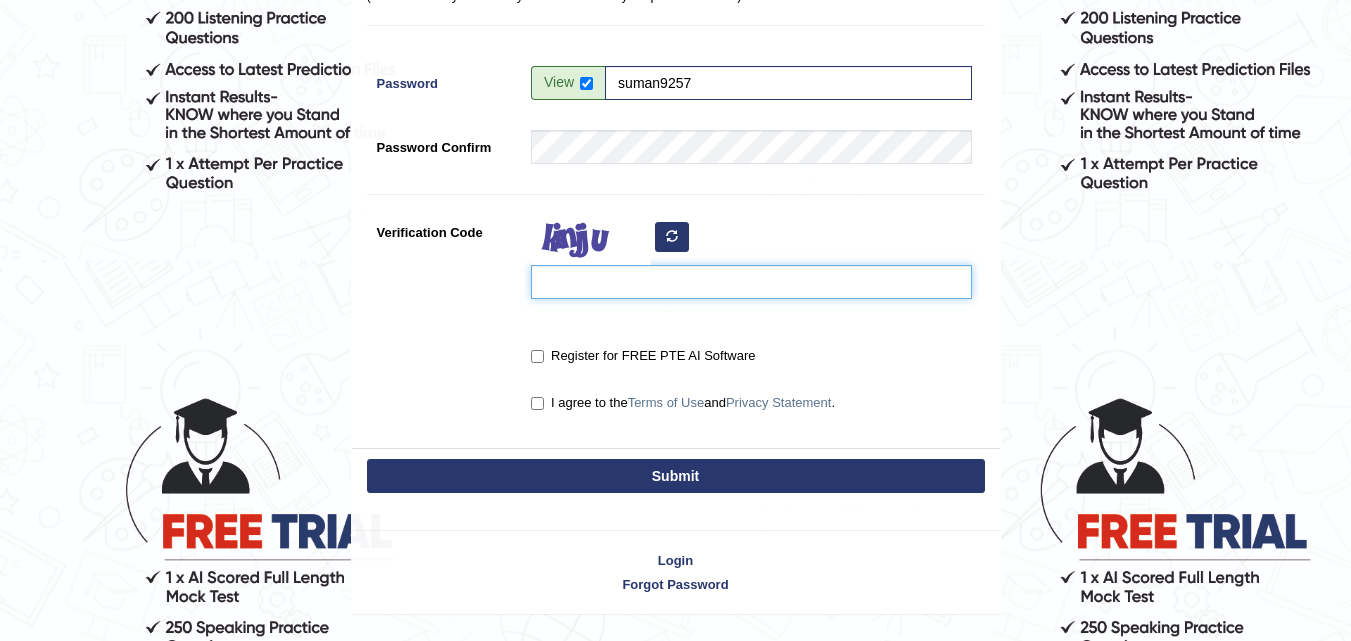 click on "Verification Code" at bounding box center (751, 282) 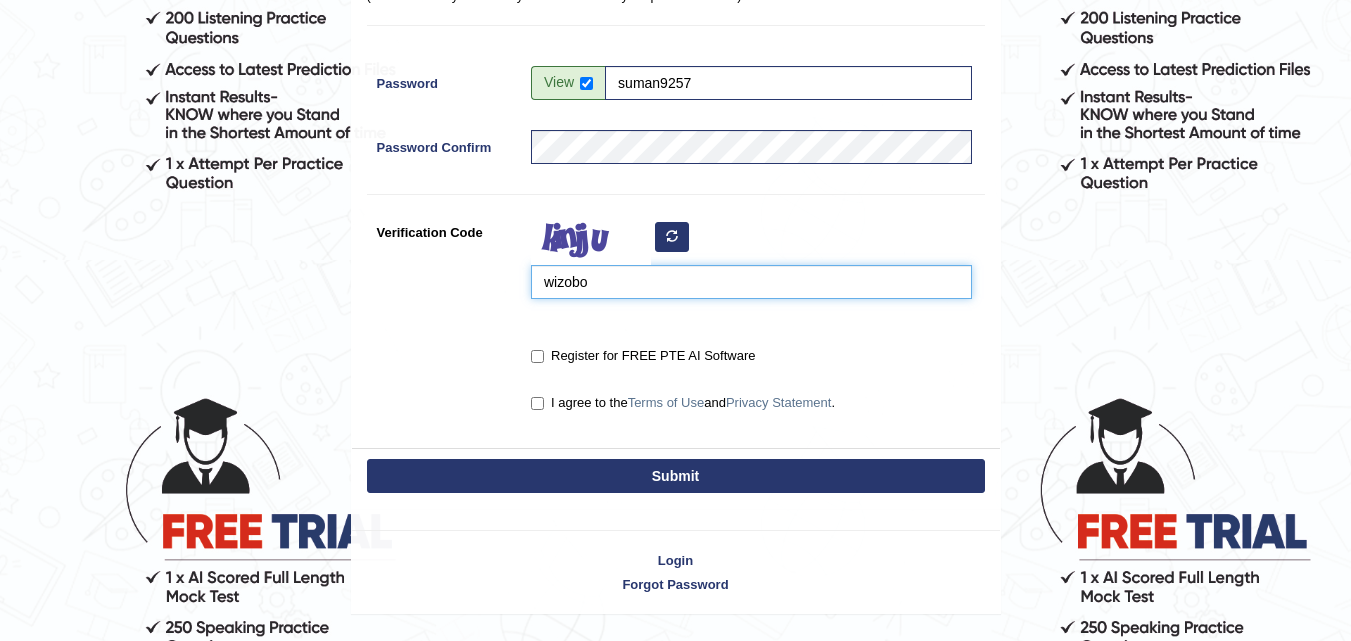 type on "wizobo" 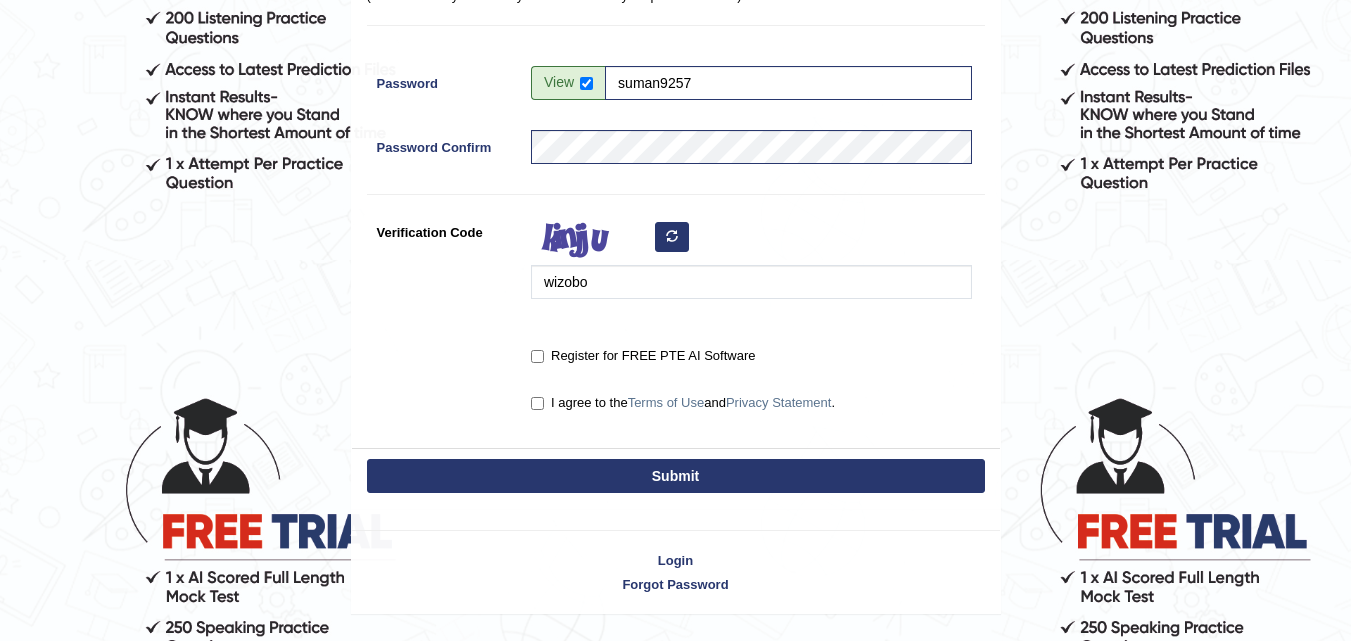 click on "Register for FREE PTE AI Software" at bounding box center [643, 356] 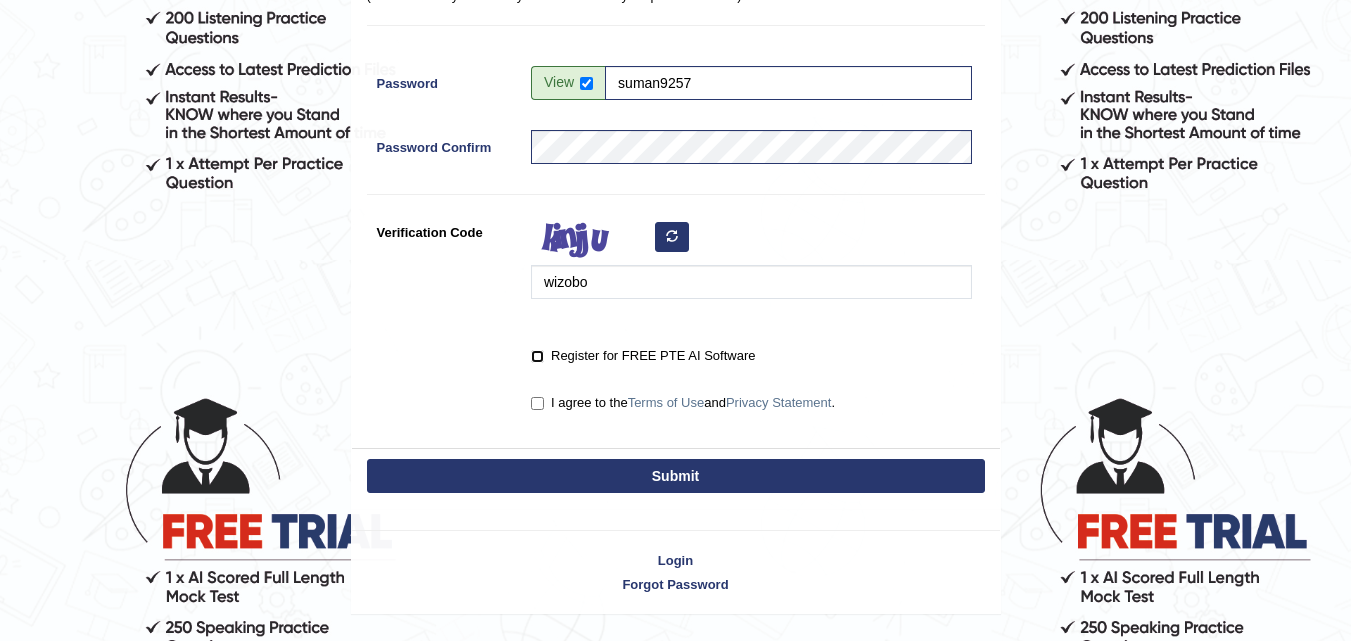 click on "Register for FREE PTE AI Software" at bounding box center (537, 356) 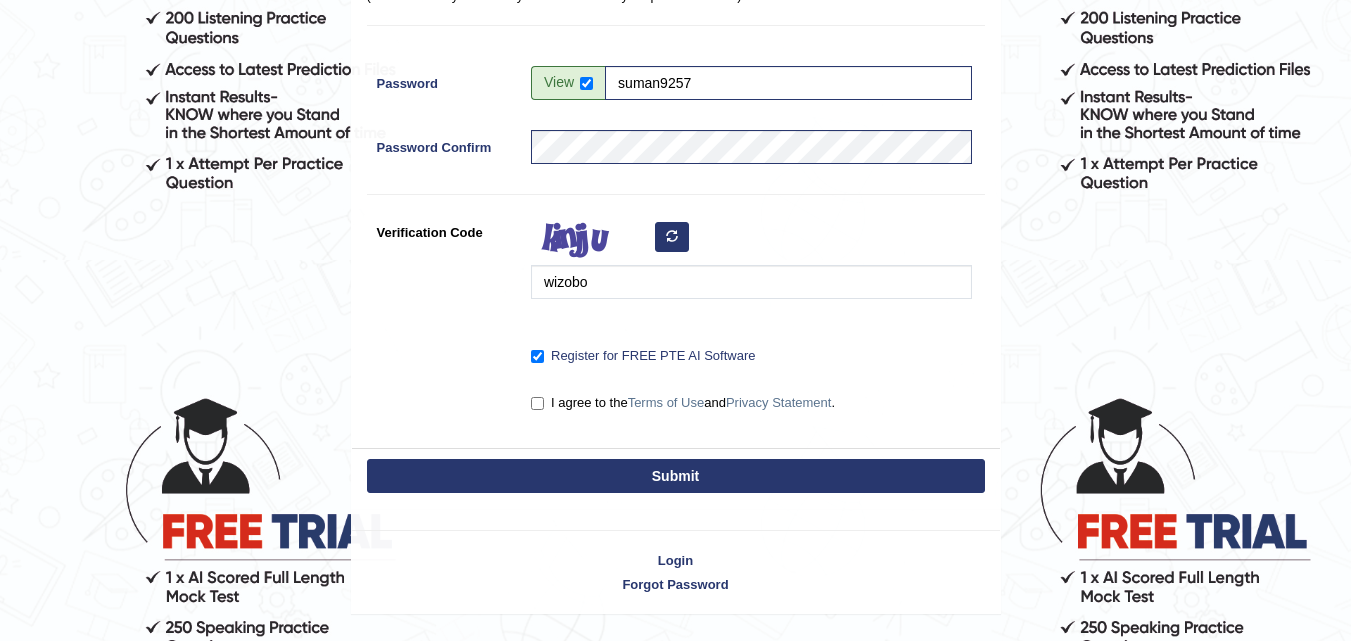 click on "I agree to the  Terms of Use  and  Privacy Statement ." at bounding box center (683, 403) 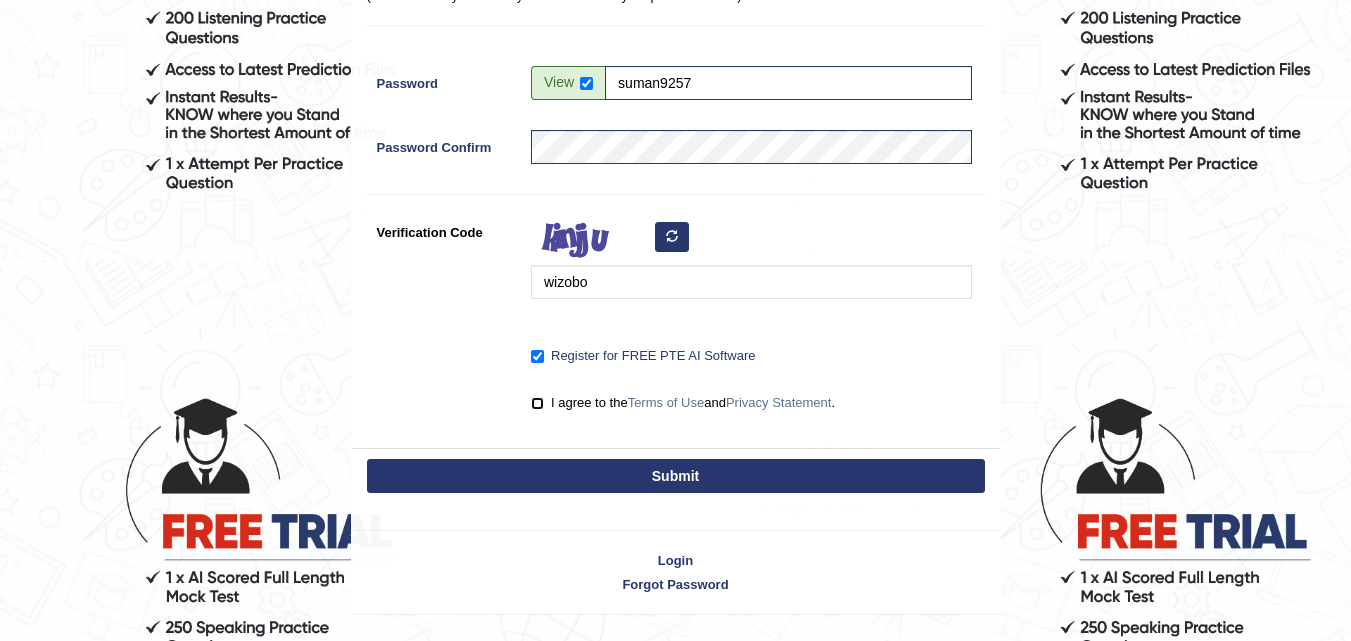 click on "I agree to the  Terms of Use  and  Privacy Statement ." at bounding box center (537, 403) 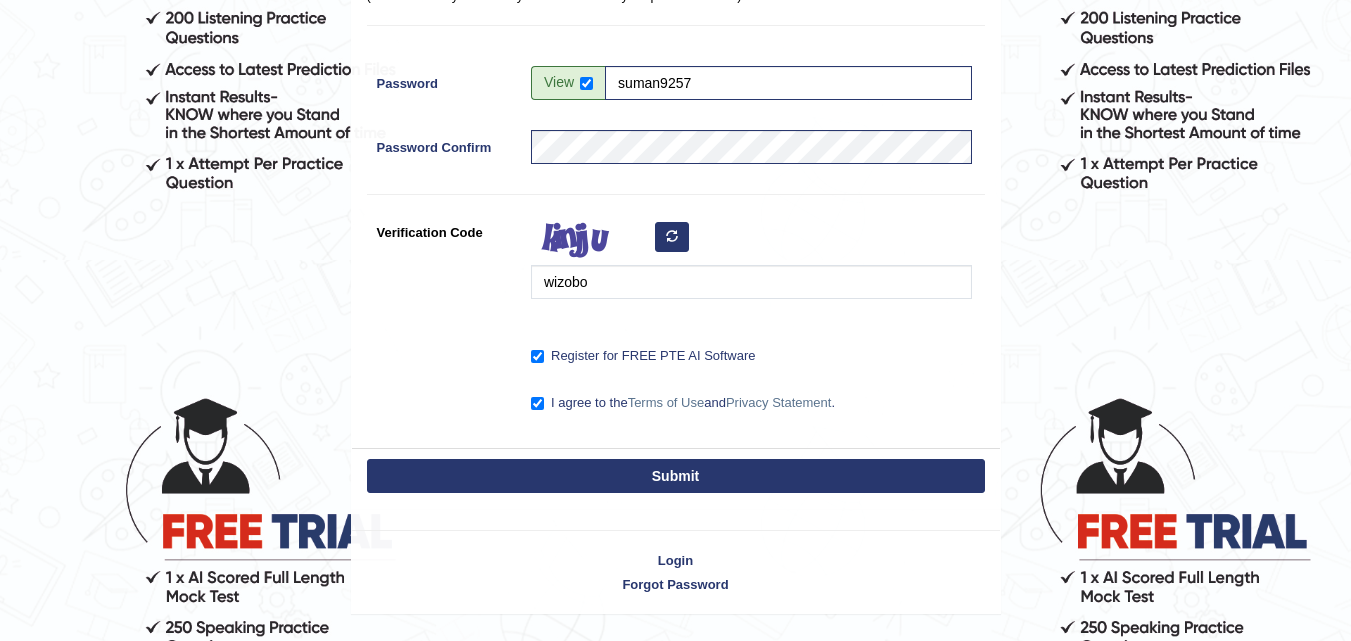 click on "Submit" at bounding box center (676, 476) 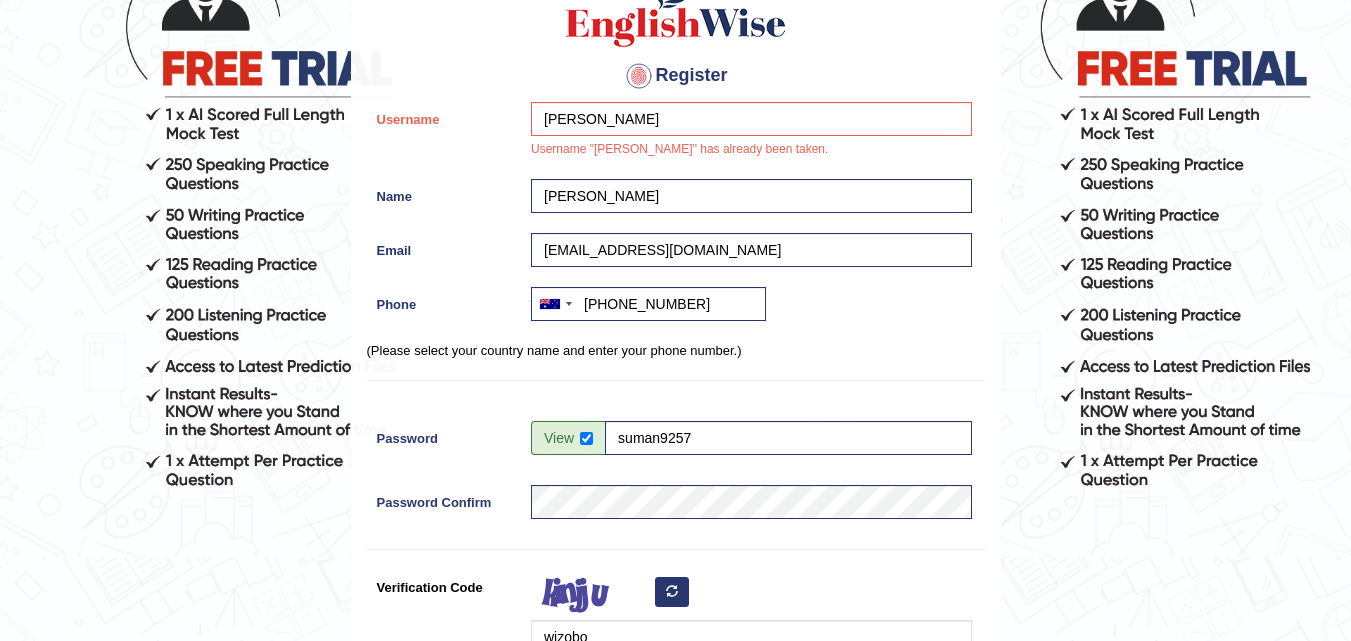 scroll, scrollTop: 138, scrollLeft: 0, axis: vertical 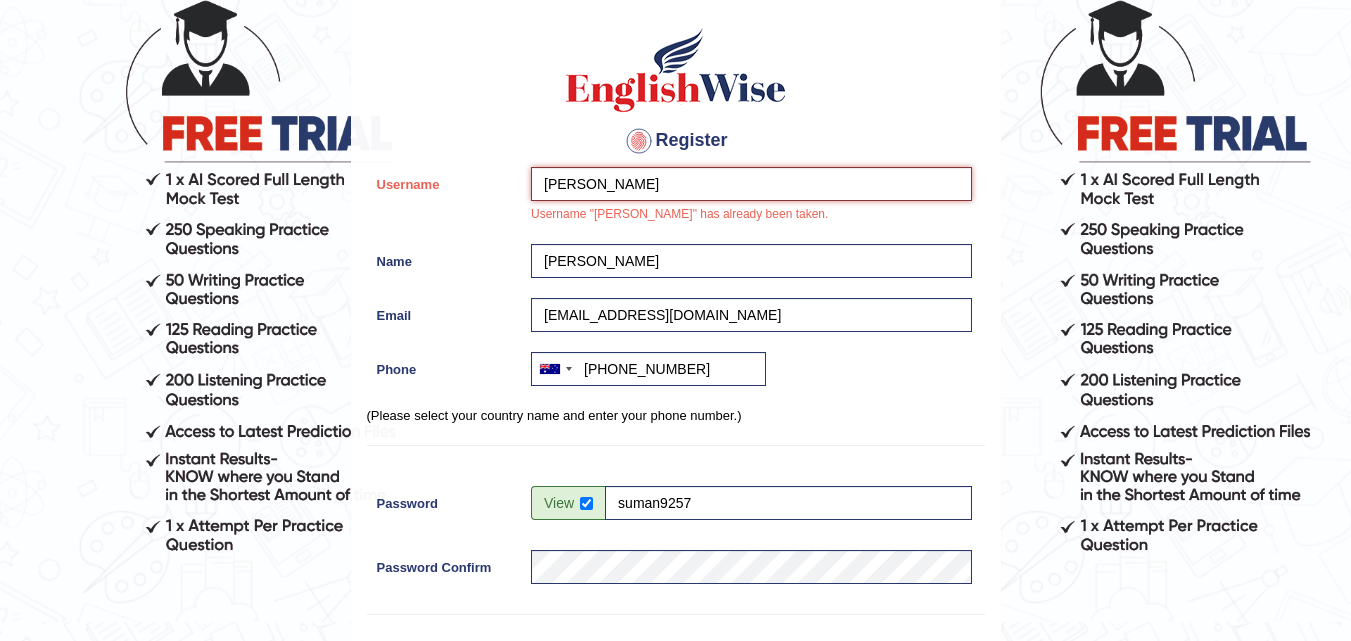 click on "[PERSON_NAME]" at bounding box center (751, 184) 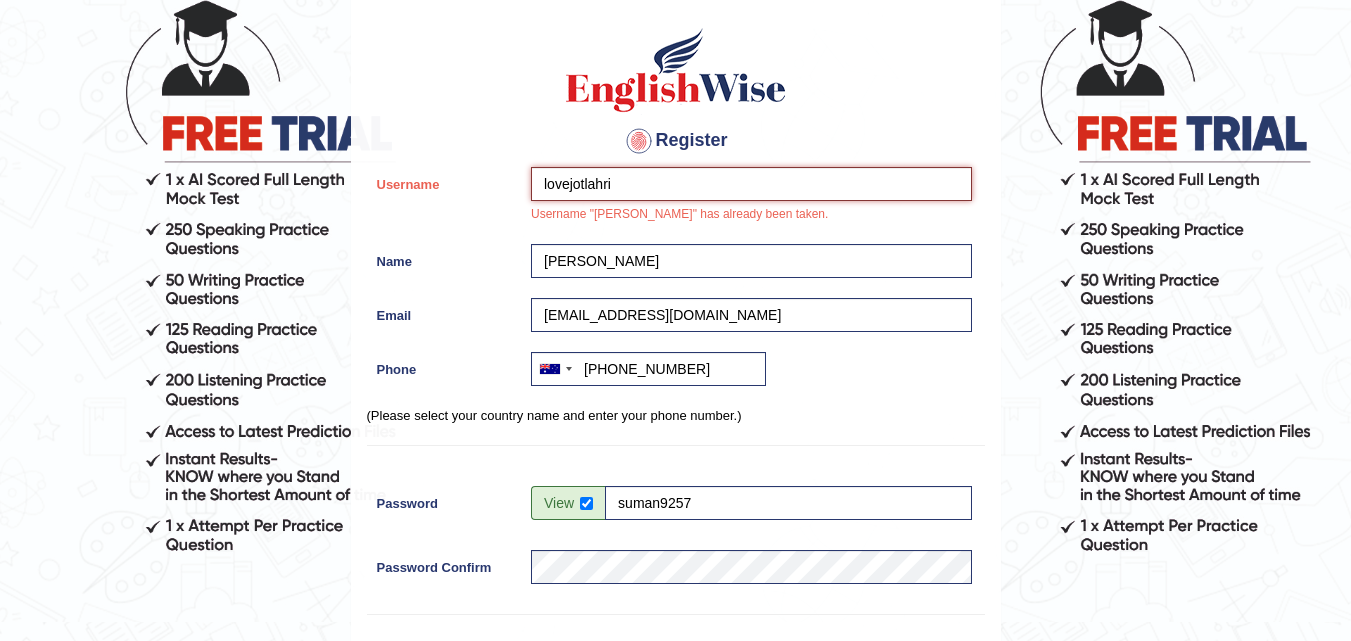 scroll, scrollTop: 613, scrollLeft: 0, axis: vertical 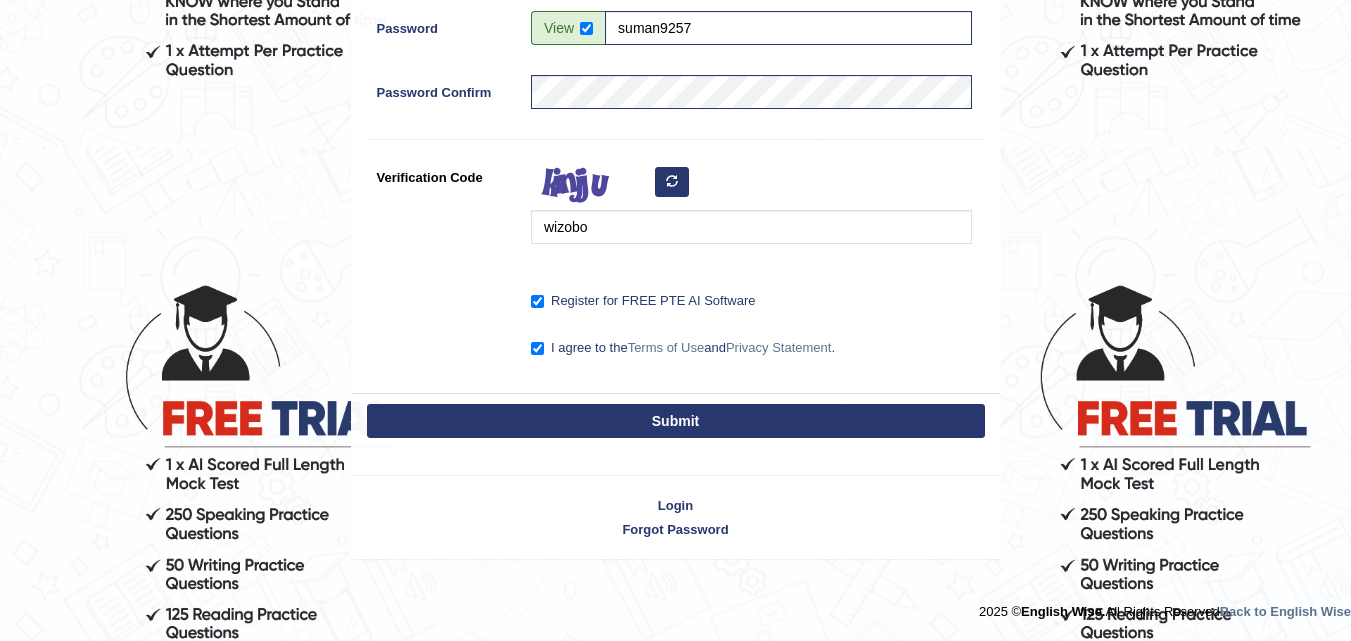 type on "lovejotlahri" 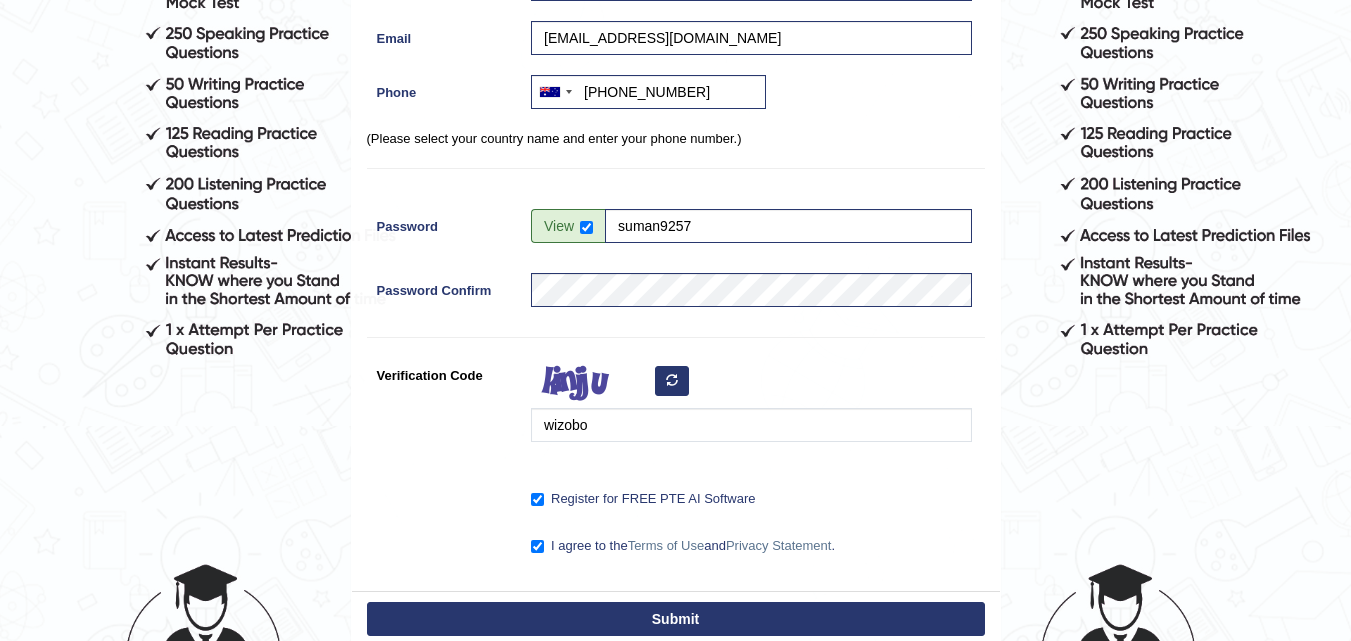 scroll, scrollTop: 532, scrollLeft: 0, axis: vertical 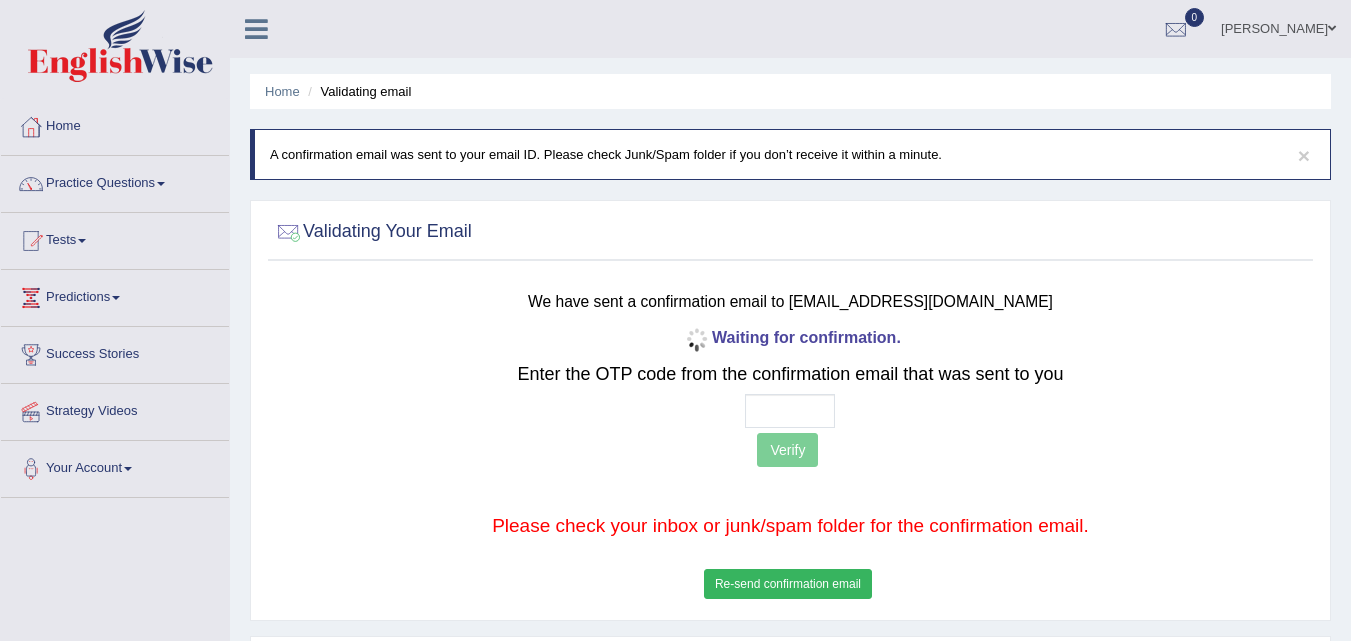 click on "Waiting for confirmation.
Enter the OTP code from the confirmation email that was sent to you
Verify
Please check your inbox or junk/spam folder for the confirmation email.
Re-send confirmation email" at bounding box center (790, 463) 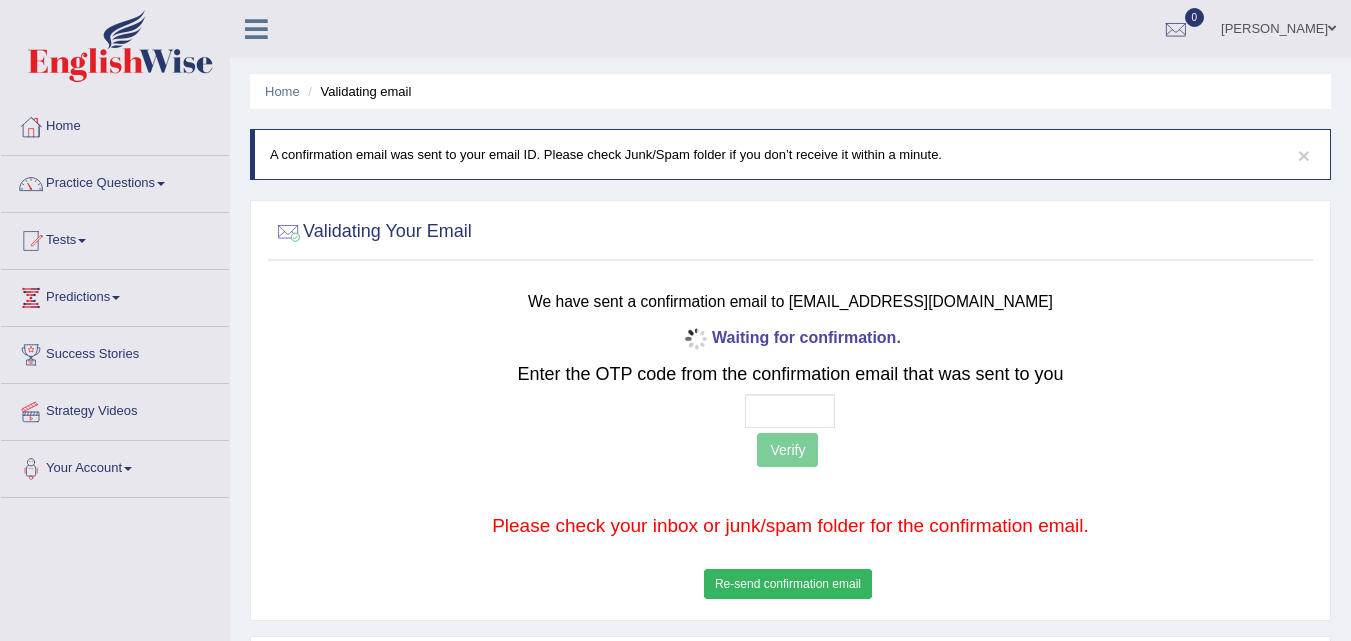 click on "Verify" at bounding box center (790, 452) 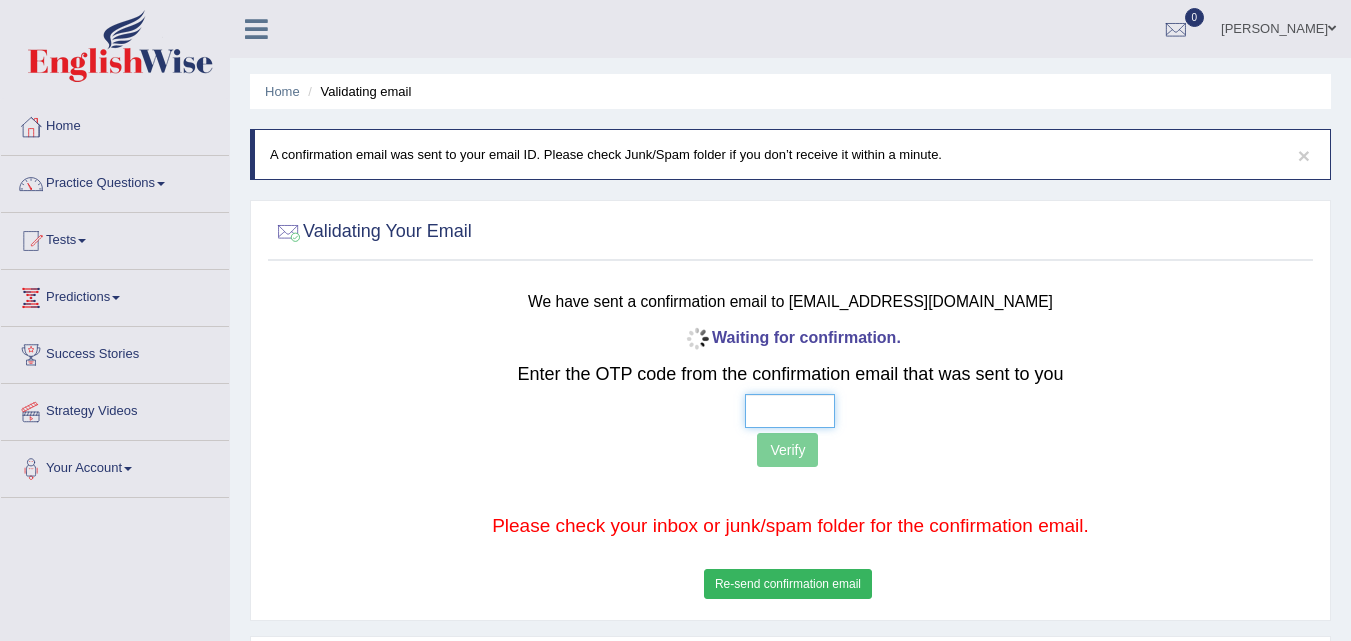 click at bounding box center (790, 411) 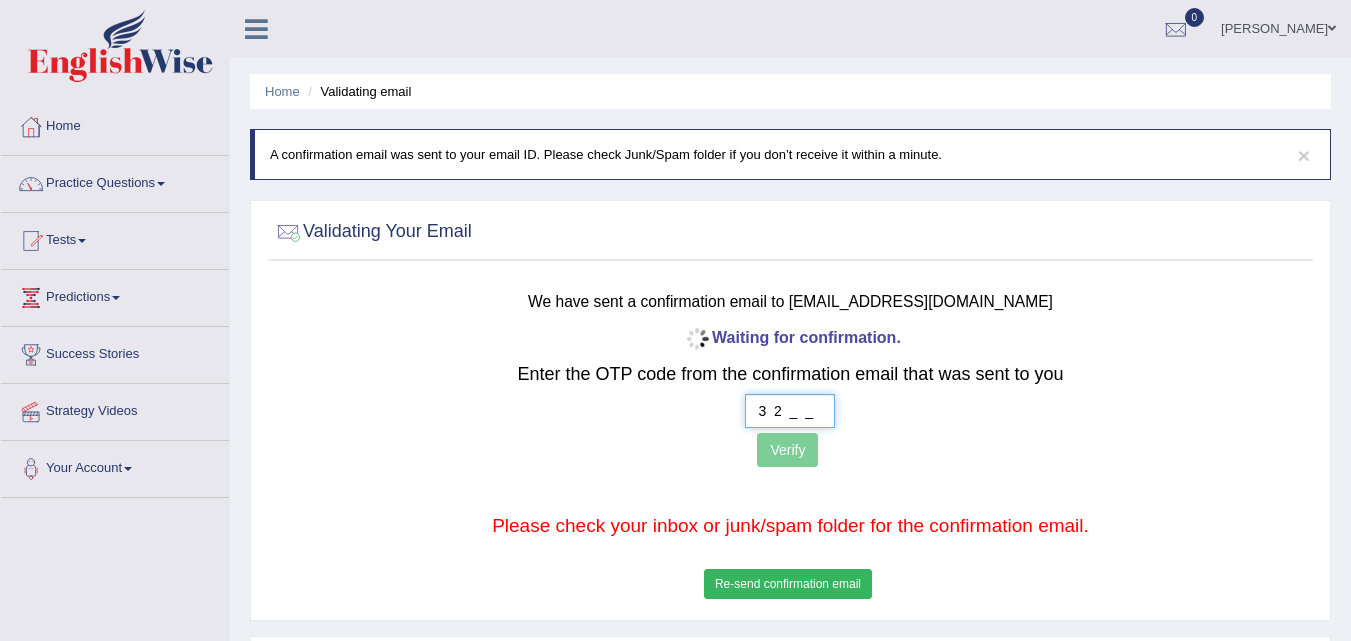 type on "3  _  _  _" 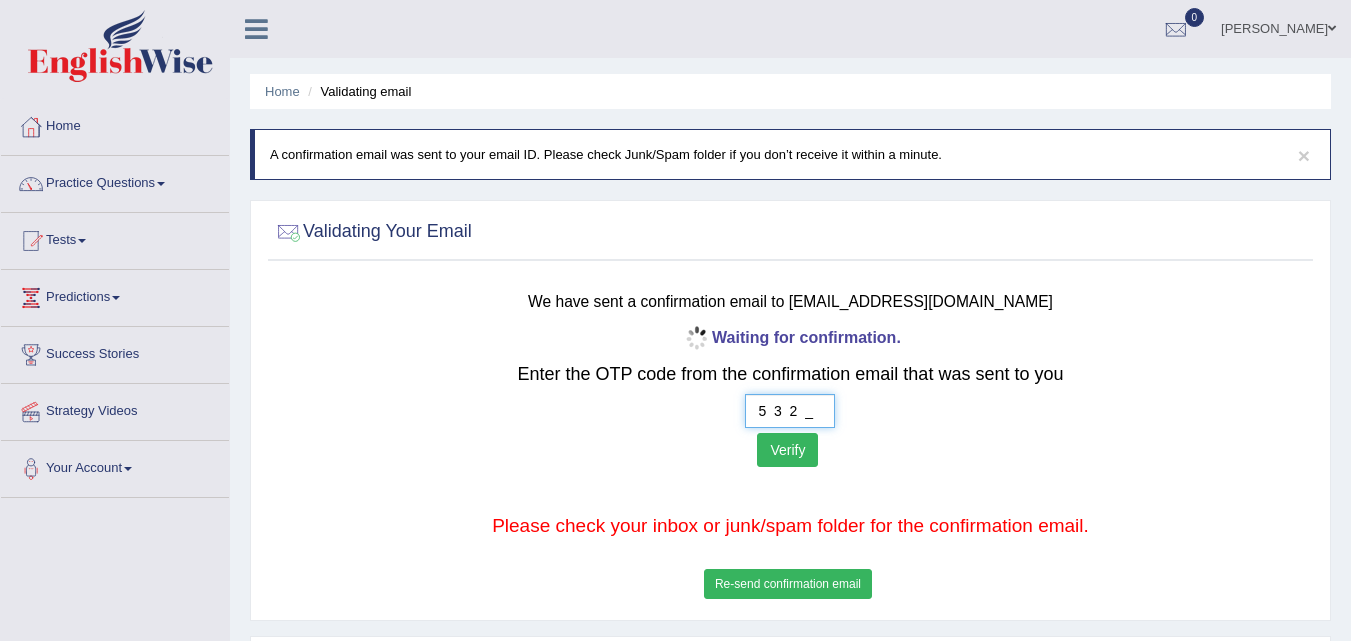 type on "5  3  2  2" 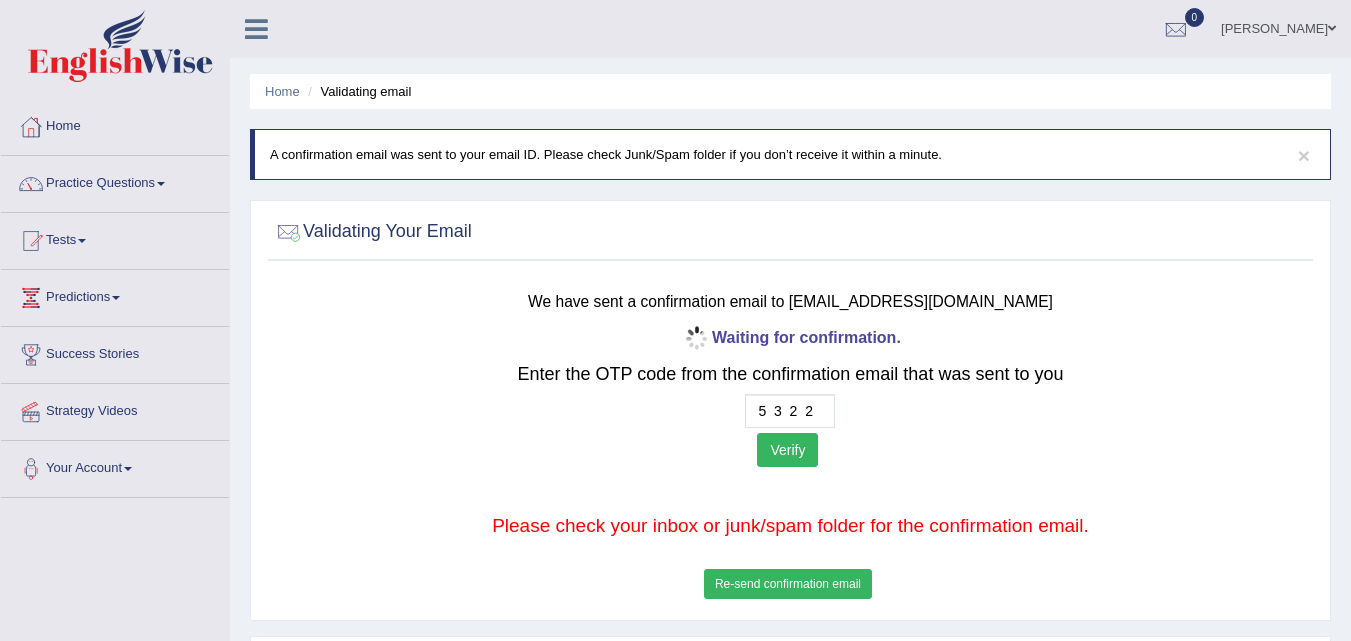 click on "Verify" at bounding box center [787, 450] 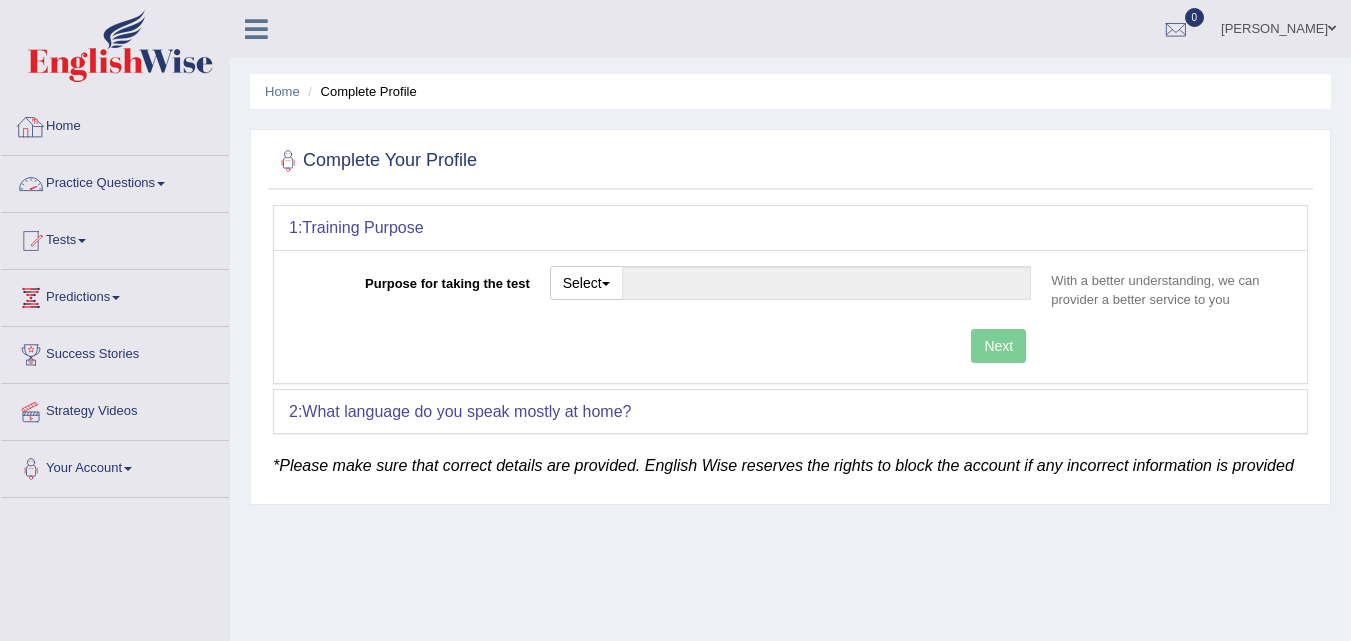 scroll, scrollTop: 0, scrollLeft: 0, axis: both 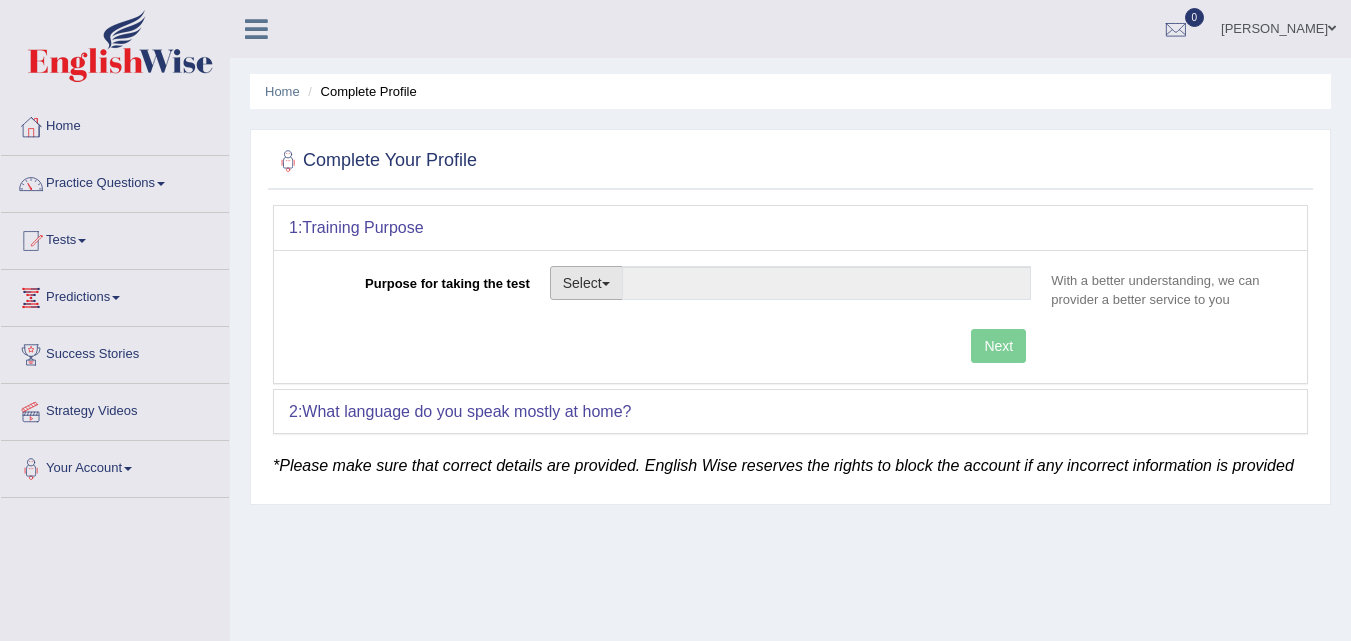 click on "Select" at bounding box center (586, 283) 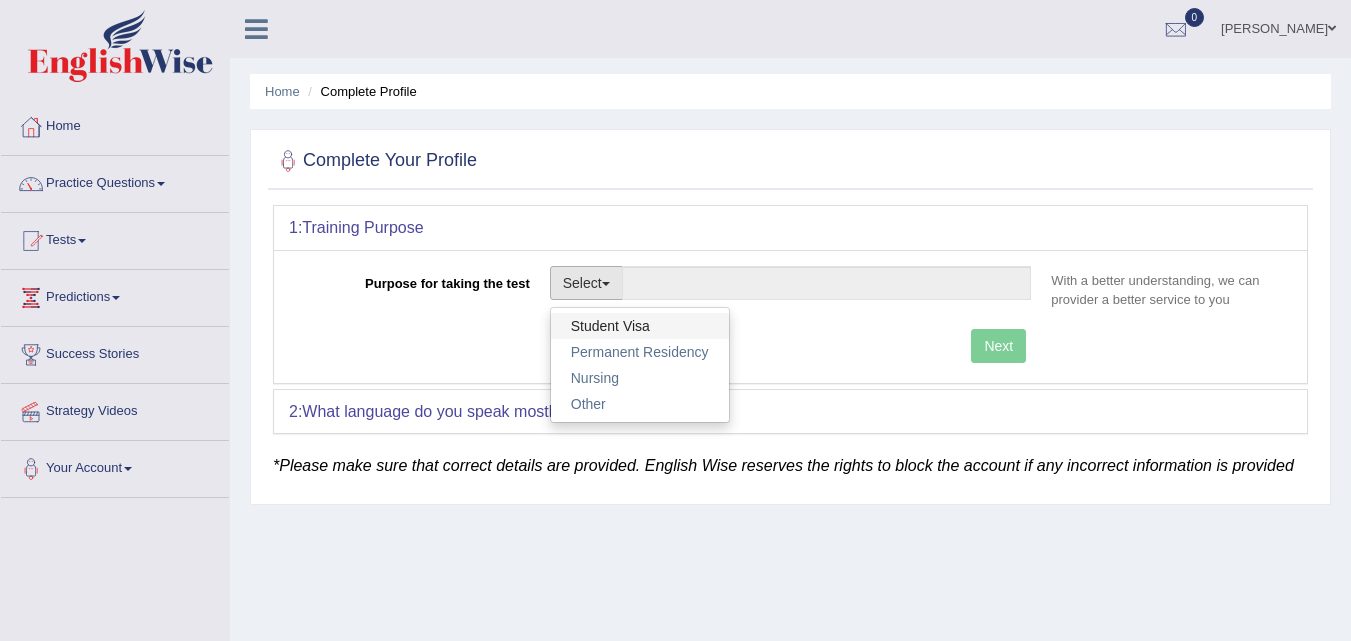 click on "Student Visa" at bounding box center (640, 326) 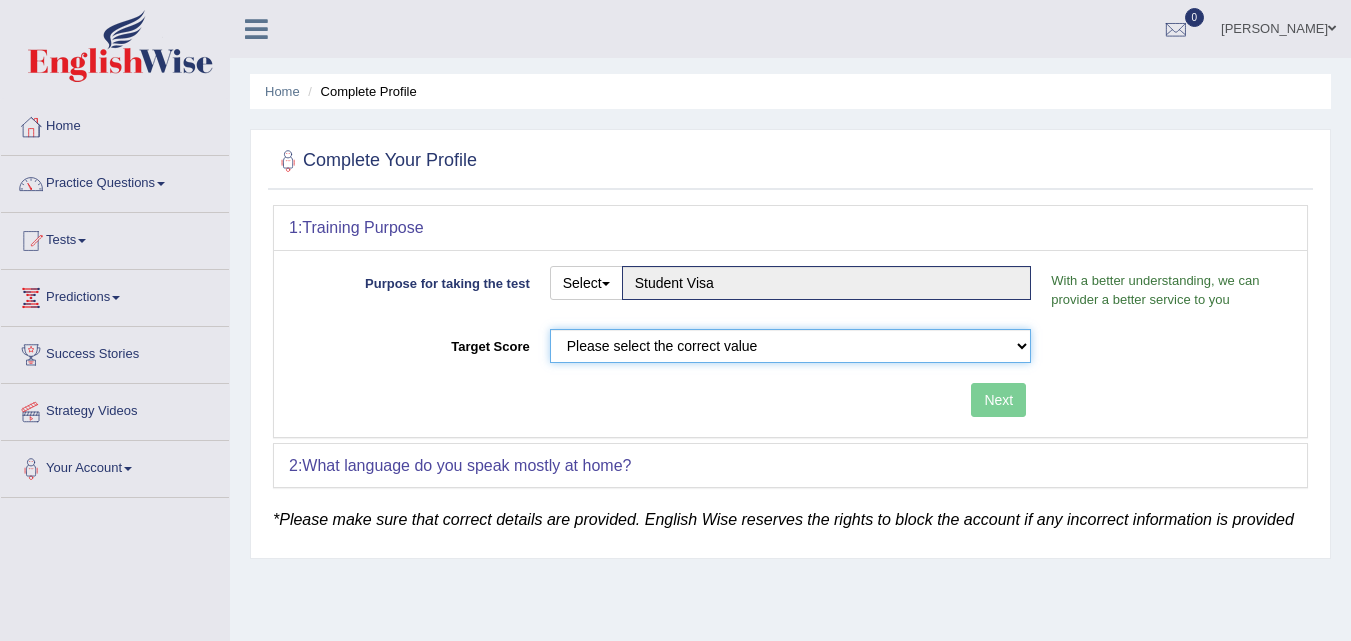 click on "Please select the correct value
50 (6 bands)
58 (6.5 bands)
65 (7 bands)
79 (8 bands)" at bounding box center [791, 346] 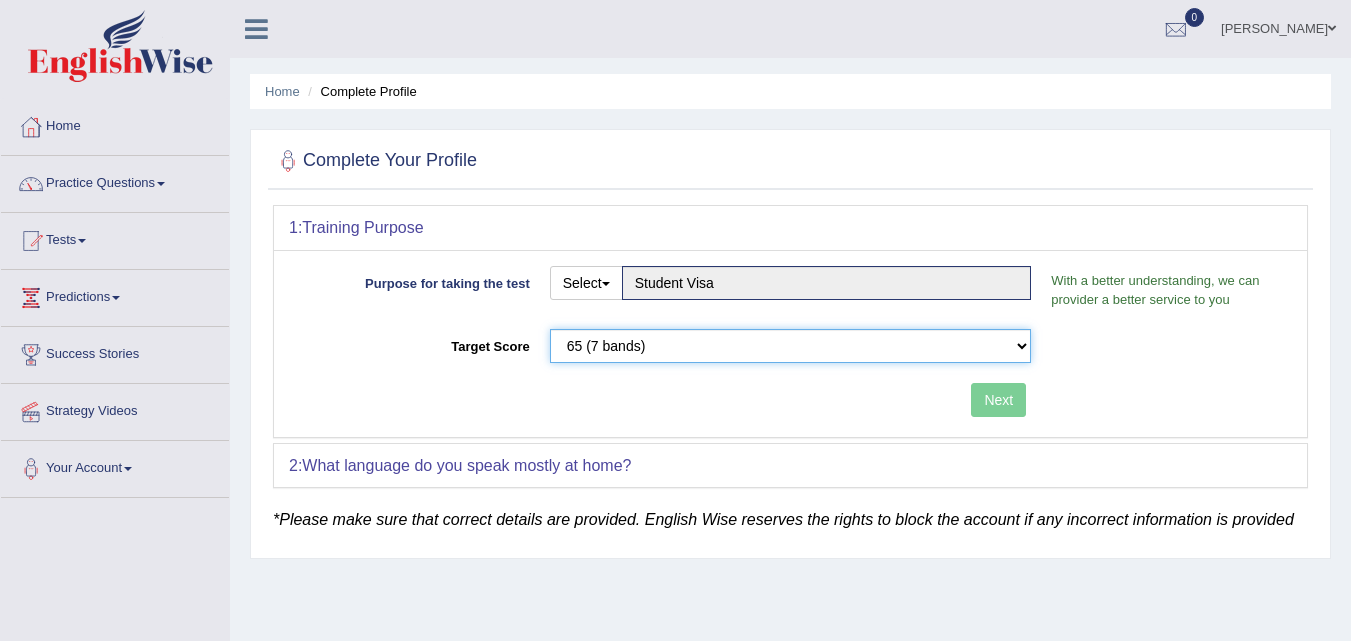 click on "Please select the correct value
50 (6 bands)
58 (6.5 bands)
65 (7 bands)
79 (8 bands)" at bounding box center (791, 346) 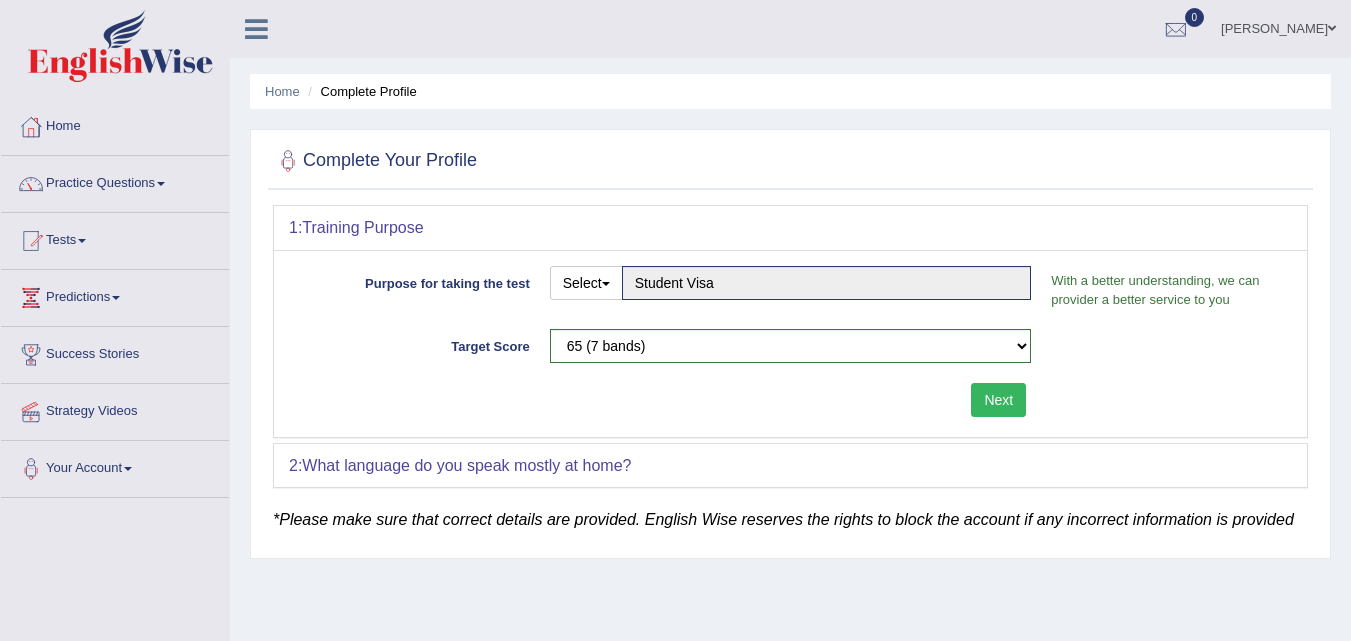 click on "What language do you speak mostly at home?" at bounding box center [466, 465] 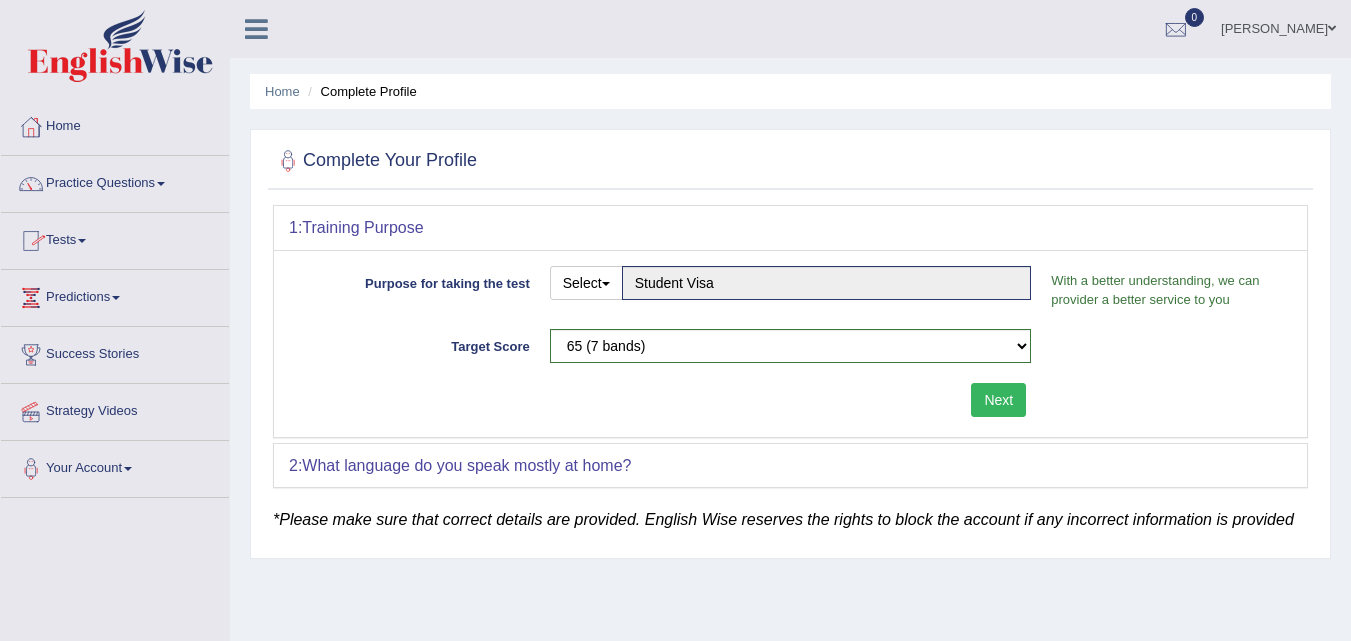 click on "Predictions" at bounding box center [115, 295] 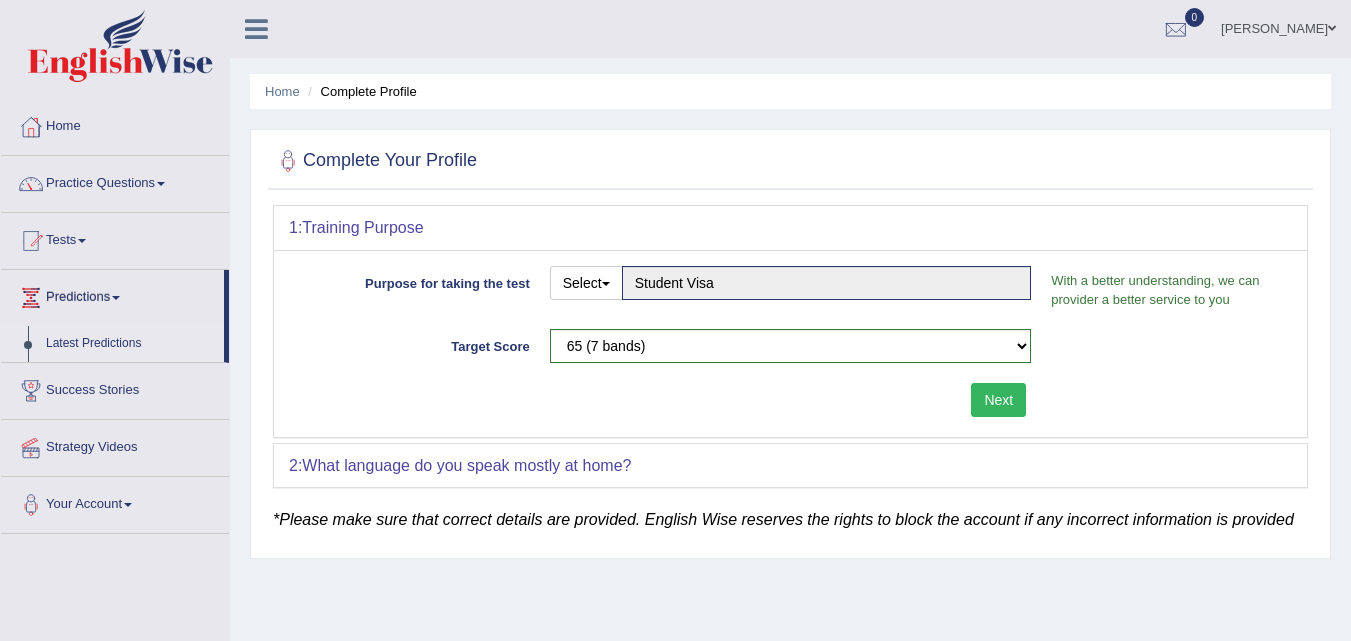 click on "Latest Predictions" at bounding box center (130, 344) 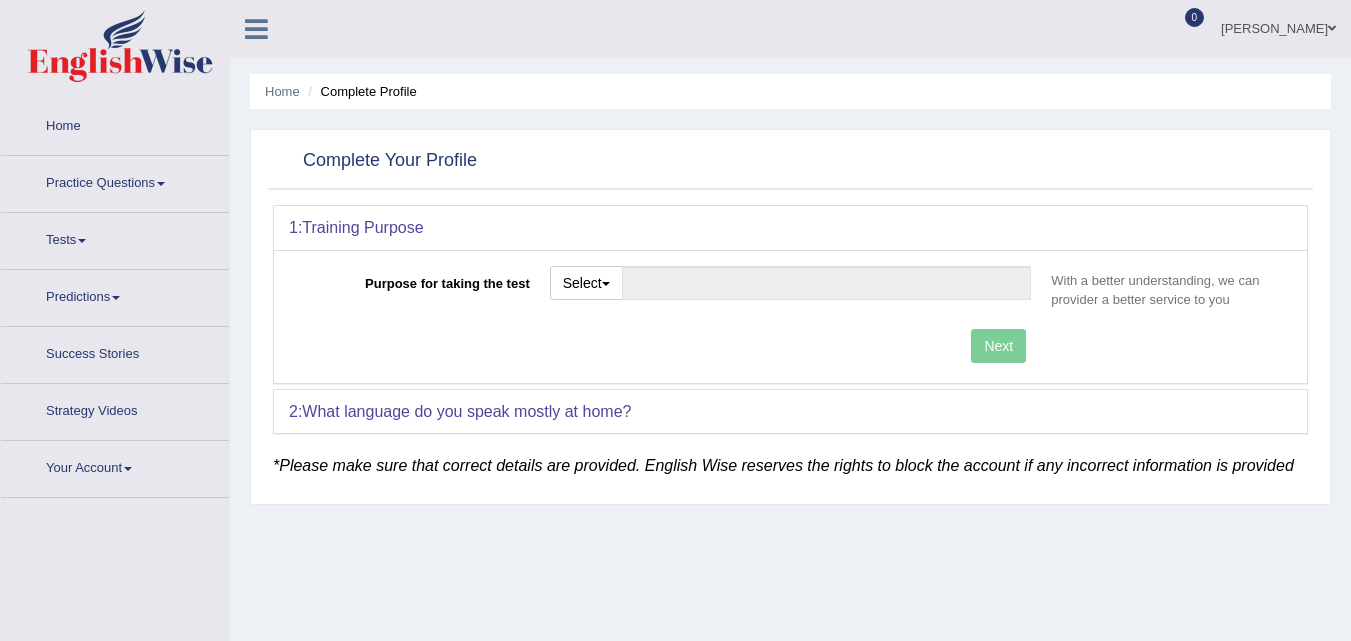 click on "Predictions" at bounding box center (115, 295) 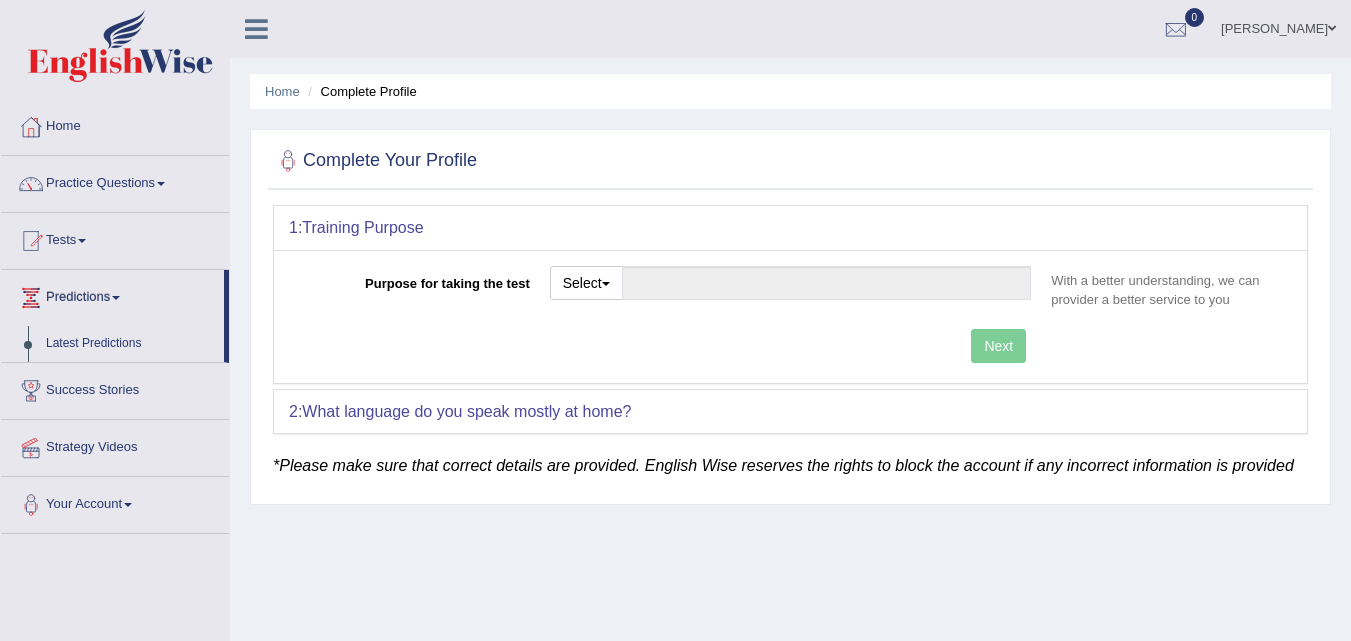 scroll, scrollTop: 0, scrollLeft: 0, axis: both 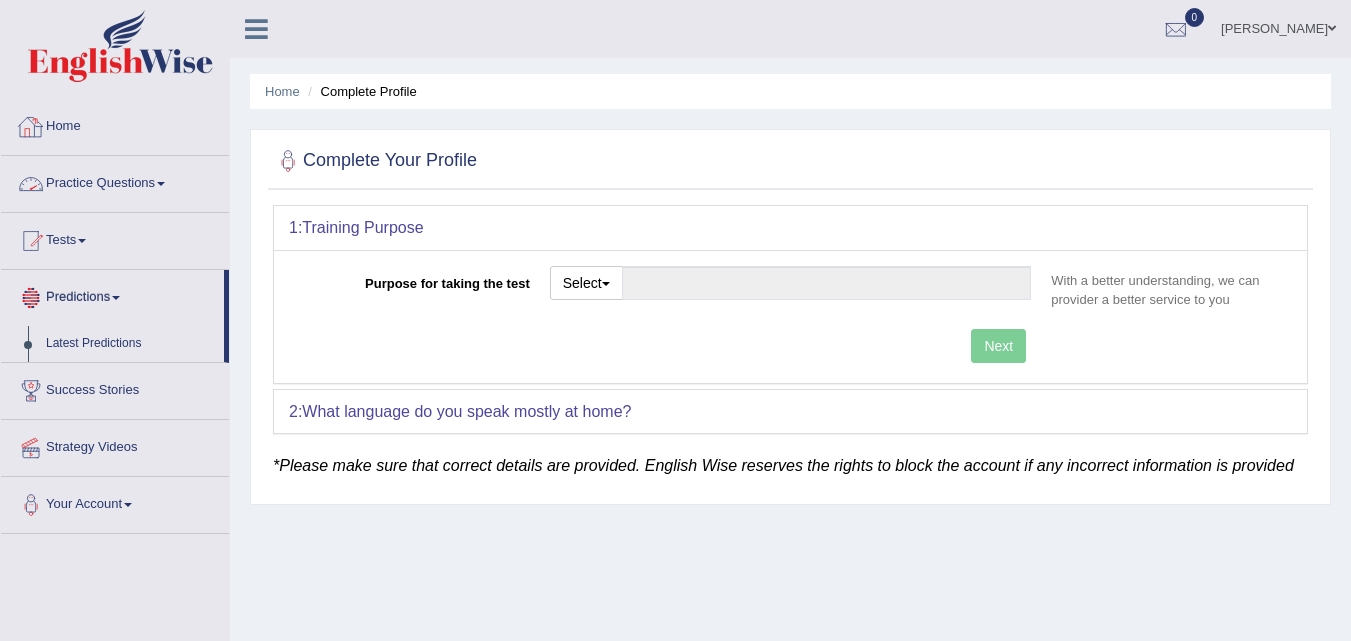 click on "Practice Questions" at bounding box center (115, 181) 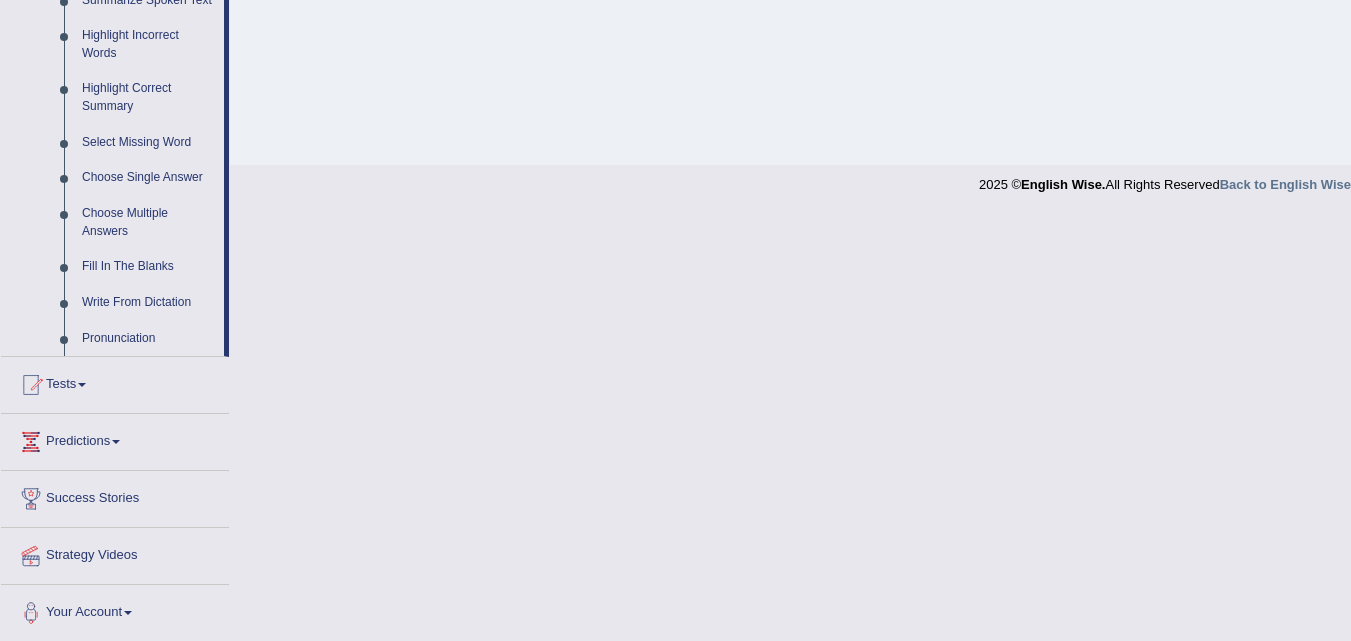 scroll, scrollTop: 837, scrollLeft: 0, axis: vertical 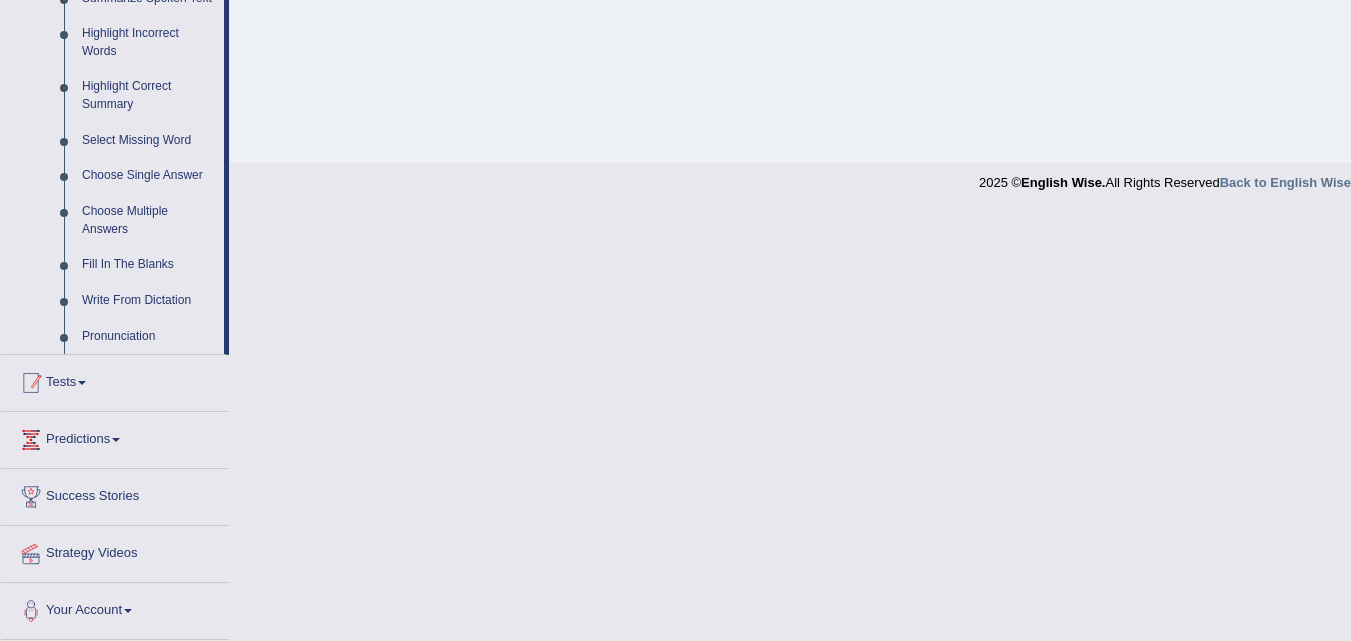 click on "Tests" at bounding box center (115, 380) 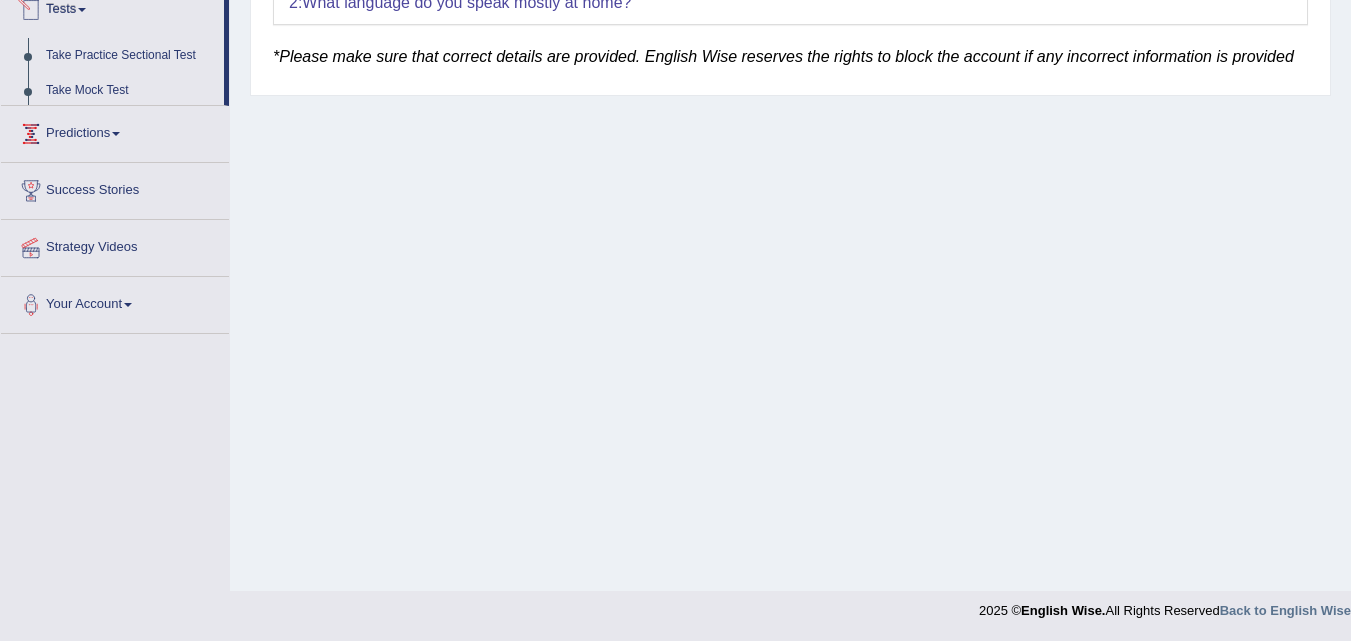 scroll, scrollTop: 231, scrollLeft: 0, axis: vertical 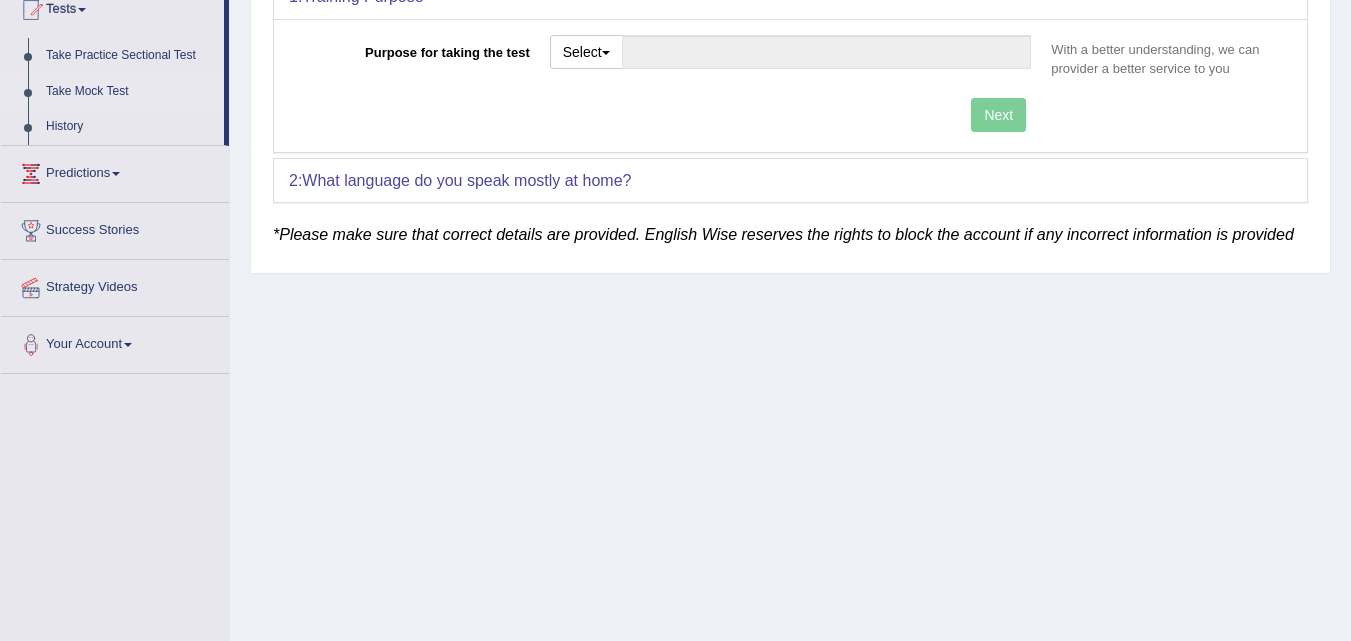 click on "Take Mock Test" at bounding box center (130, 92) 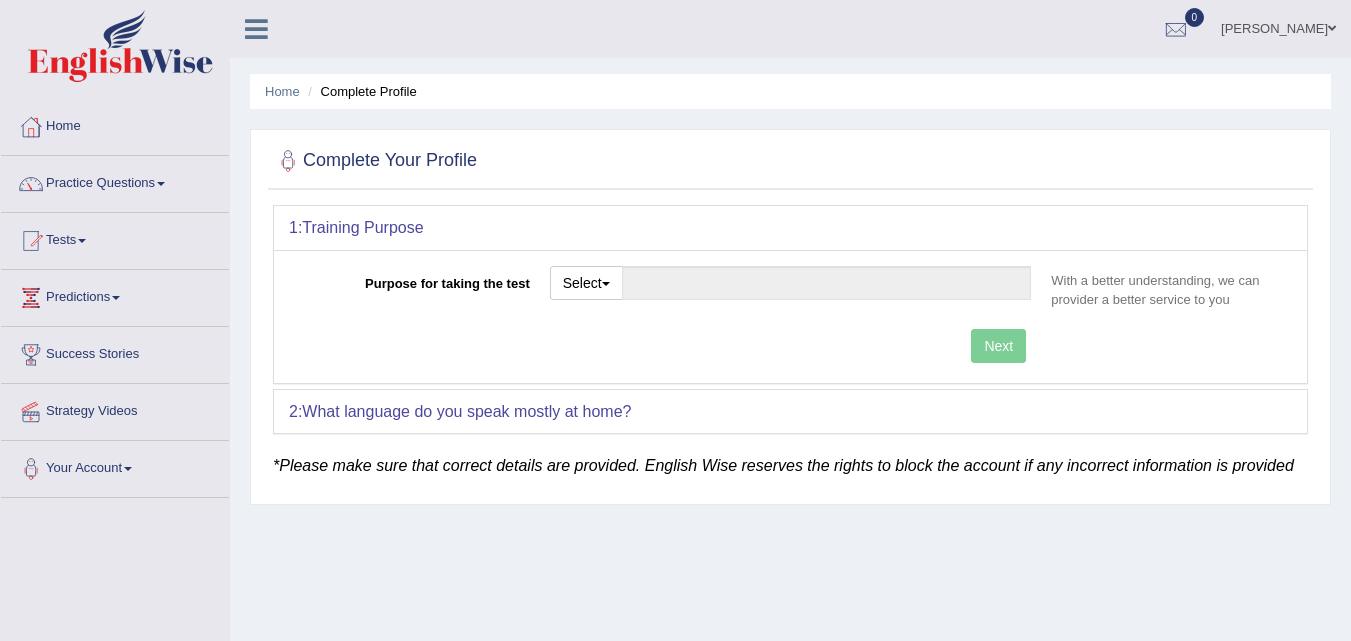 scroll, scrollTop: 0, scrollLeft: 0, axis: both 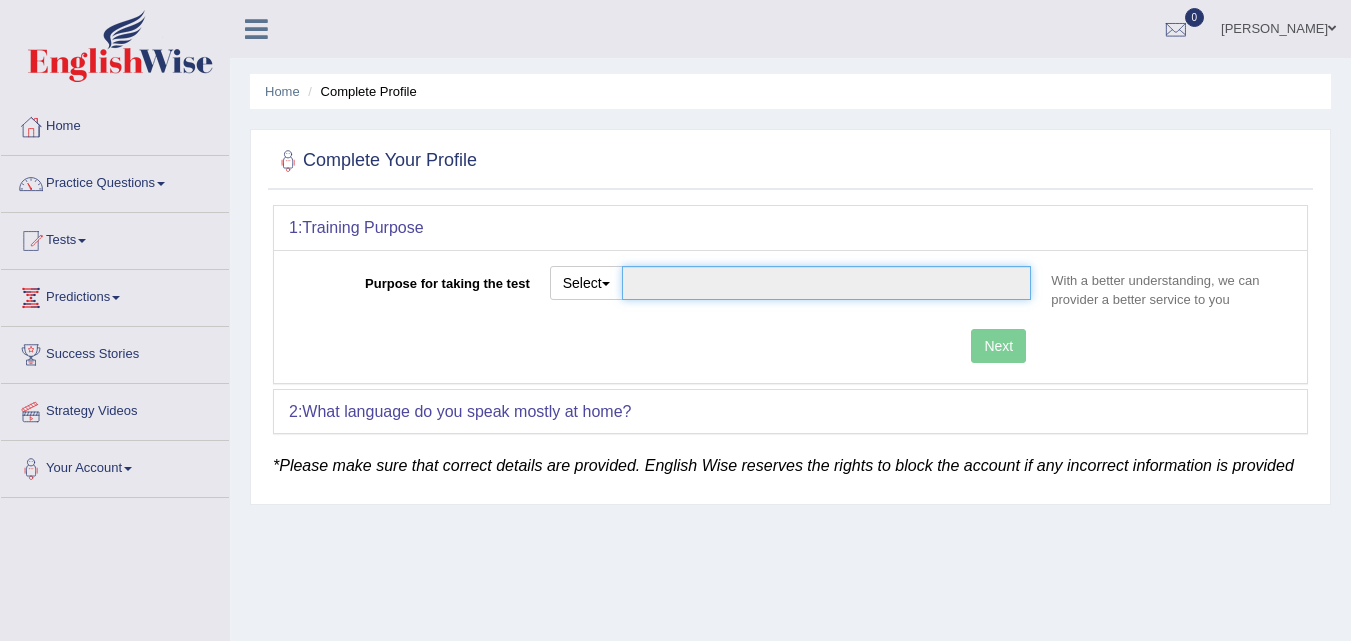 click on "Purpose for taking the test" at bounding box center [827, 283] 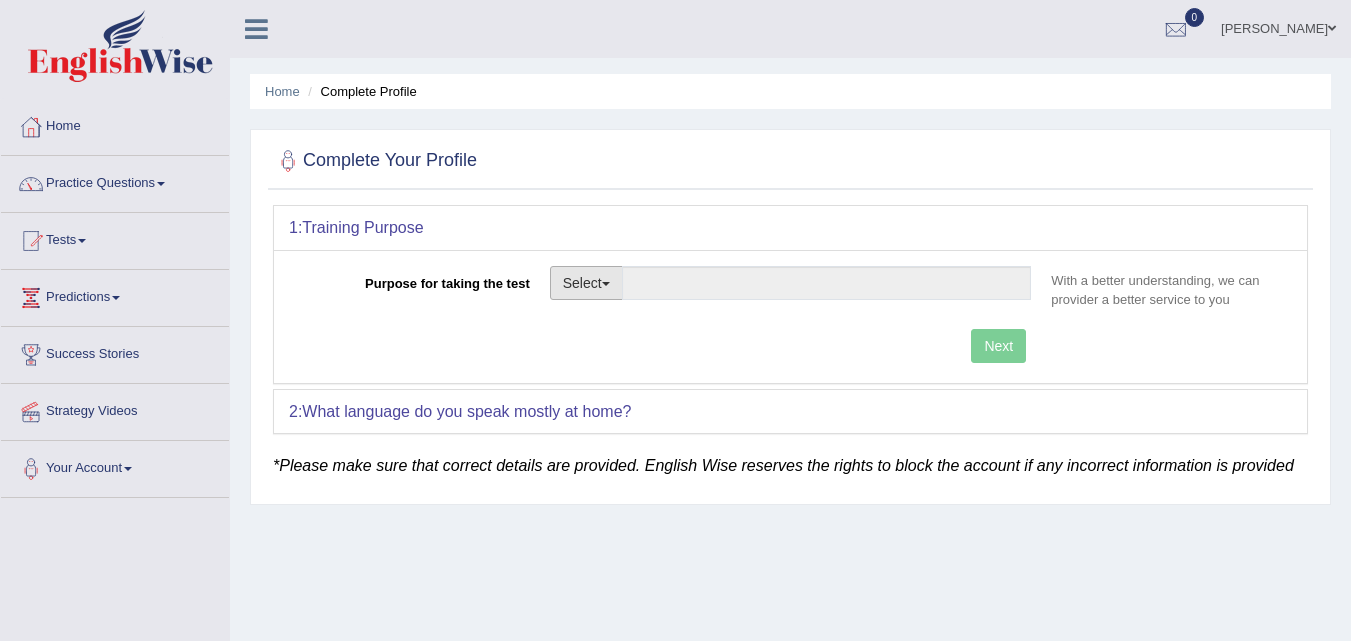 click on "Select" at bounding box center (586, 283) 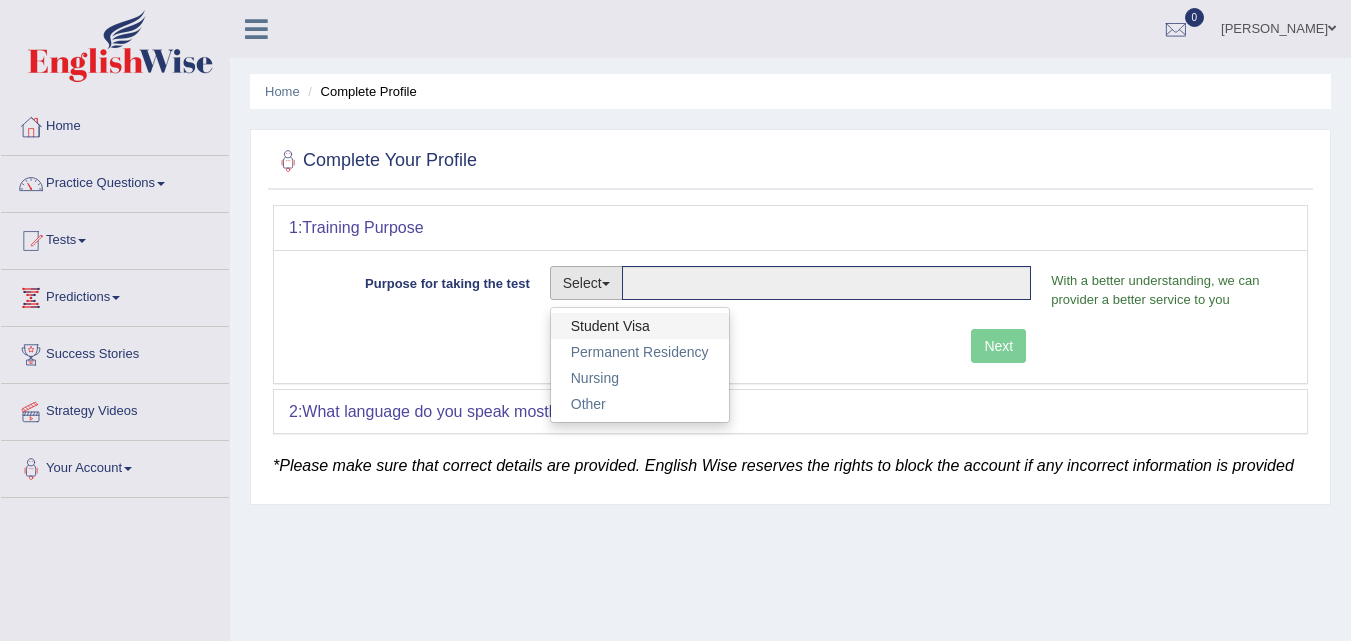 click on "Student Visa" at bounding box center [640, 326] 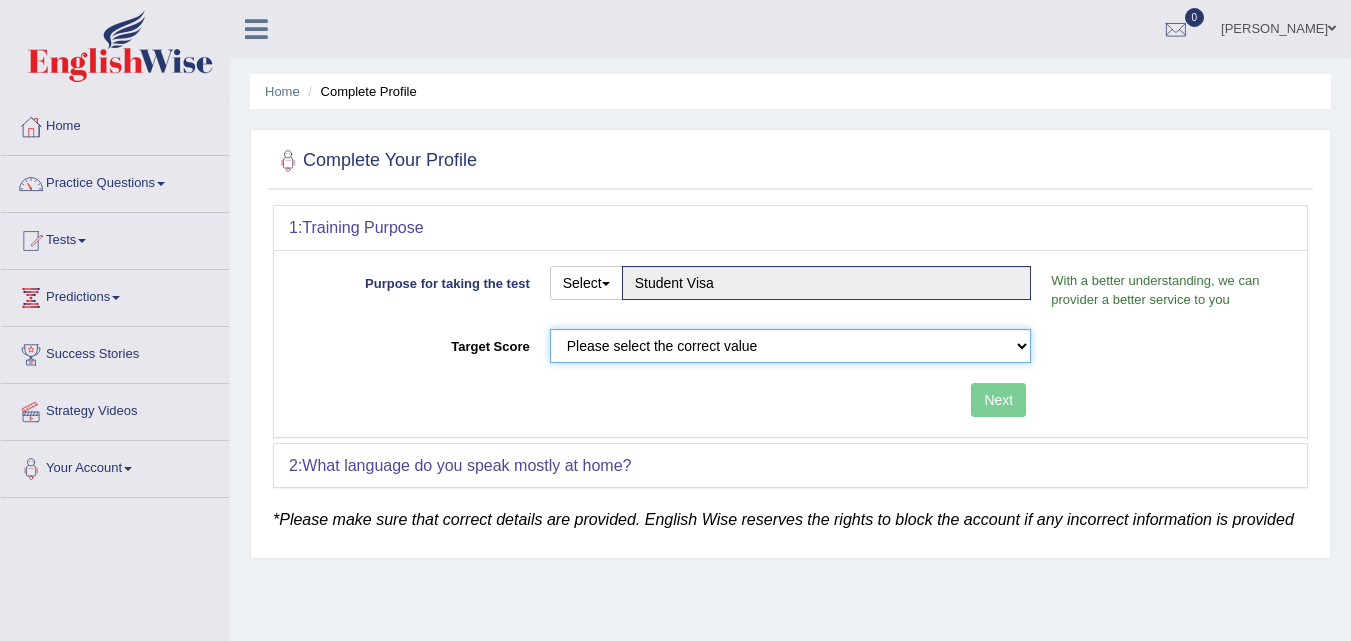 click on "Please select the correct value
50 (6 bands)
58 (6.5 bands)
65 (7 bands)
79 (8 bands)" at bounding box center [791, 346] 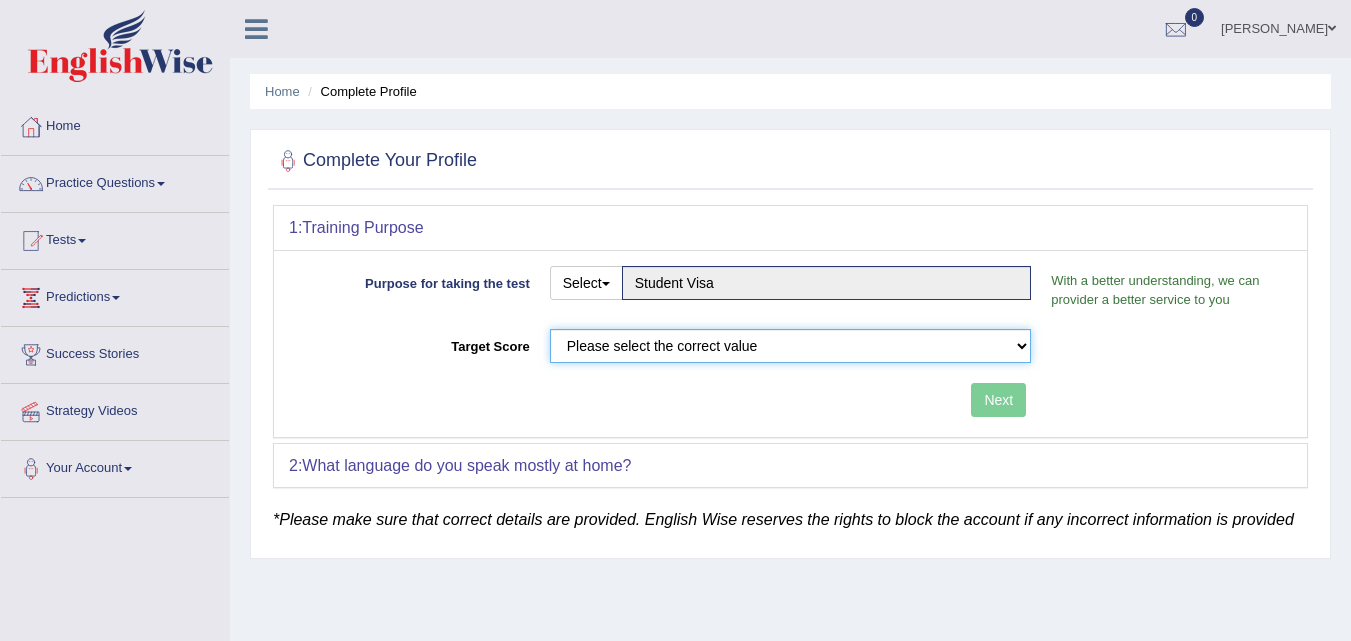 select on "65" 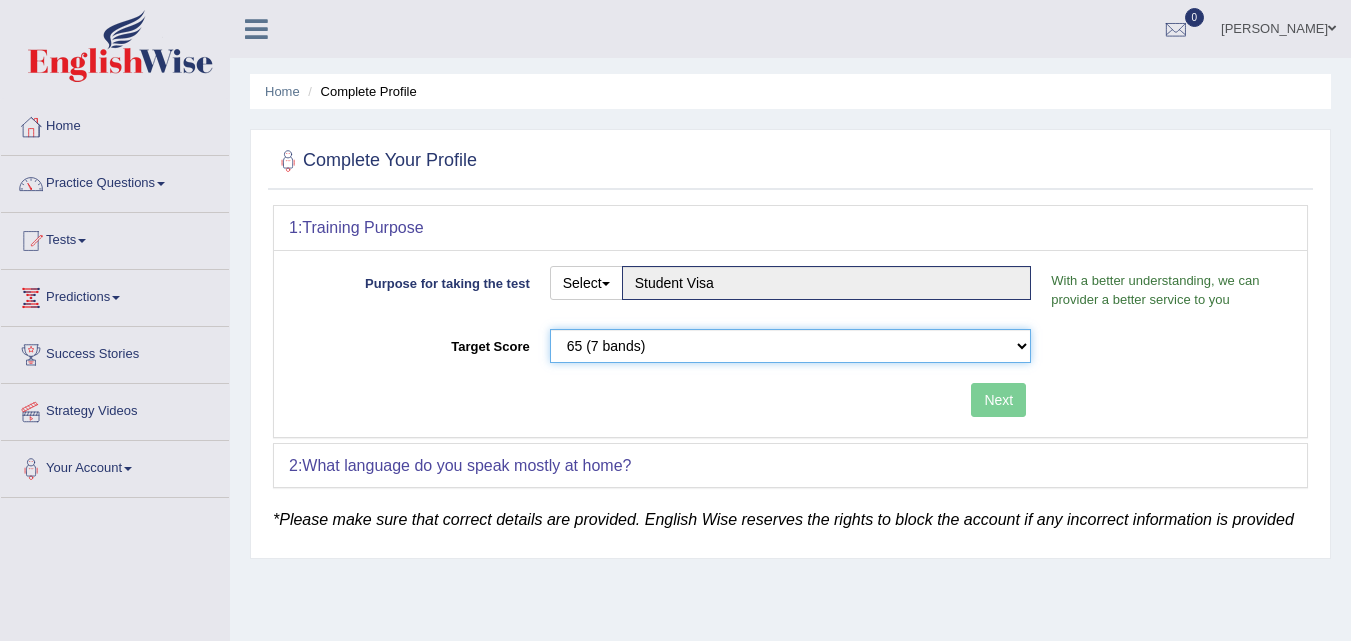 click on "Please select the correct value
50 (6 bands)
58 (6.5 bands)
65 (7 bands)
79 (8 bands)" at bounding box center (791, 346) 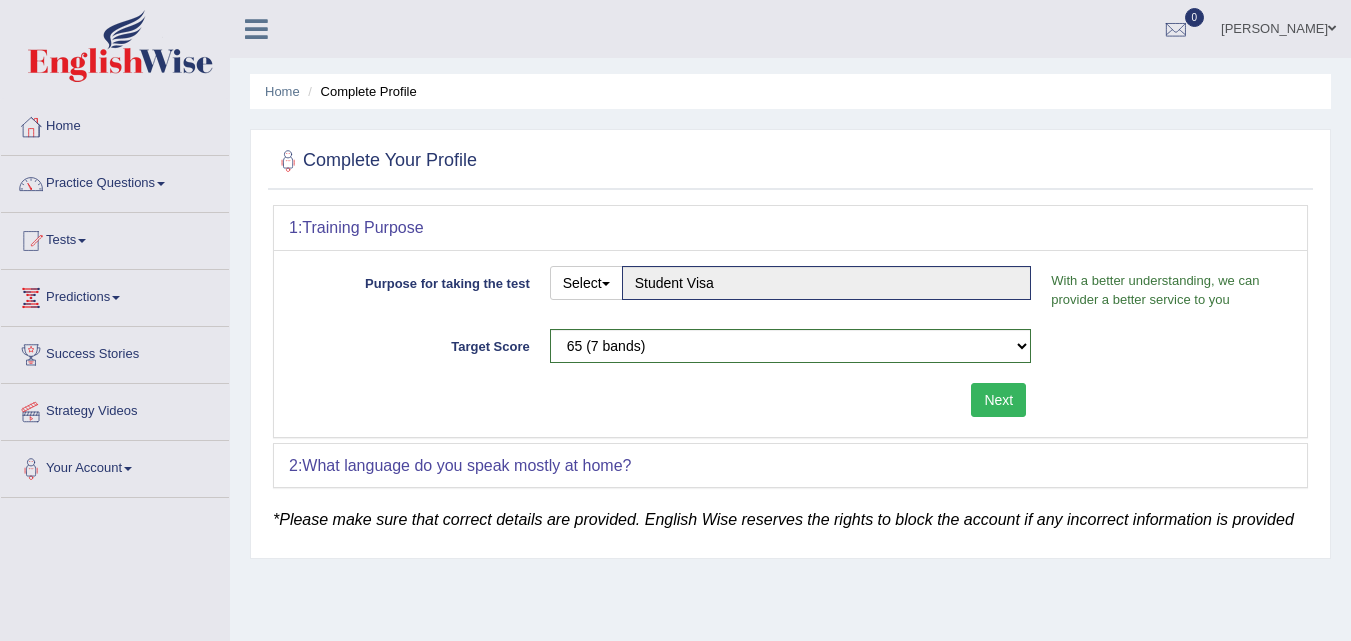 click on "Next" at bounding box center [998, 400] 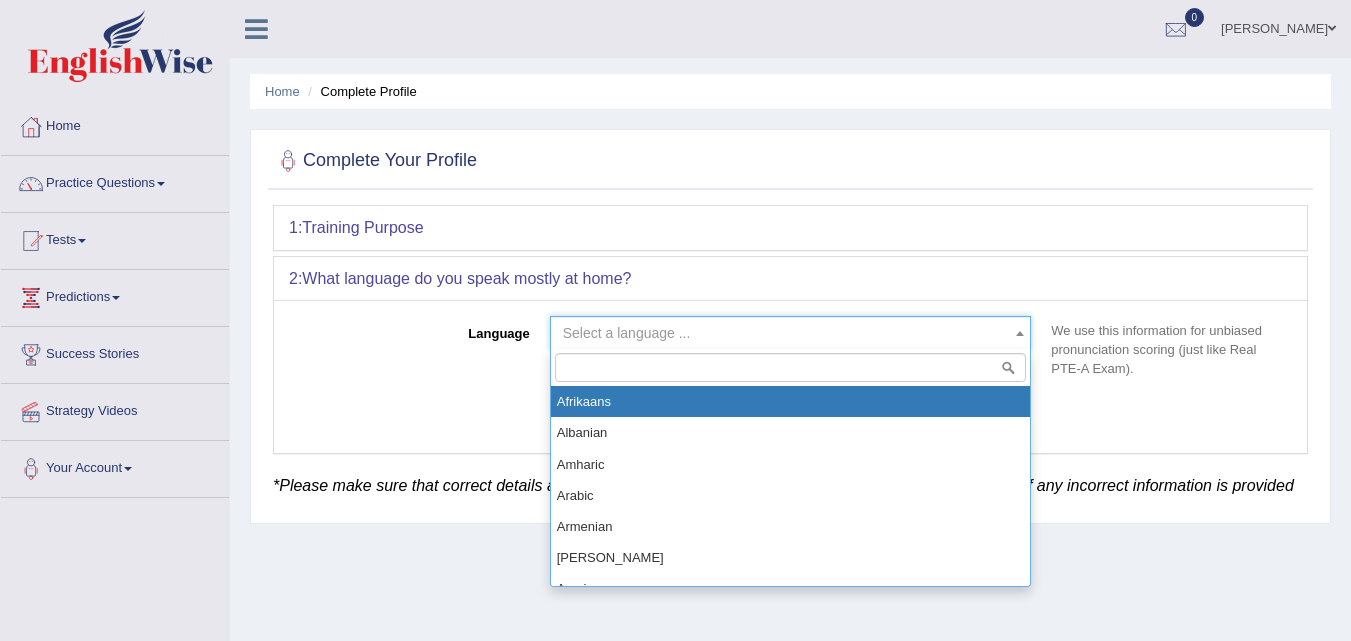 click on "Select a language ..." at bounding box center [791, 333] 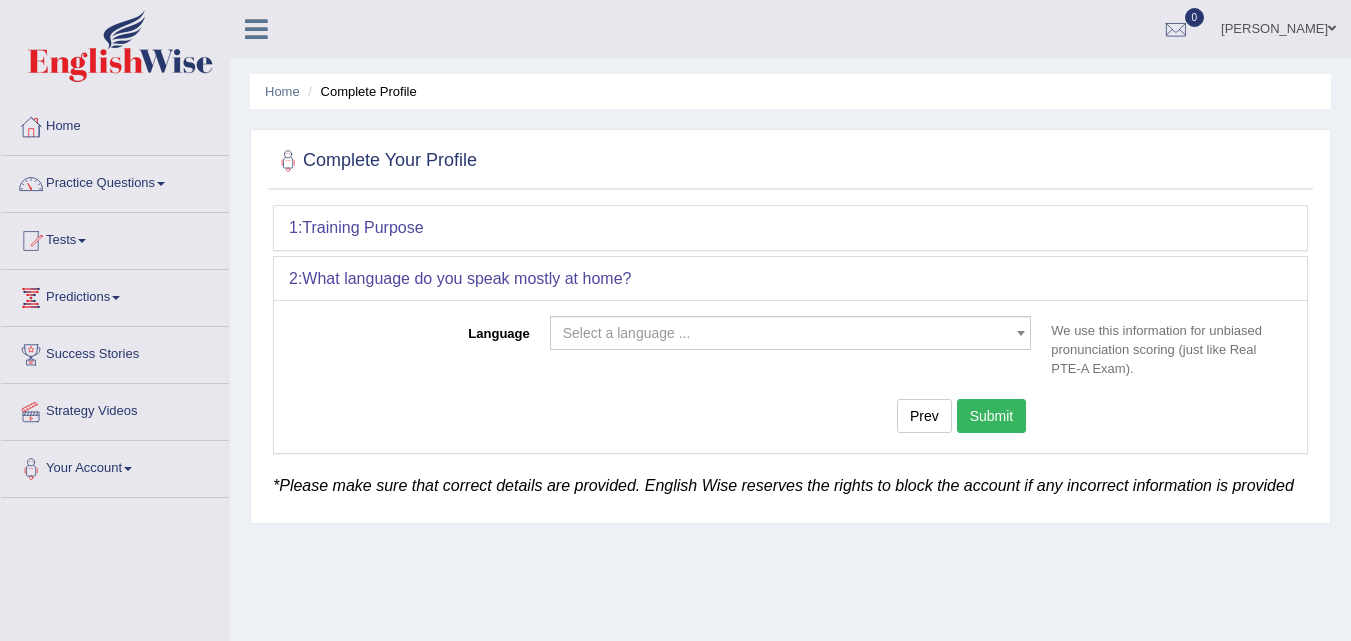 click on "Select a language ..." at bounding box center [785, 333] 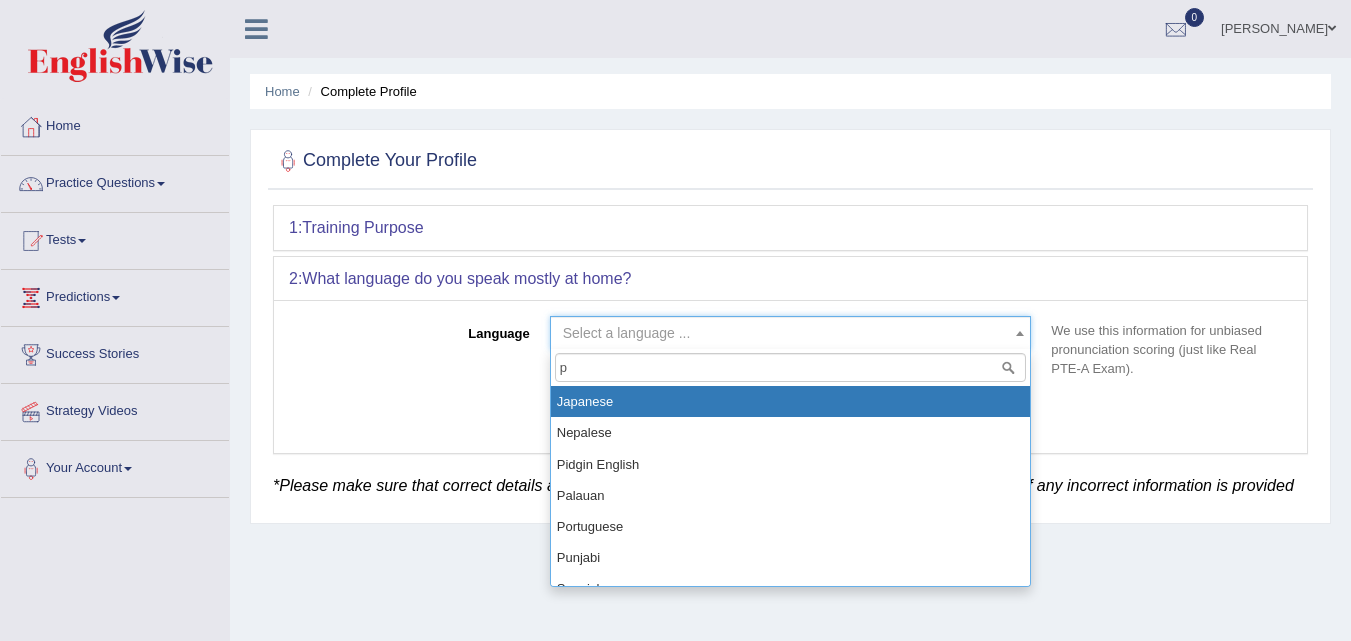 type on "pu" 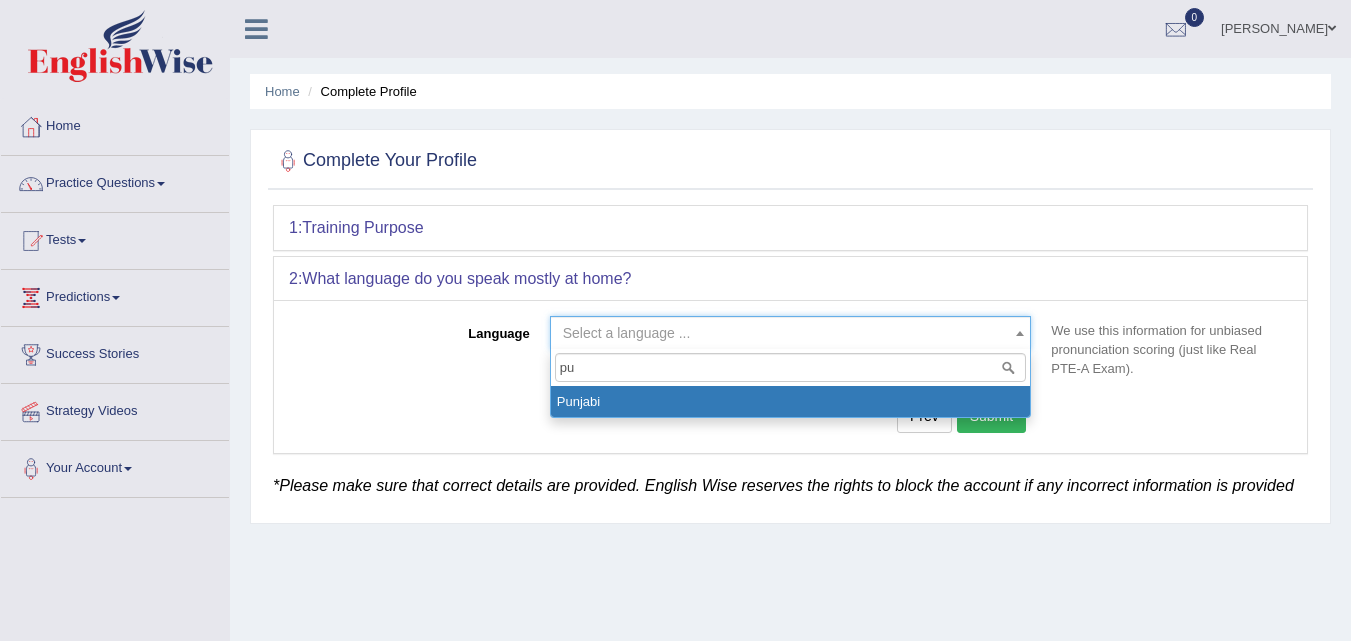 select on "Punjabi" 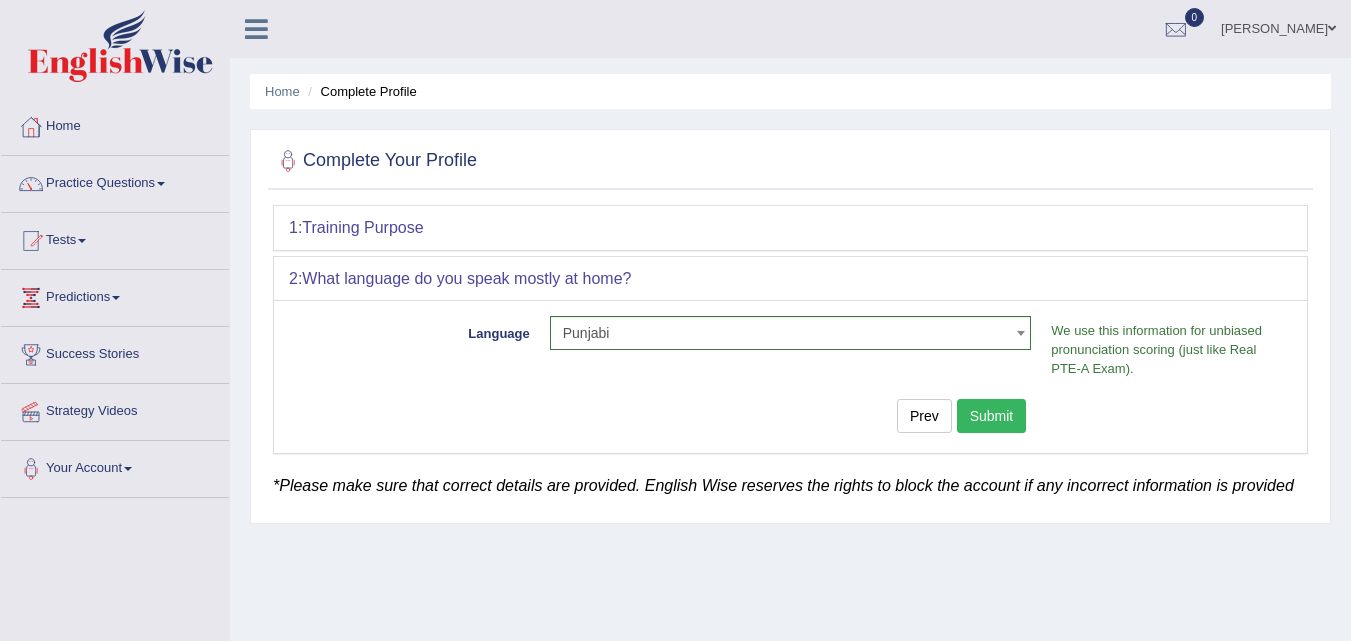 click on "Submit" at bounding box center (992, 416) 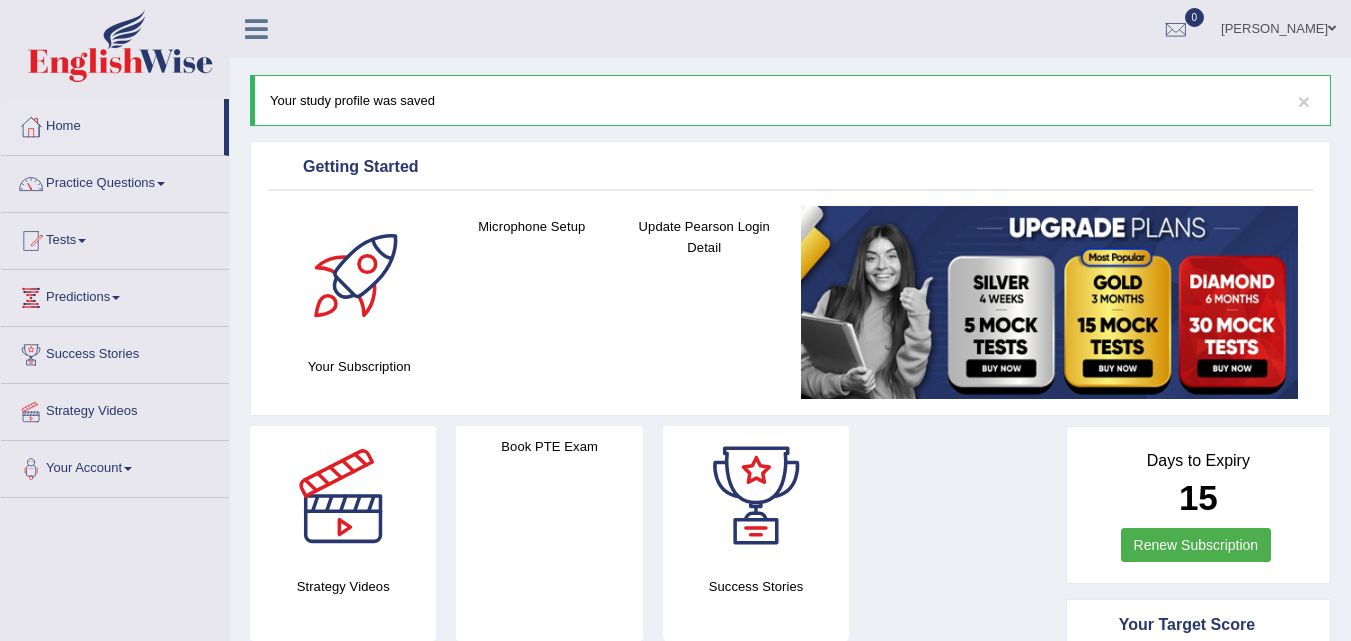 scroll, scrollTop: 0, scrollLeft: 0, axis: both 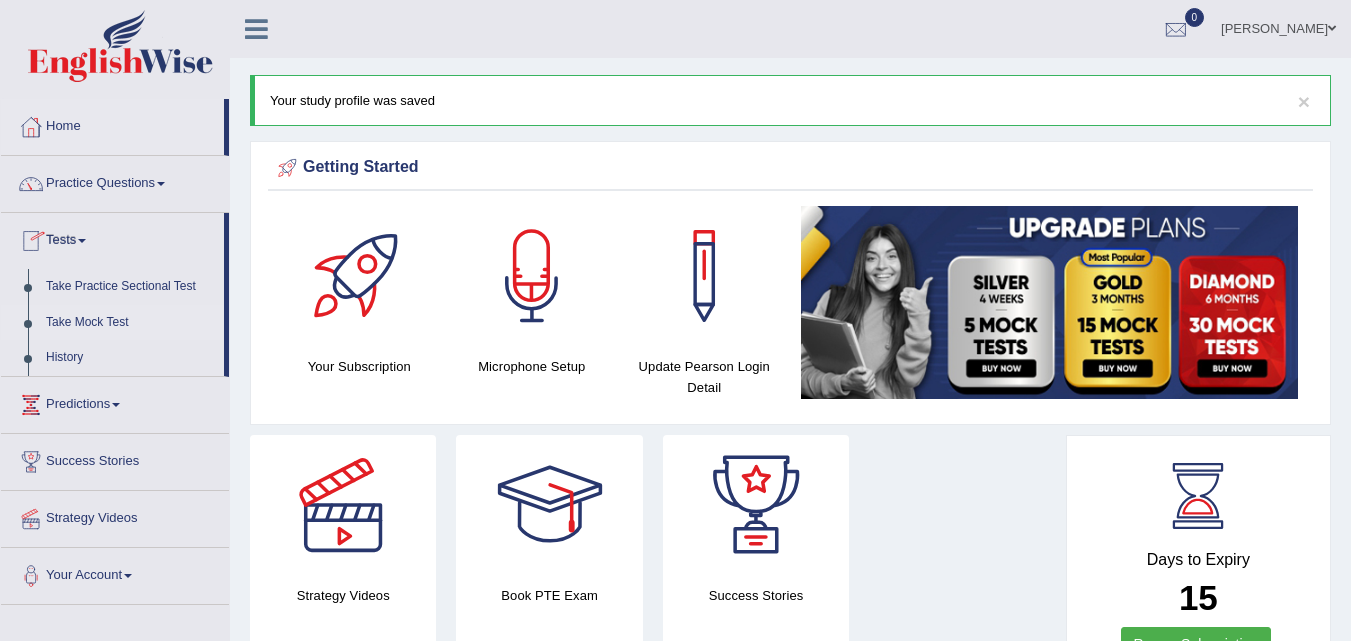 click on "Take Mock Test" at bounding box center (130, 323) 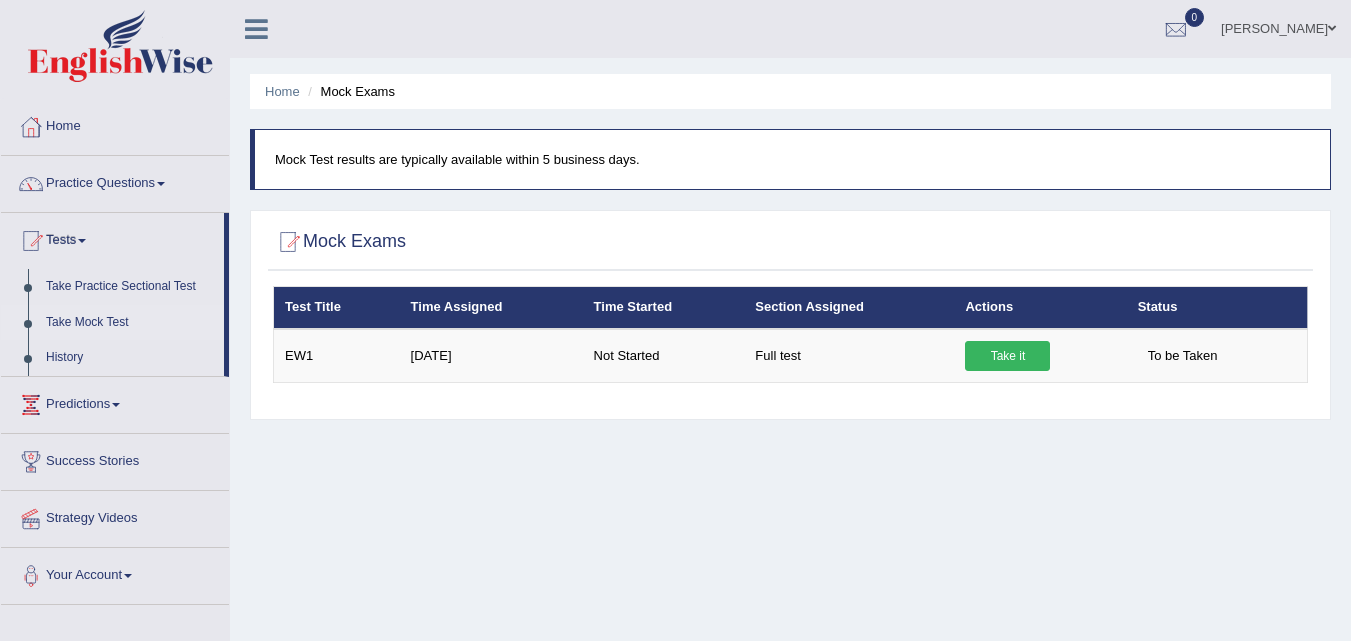 scroll, scrollTop: 0, scrollLeft: 0, axis: both 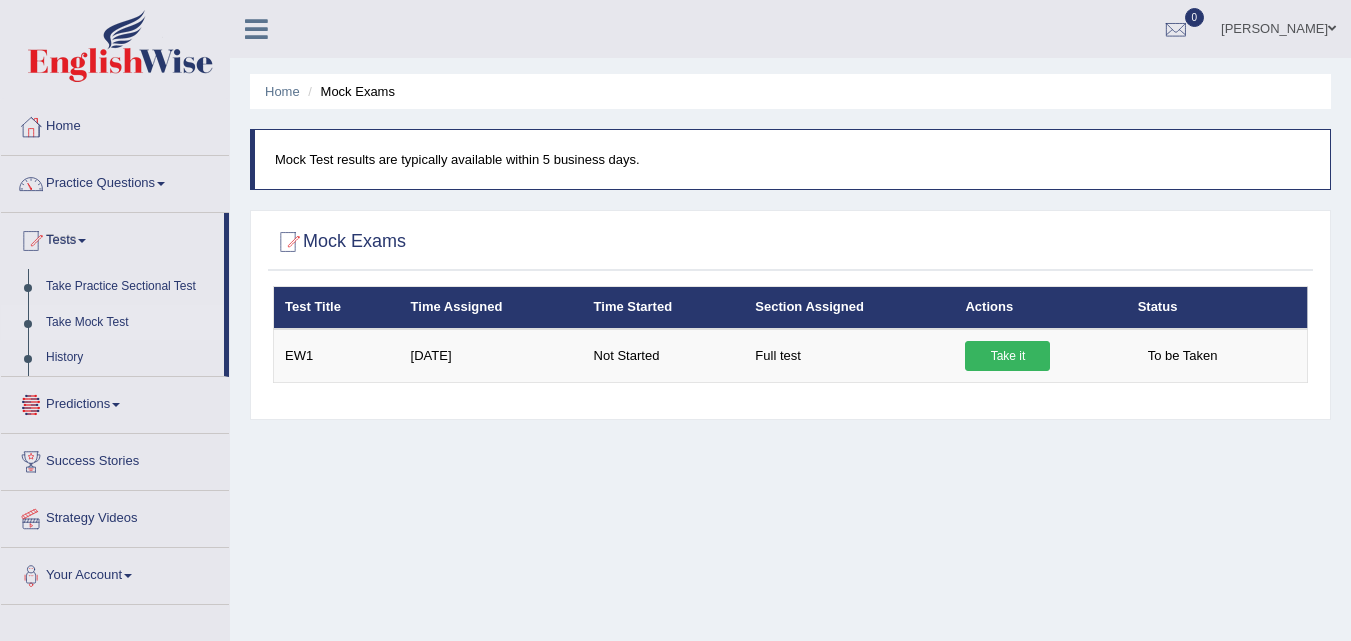 click at bounding box center (116, 405) 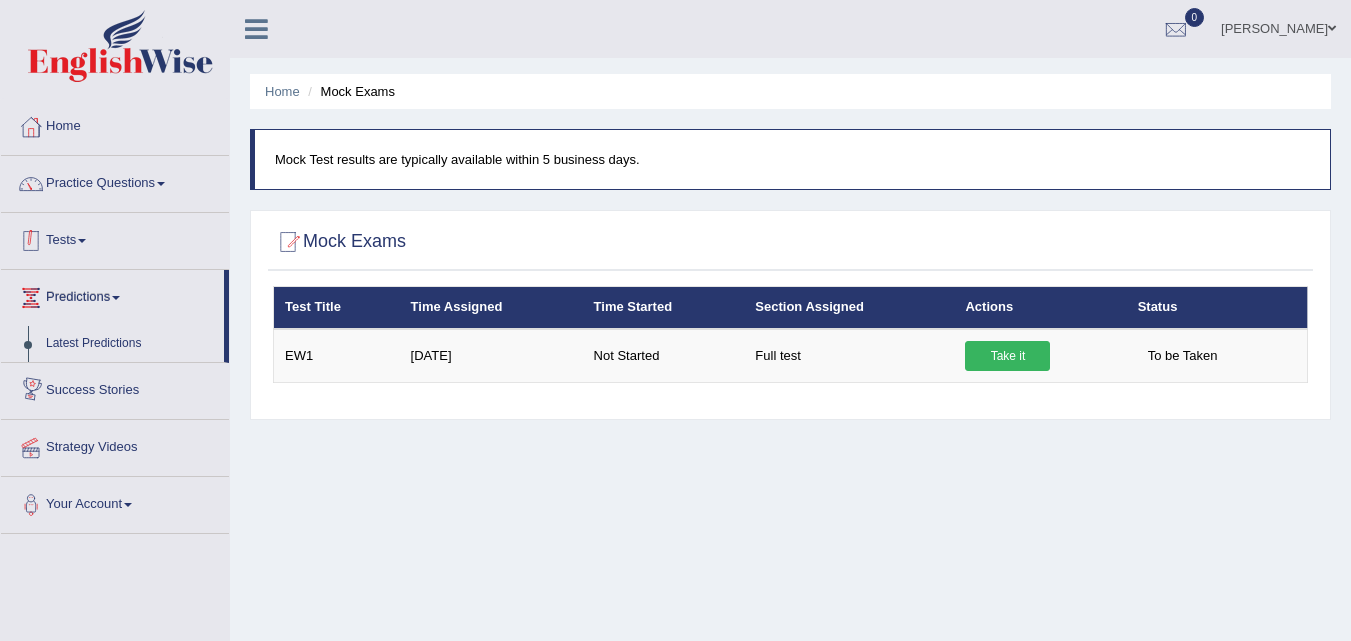 click on "Tests" at bounding box center [115, 238] 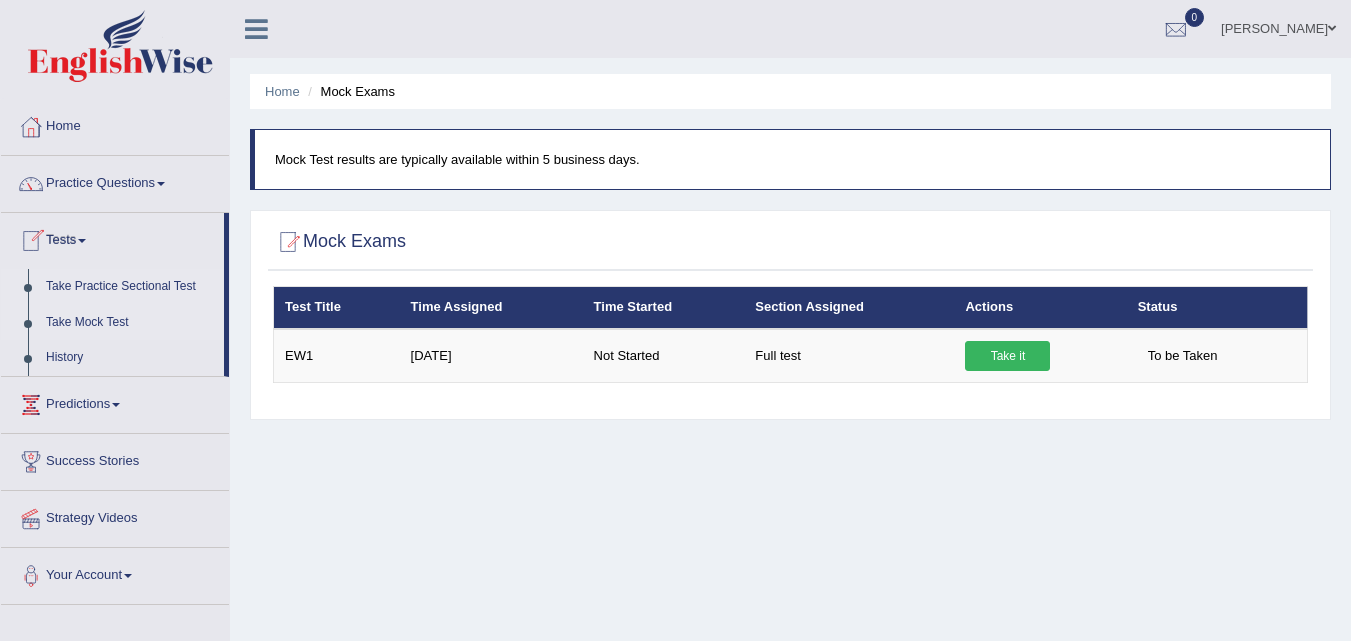 click on "Take Practice Sectional Test" at bounding box center (130, 287) 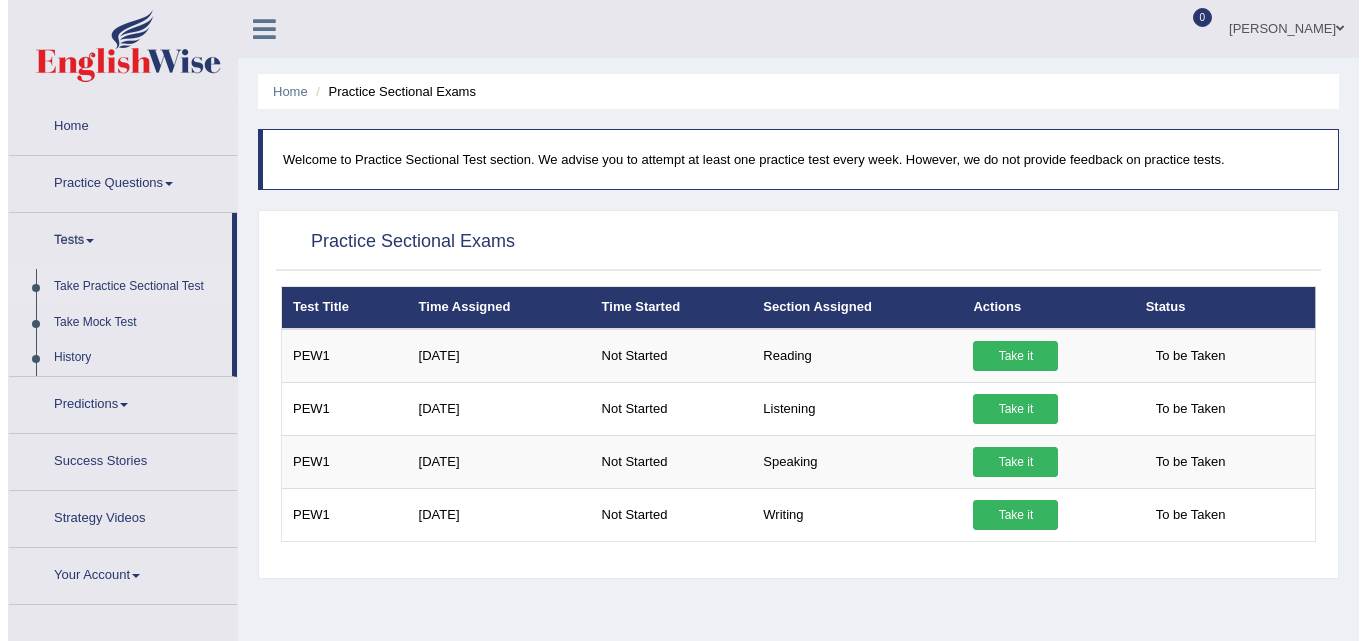 scroll, scrollTop: 0, scrollLeft: 0, axis: both 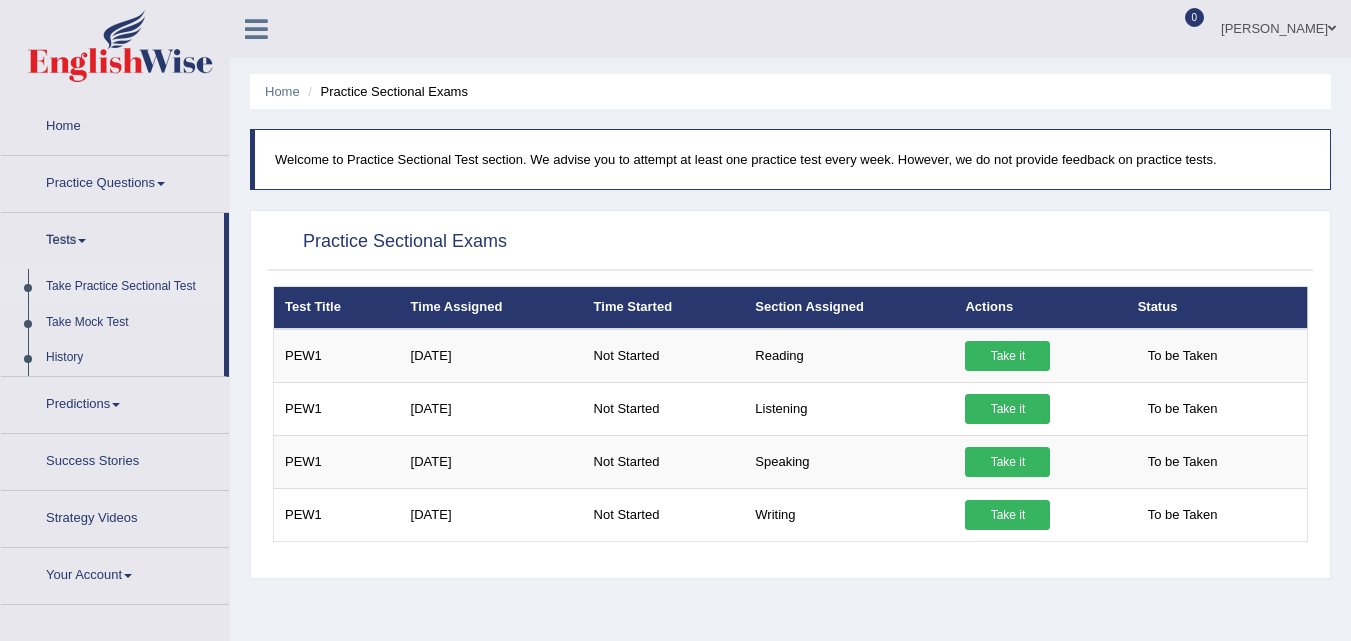 click on "Take it" at bounding box center [1007, 462] 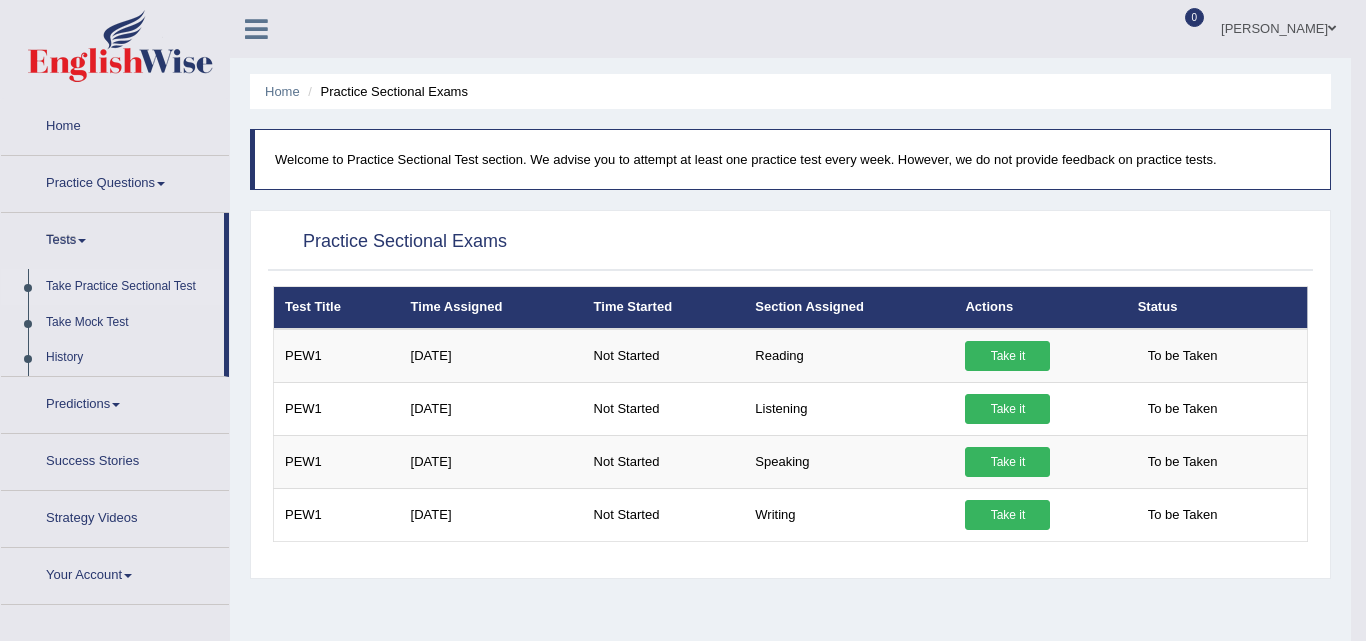 scroll, scrollTop: 0, scrollLeft: 0, axis: both 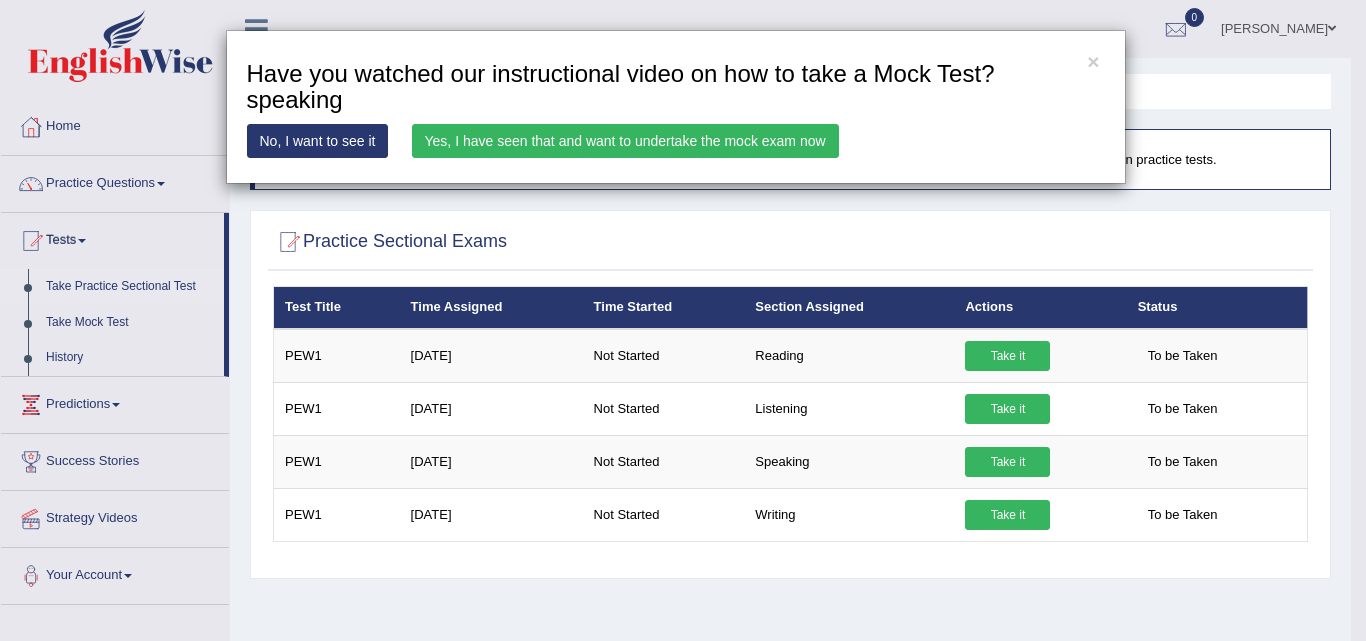 click on "Yes, I have seen that and want to undertake the mock exam now" at bounding box center (625, 141) 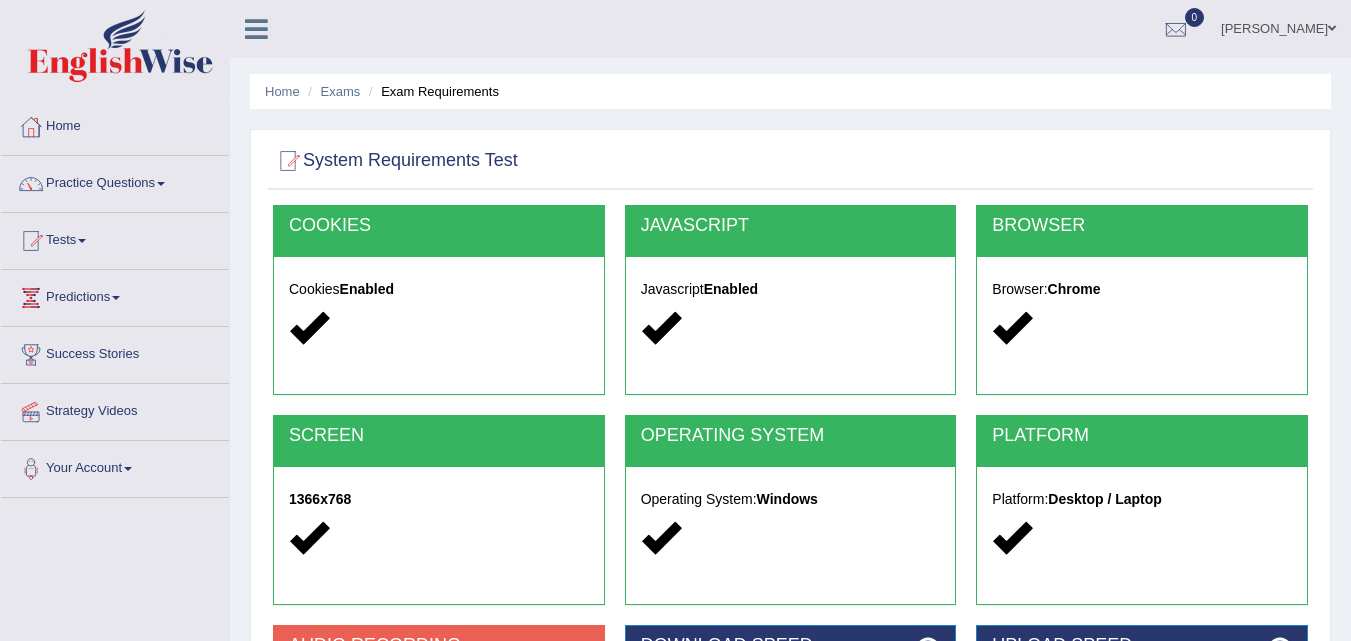 scroll, scrollTop: 333, scrollLeft: 0, axis: vertical 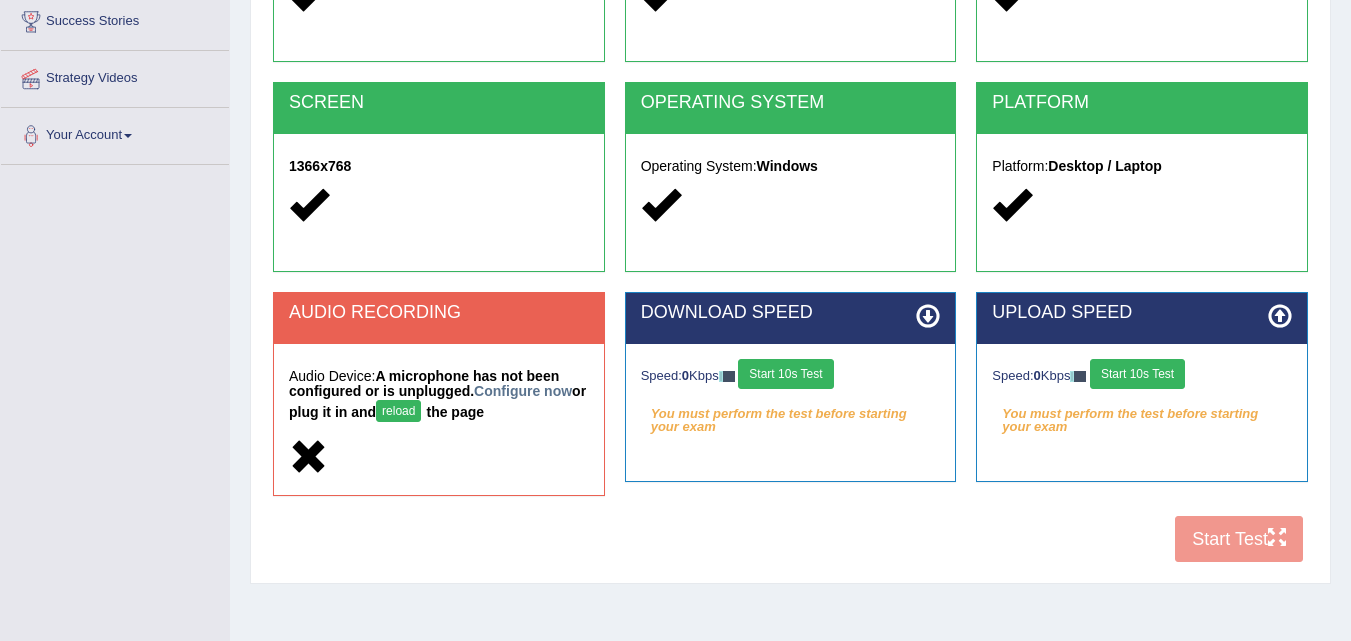 click on "COOKIES
Cookies  Enabled
JAVASCRIPT
Javascript  Enabled
BROWSER
Browser:  Chrome
SCREEN
1366x768
OPERATING SYSTEM
Operating System:  Windows
PLATFORM
Platform:  Desktop / Laptop
AUDIO RECORDING
Audio Device:  A microphone has not been configured or is unplugged.  Configure now  or plug it in and  reload  the page
DOWNLOAD SPEED
Speed:  0  Kbps    Start 10s Test
You must perform the test before starting your exam
Select Audio Quality
UPLOAD SPEED
Speed:  0  Kbps    Start 10s Test" at bounding box center [790, 222] 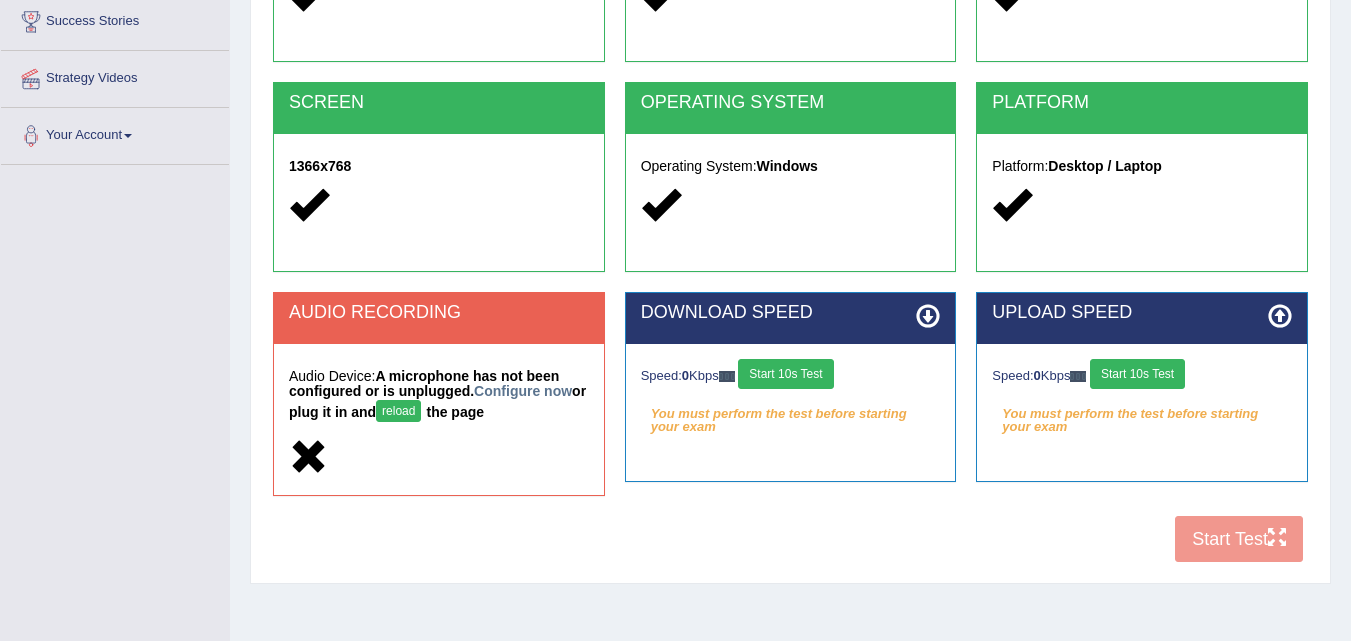 click on "COOKIES
Cookies  Enabled
JAVASCRIPT
Javascript  Enabled
BROWSER
Browser:  Chrome
SCREEN
1366x768
OPERATING SYSTEM
Operating System:  Windows
PLATFORM
Platform:  Desktop / Laptop
AUDIO RECORDING
Audio Device:  A microphone has not been configured or is unplugged.  Configure now  or plug it in and  reload  the page
DOWNLOAD SPEED
Speed:  0  Kbps    Start 10s Test
You must perform the test before starting your exam
Select Audio Quality
UPLOAD SPEED
Speed:  0  Kbps    Start 10s Test" at bounding box center [790, 222] 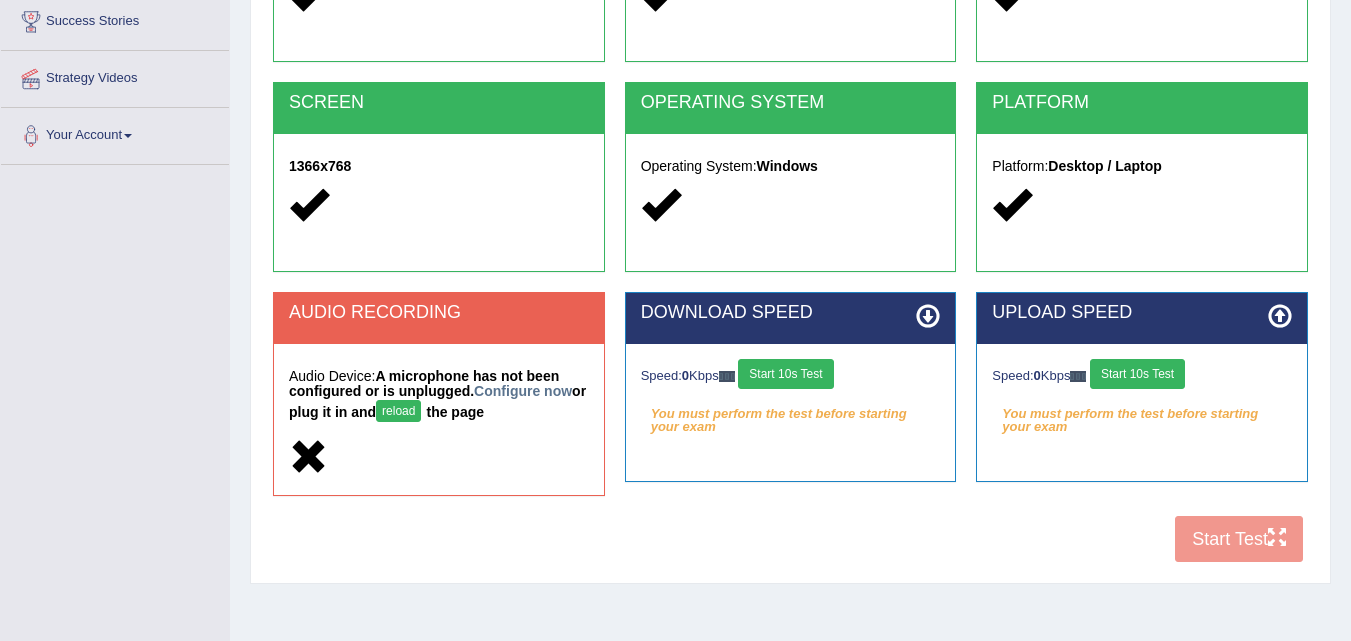 click on "AUDIO RECORDING" at bounding box center [439, 313] 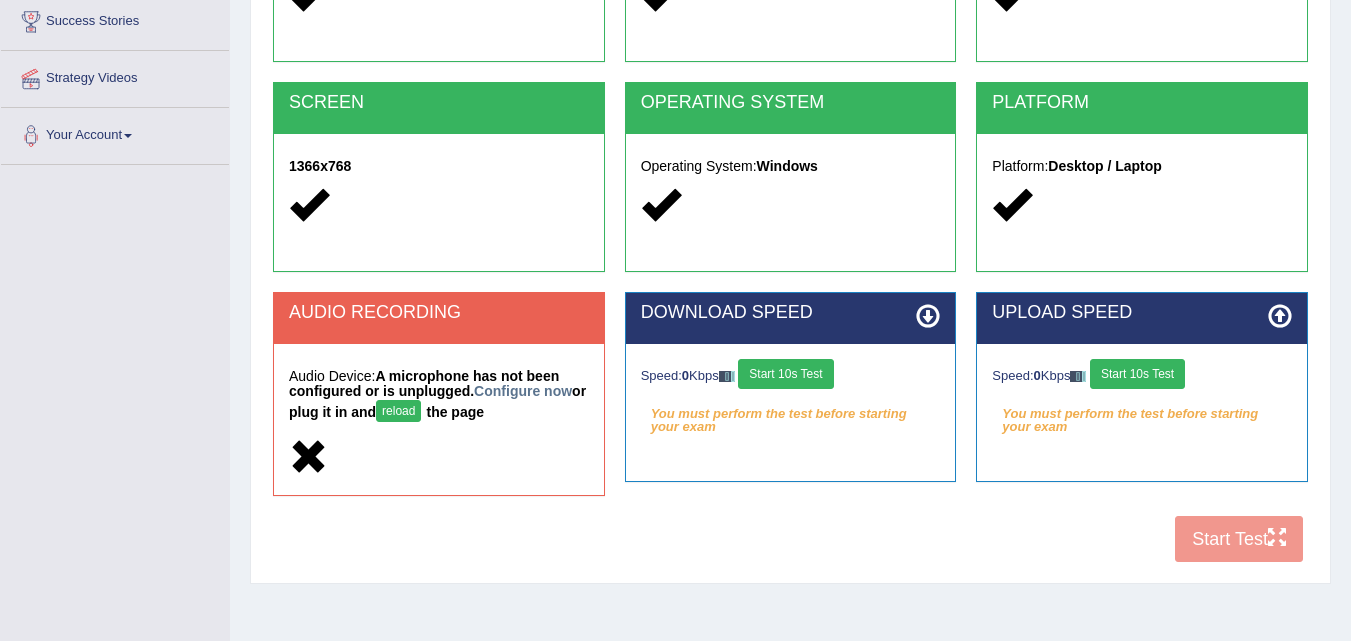 click on "DOWNLOAD SPEED" at bounding box center [791, 318] 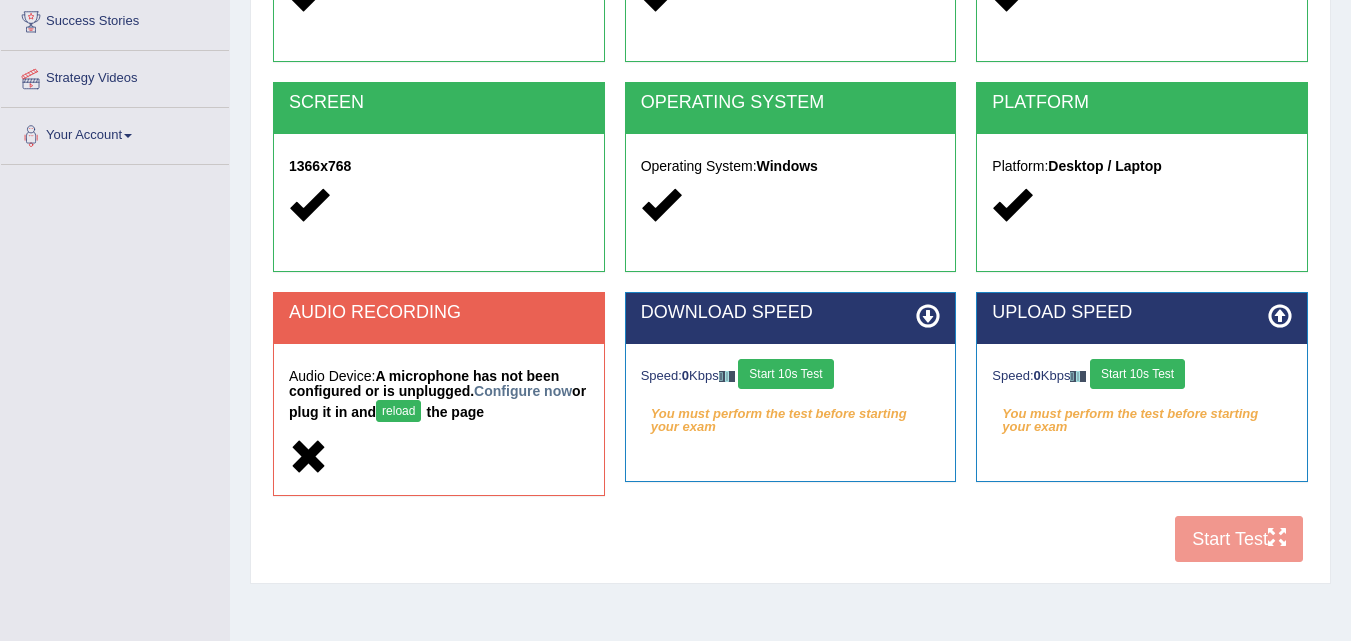 click at bounding box center (928, 316) 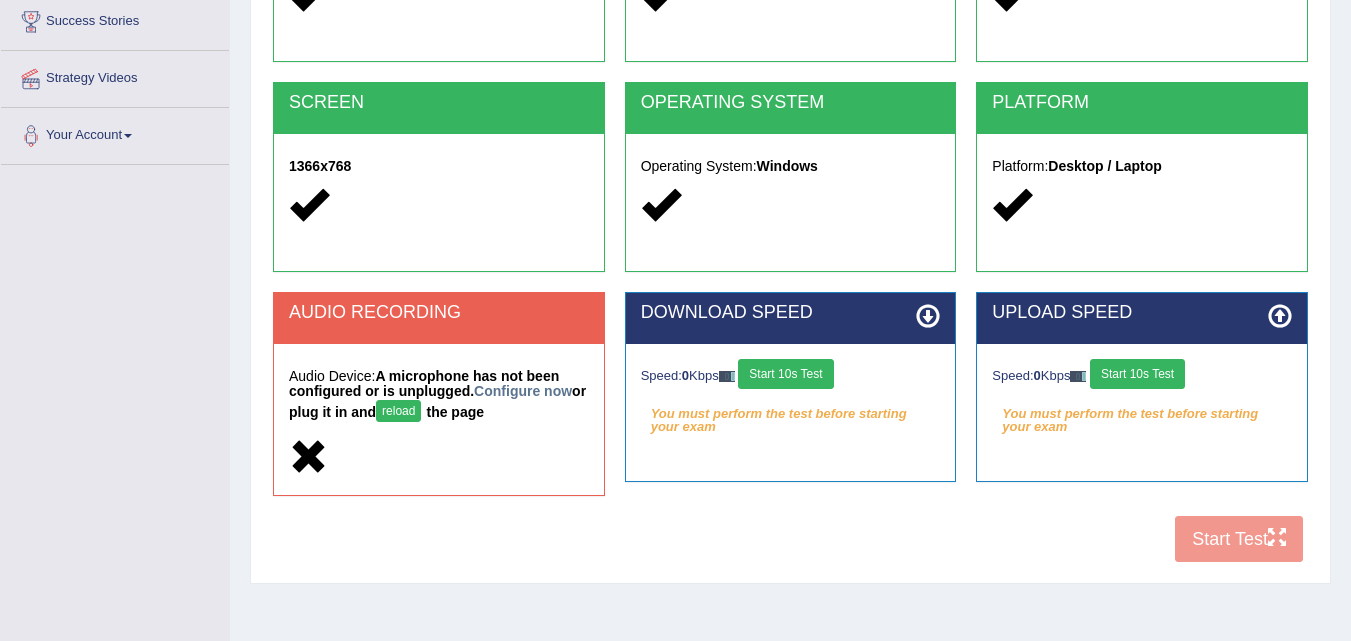 click at bounding box center [928, 316] 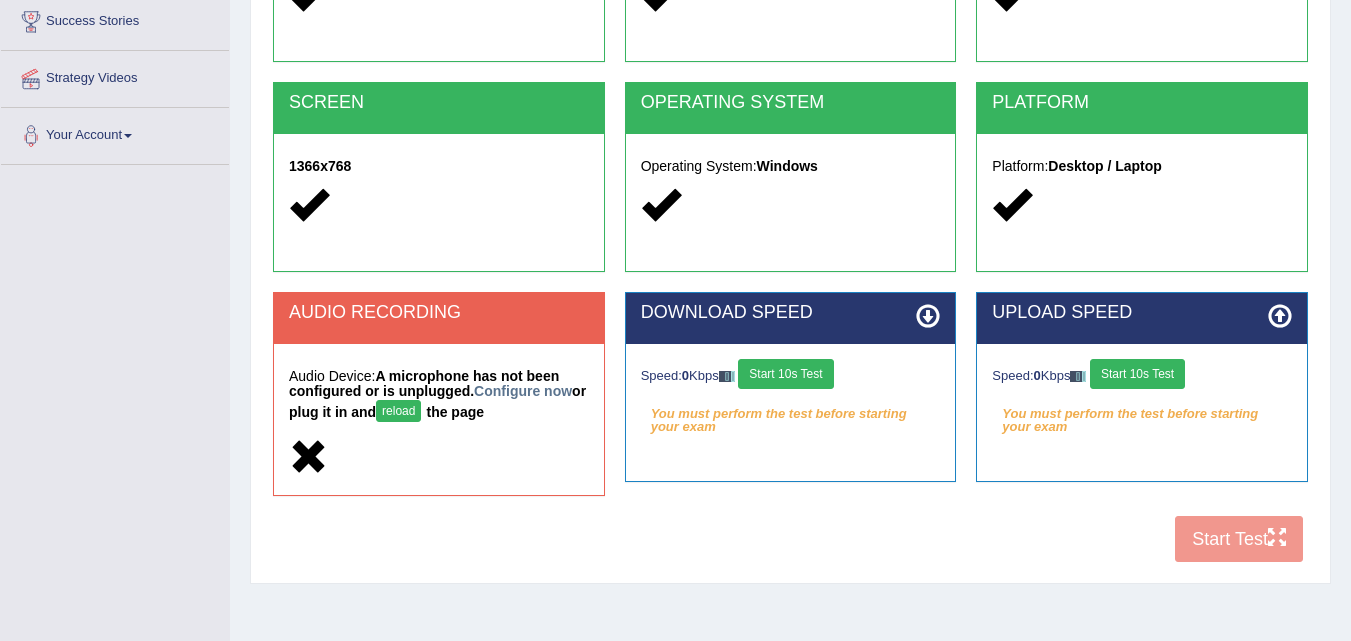 click on "Start 10s Test" at bounding box center [785, 374] 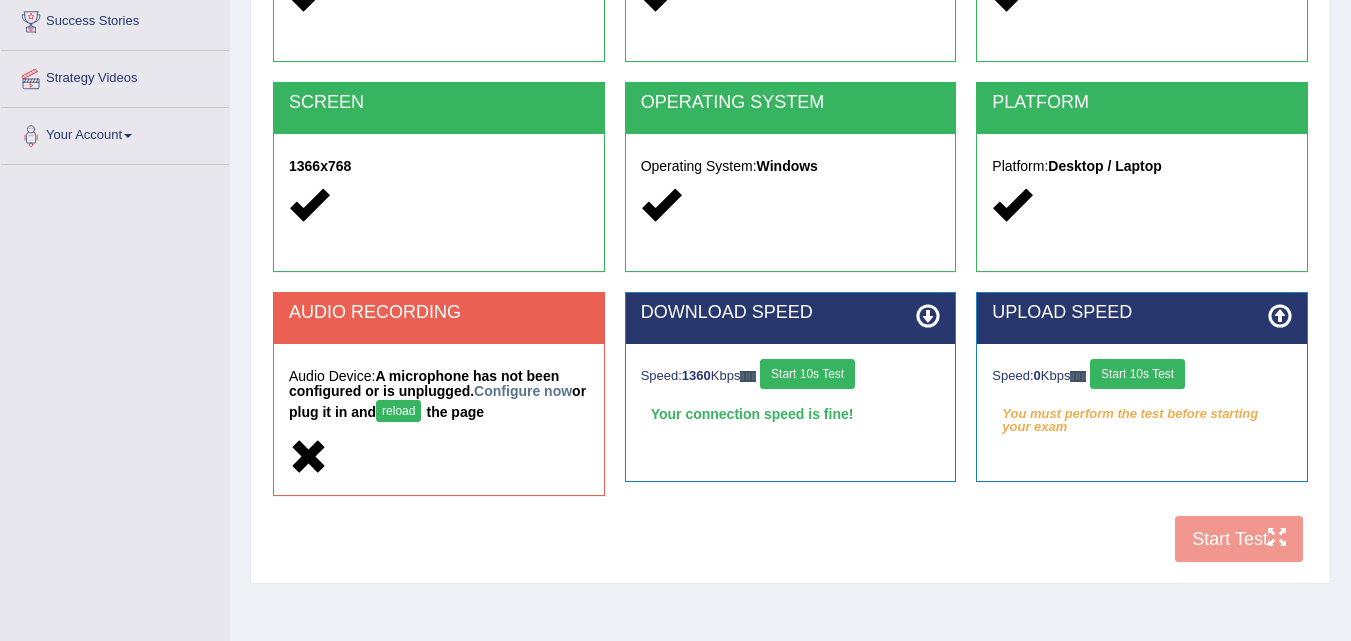 click on "Start 10s Test" at bounding box center [1137, 374] 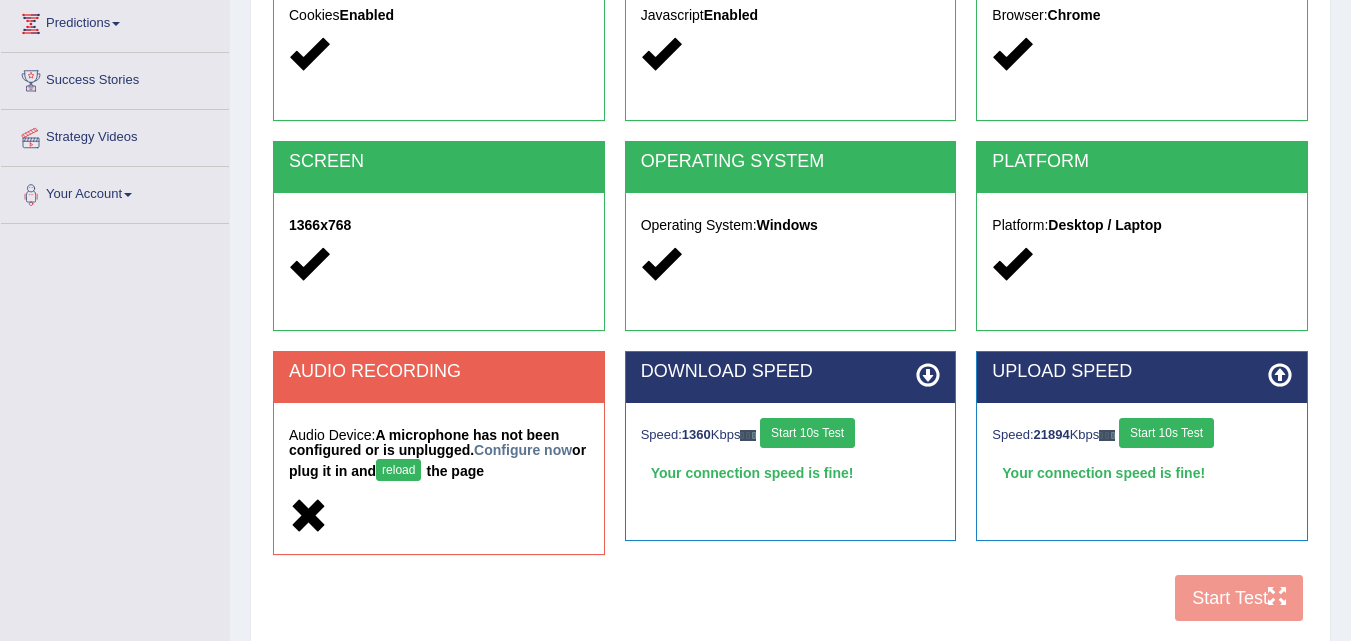 scroll, scrollTop: 409, scrollLeft: 0, axis: vertical 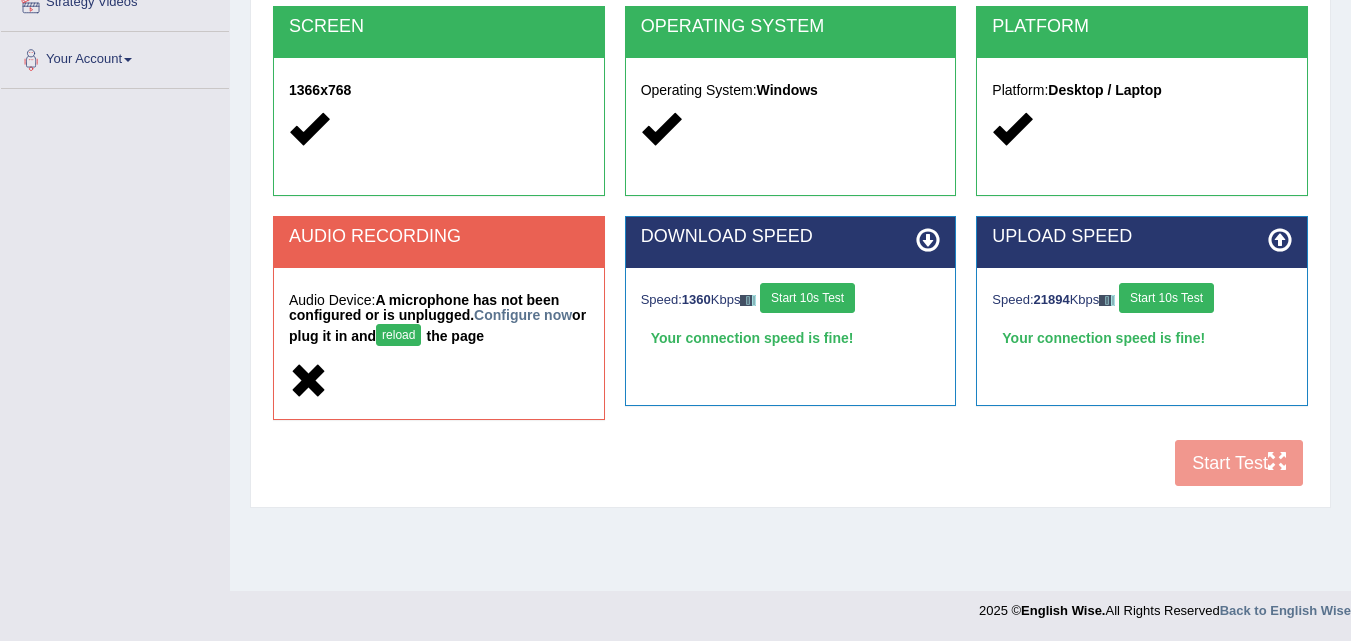 click on "COOKIES
Cookies  Enabled
JAVASCRIPT
Javascript  Enabled
BROWSER
Browser:  Chrome
SCREEN
1366x768
OPERATING SYSTEM
Operating System:  Windows
PLATFORM
Platform:  Desktop / Laptop
AUDIO RECORDING
Audio Device:  A microphone has not been configured or is unplugged.  Configure now  or plug it in and  reload  the page
DOWNLOAD SPEED
Speed:  1360  Kbps    Start 10s Test
Your connection speed is fine!
Select Audio Quality
UPLOAD SPEED
Speed:  21894  Kbps    Start 10s Test
Your connection speed is fine!" at bounding box center [790, 146] 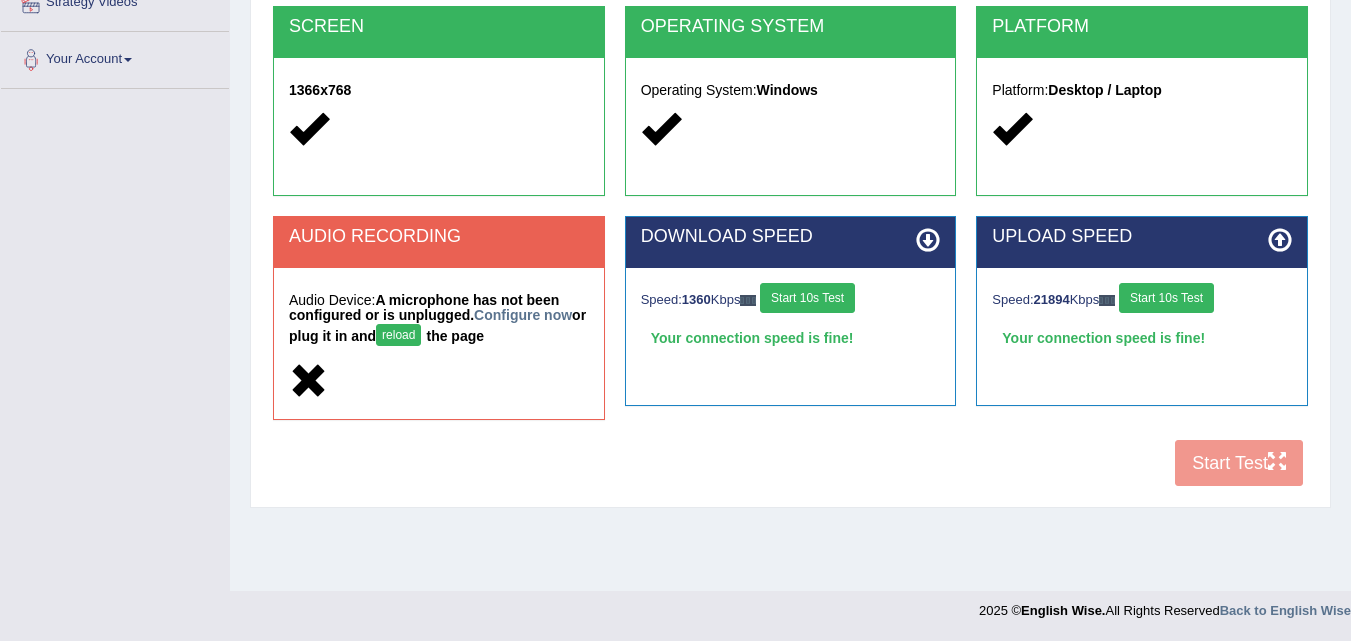 click on "Start 10s Test" at bounding box center (1166, 298) 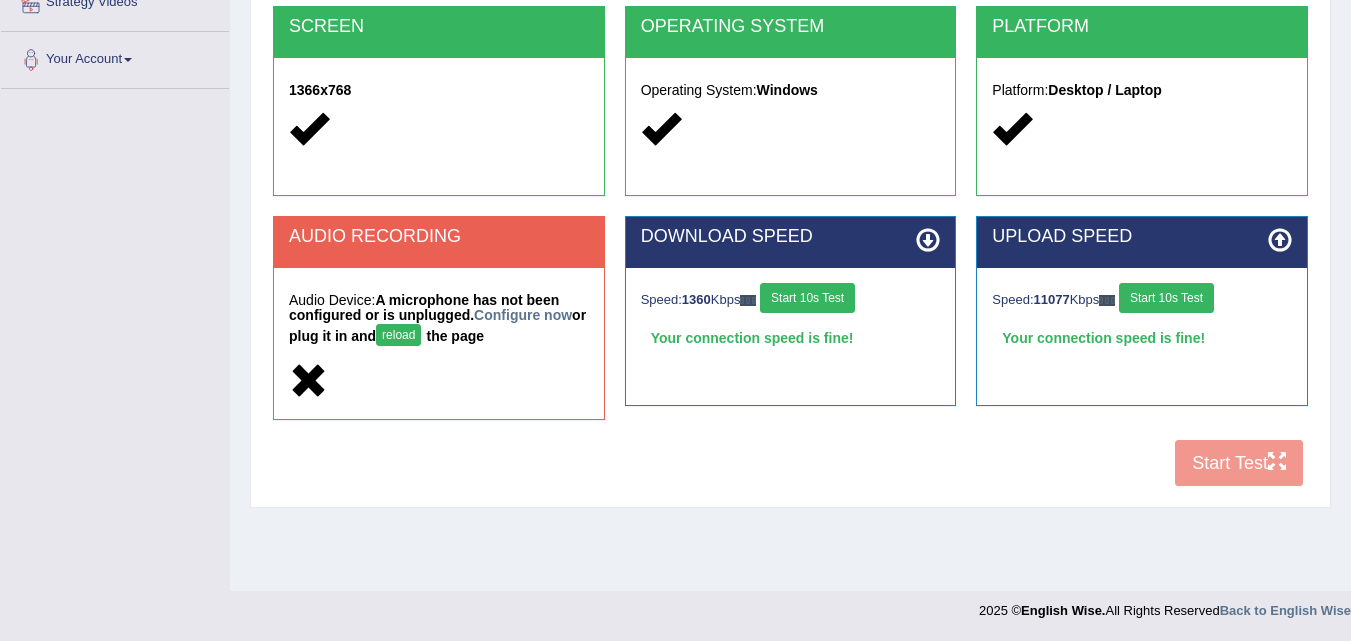 click on "Desktop / Laptop" at bounding box center (1105, 90) 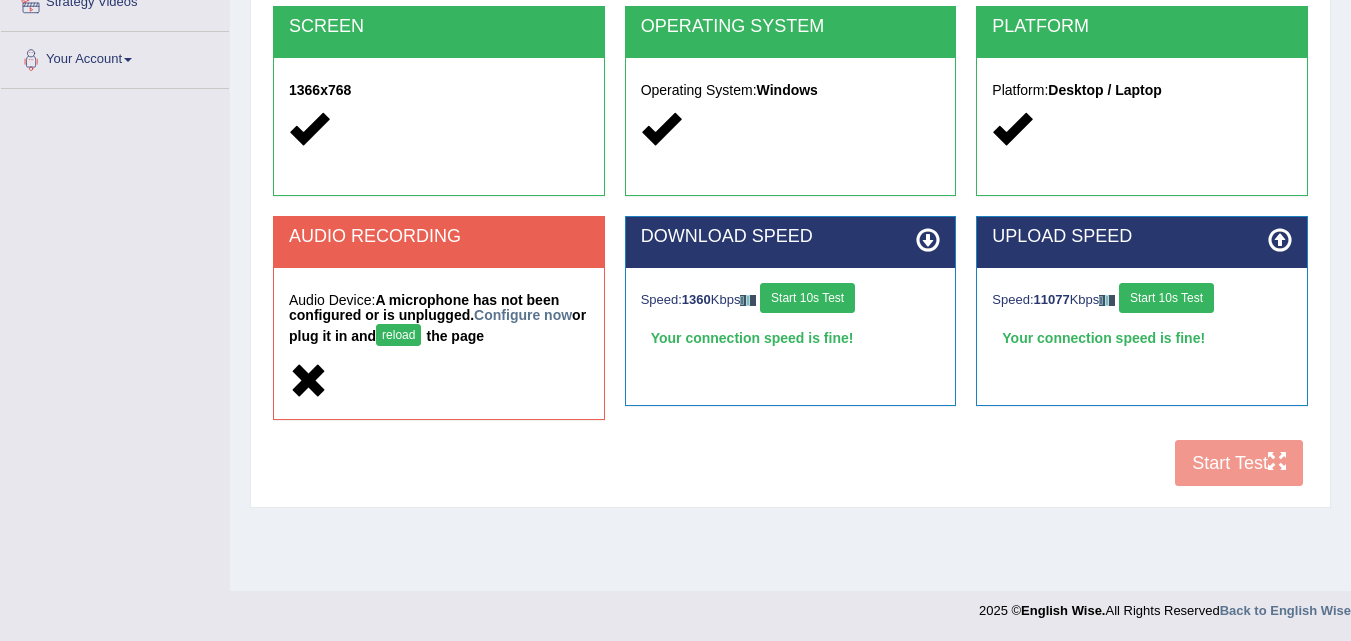 click on "reload" at bounding box center [398, 335] 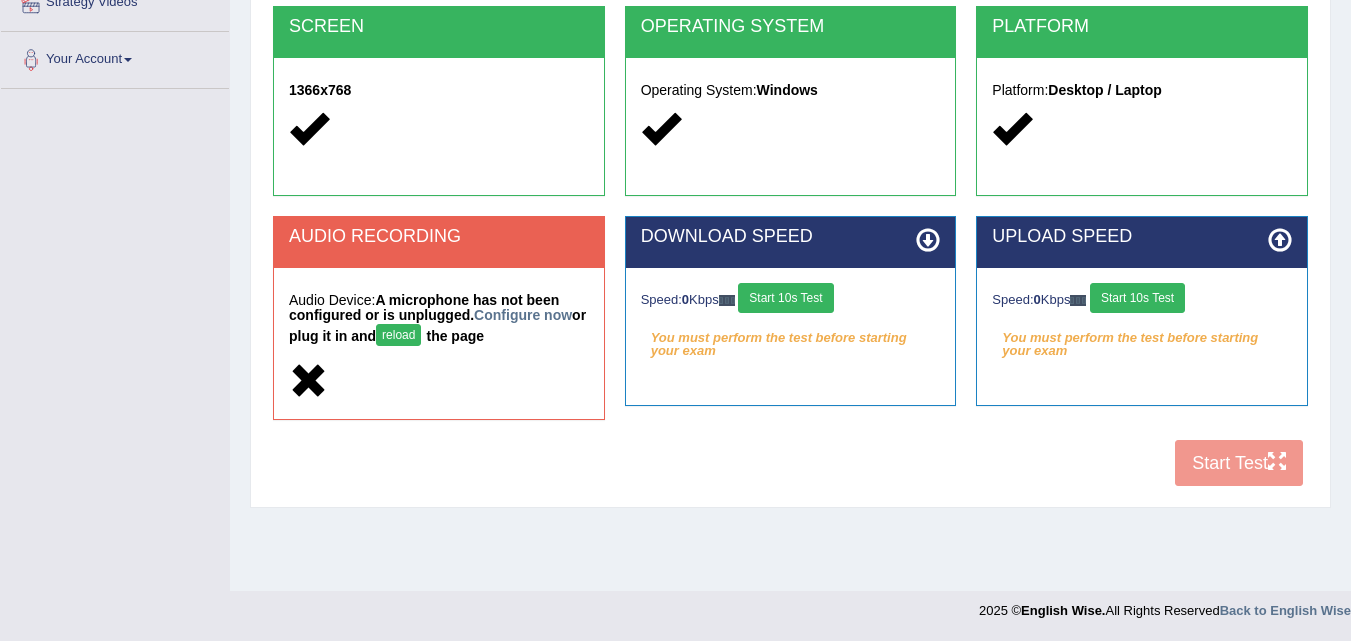 scroll, scrollTop: 409, scrollLeft: 0, axis: vertical 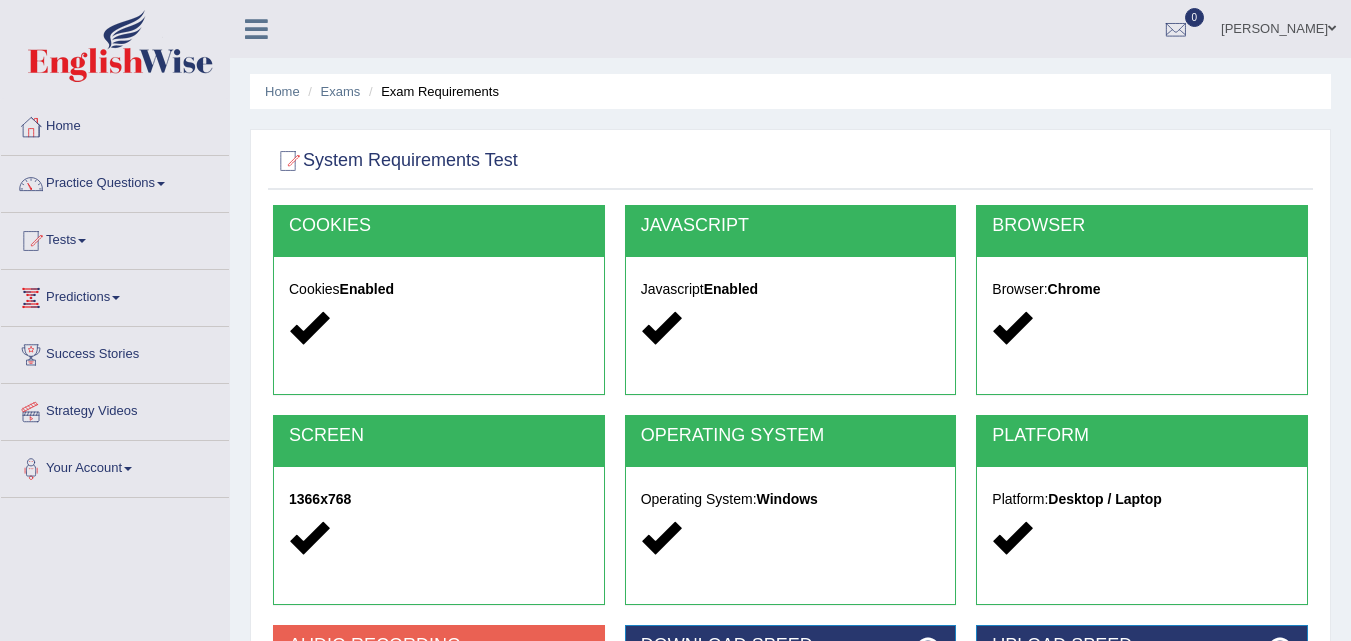 click on "reload" at bounding box center [398, 744] 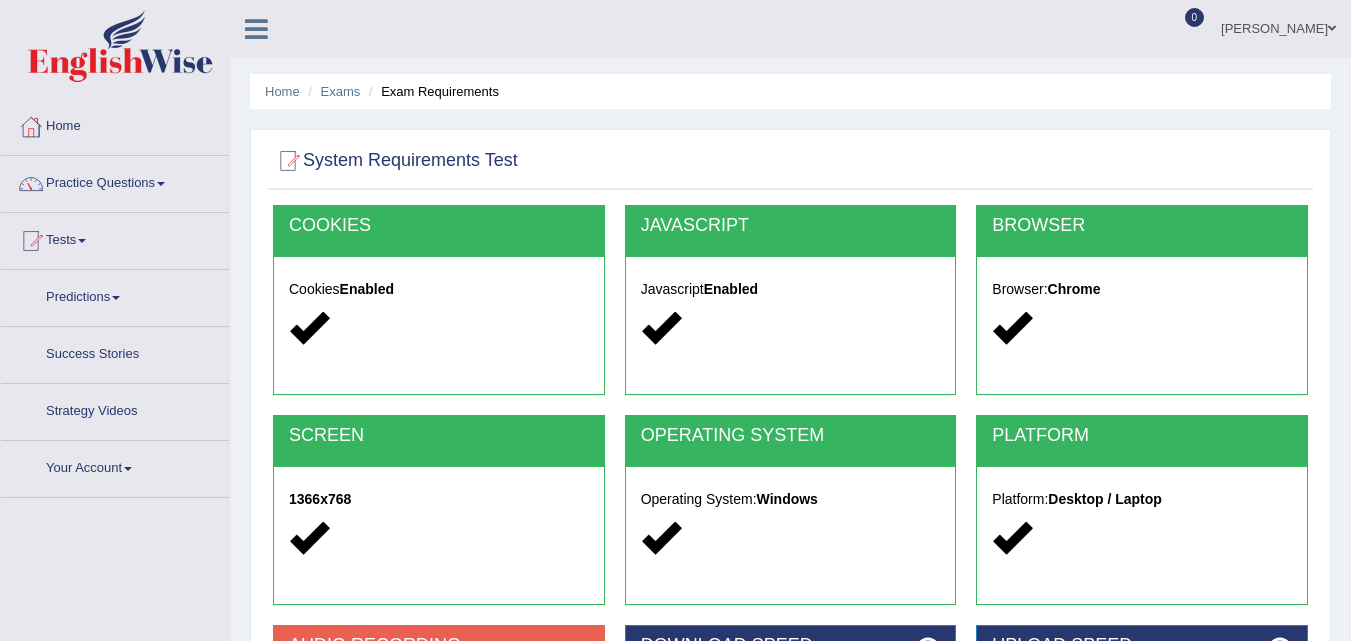 scroll, scrollTop: 76, scrollLeft: 0, axis: vertical 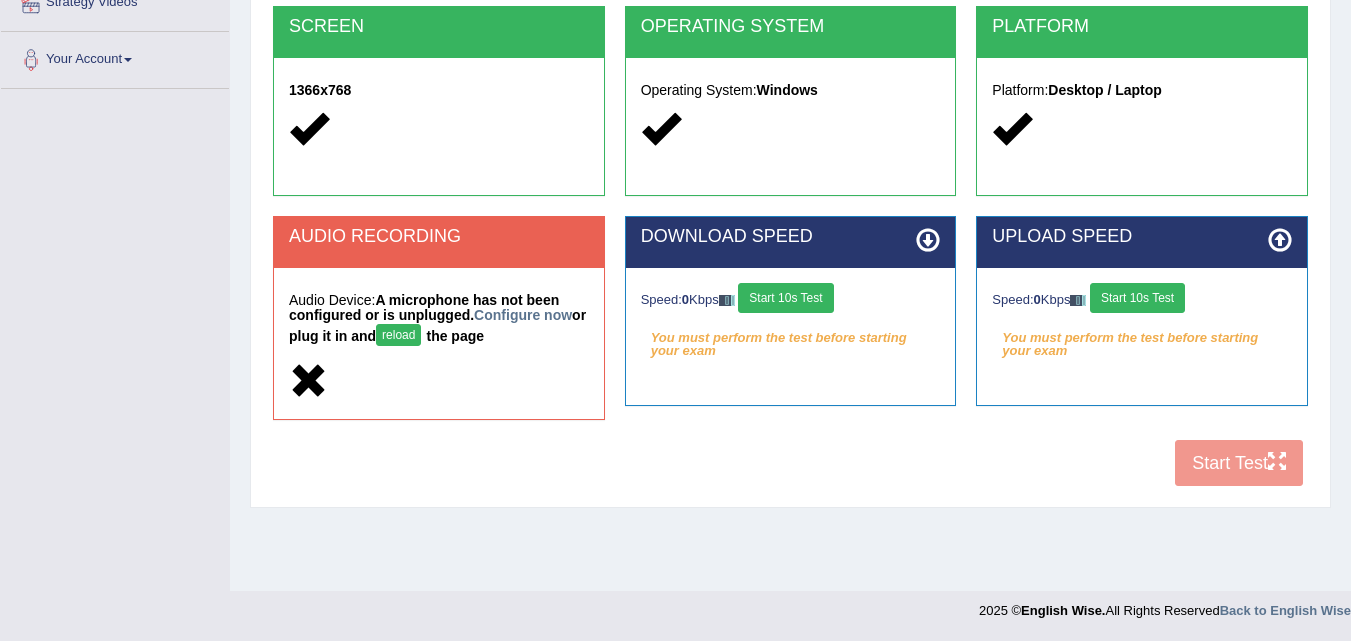 click on "Speed:  0  Kbps    Start 10s Test
You must perform the test before starting your exam
Select Audio Quality" at bounding box center [791, 318] 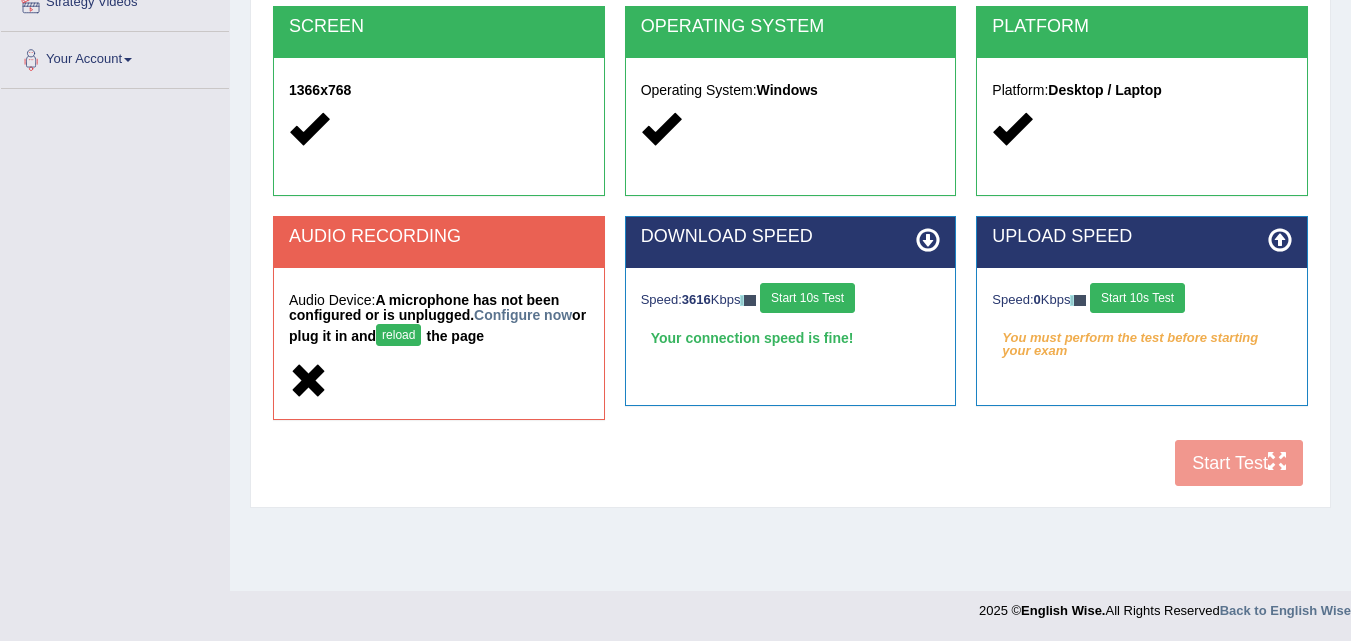 click on "Start 10s Test" at bounding box center (1137, 298) 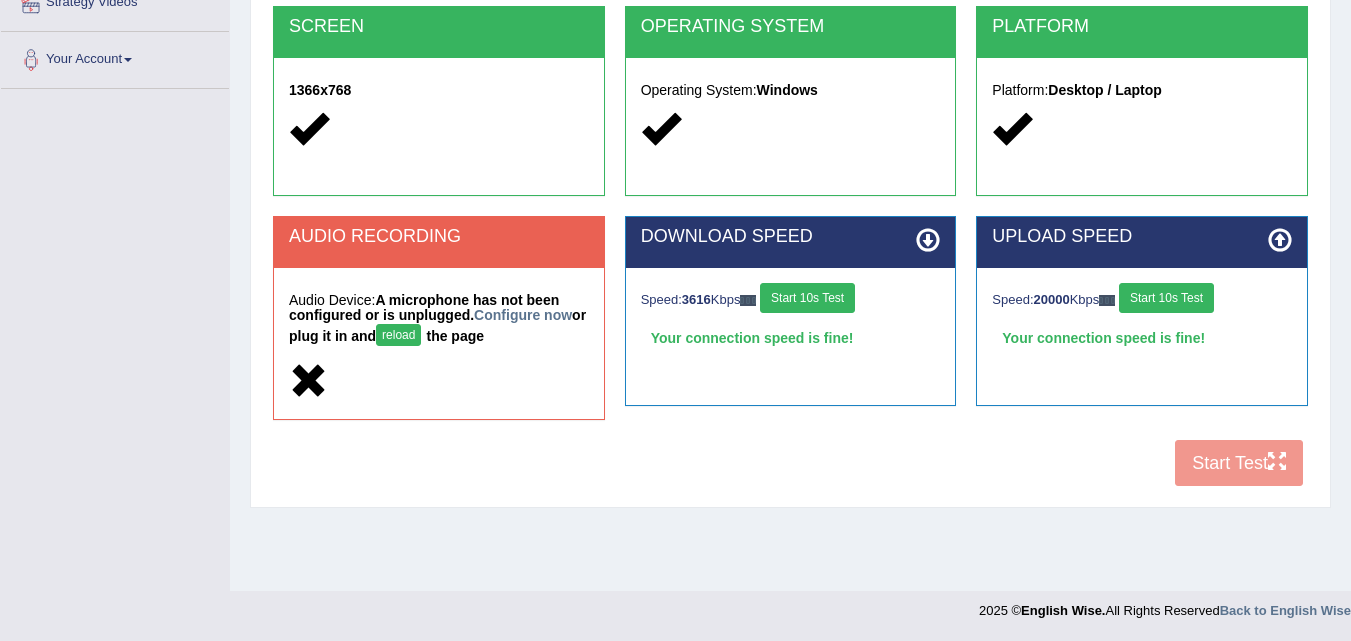 click on "Start 10s Test" at bounding box center [1166, 298] 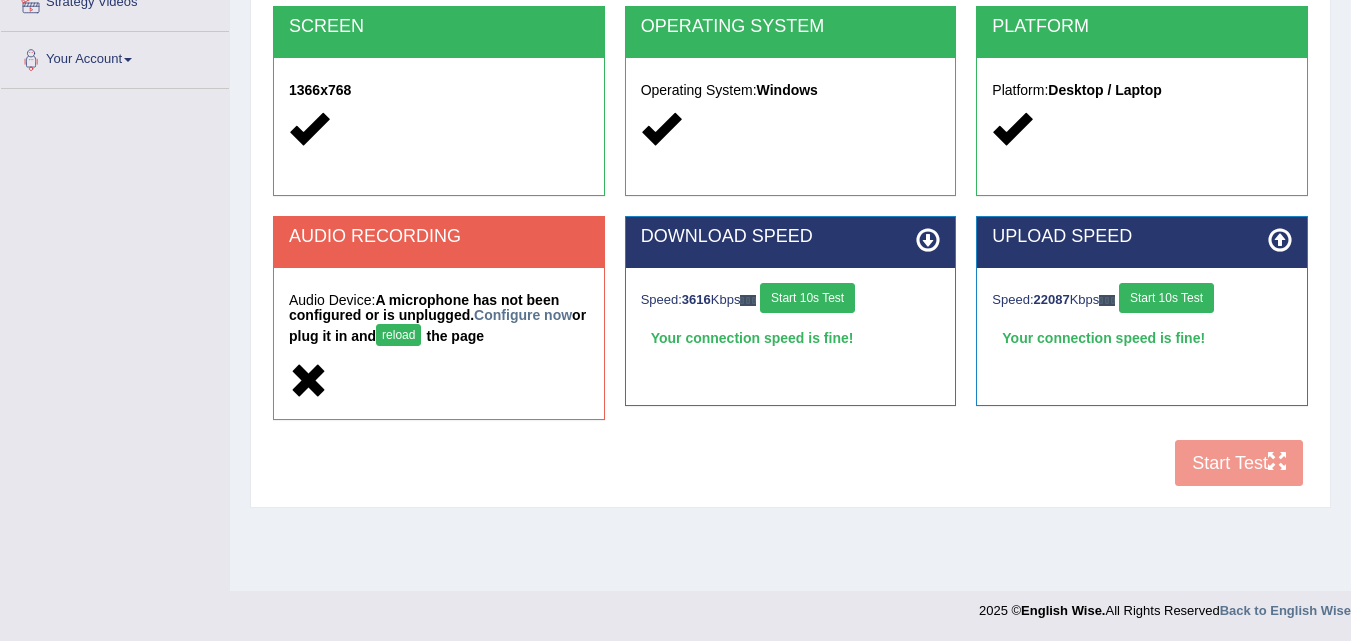 click at bounding box center [928, 240] 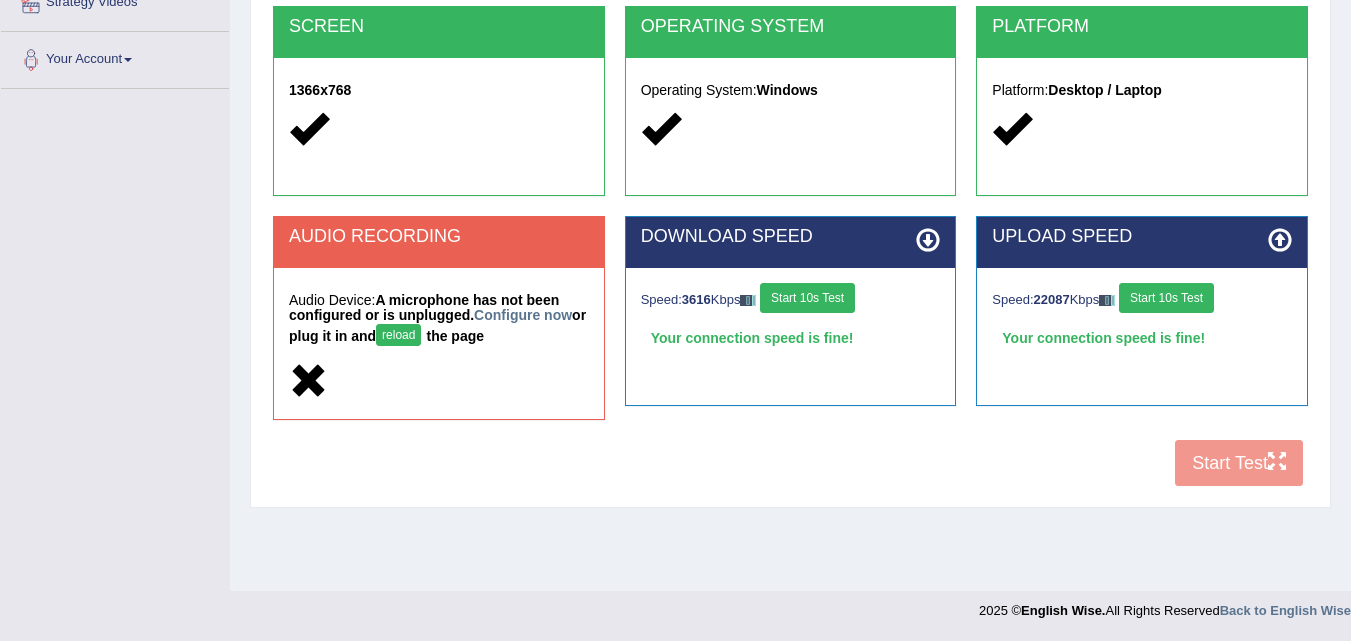 click on "UPLOAD SPEED" at bounding box center (1142, 242) 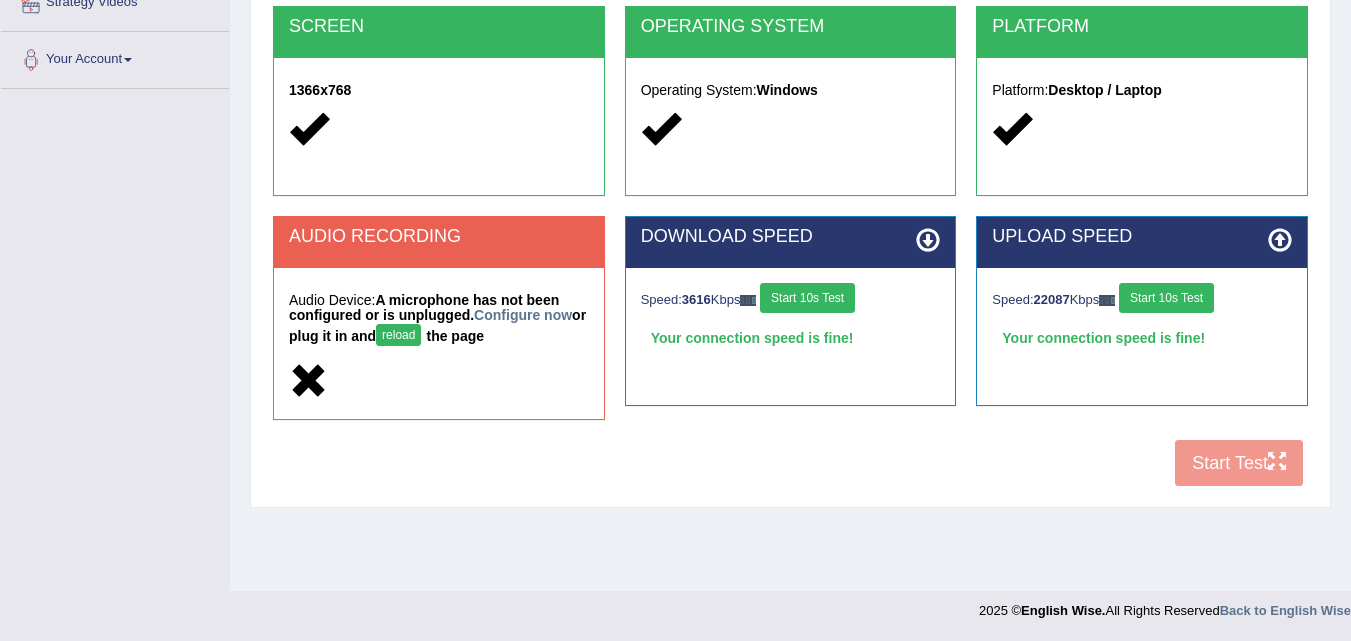 click on "AUDIO RECORDING" at bounding box center [439, 237] 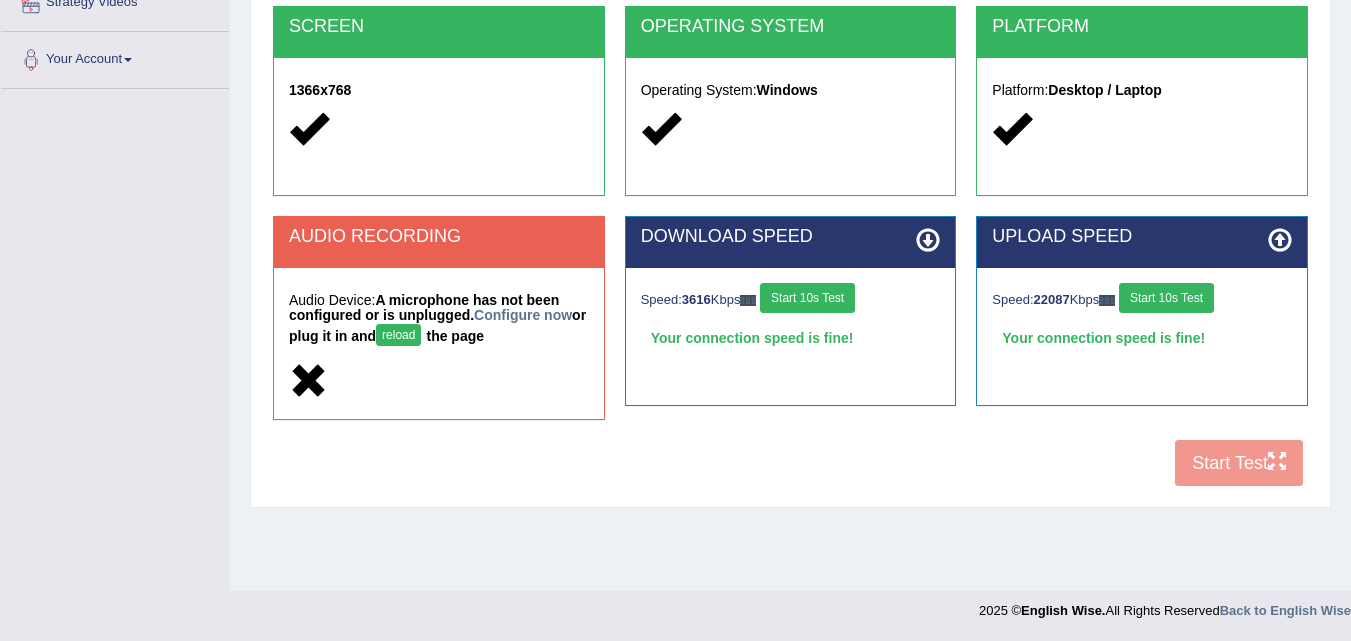 click on "reload" at bounding box center [398, 335] 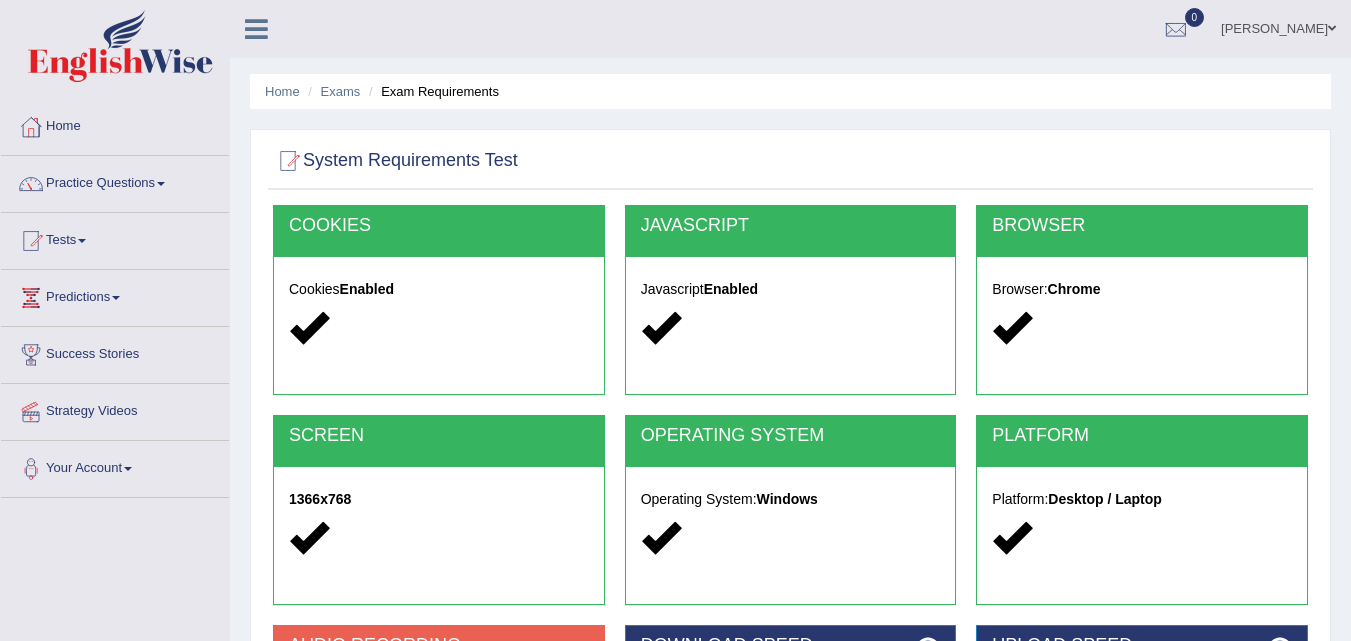 scroll, scrollTop: 409, scrollLeft: 0, axis: vertical 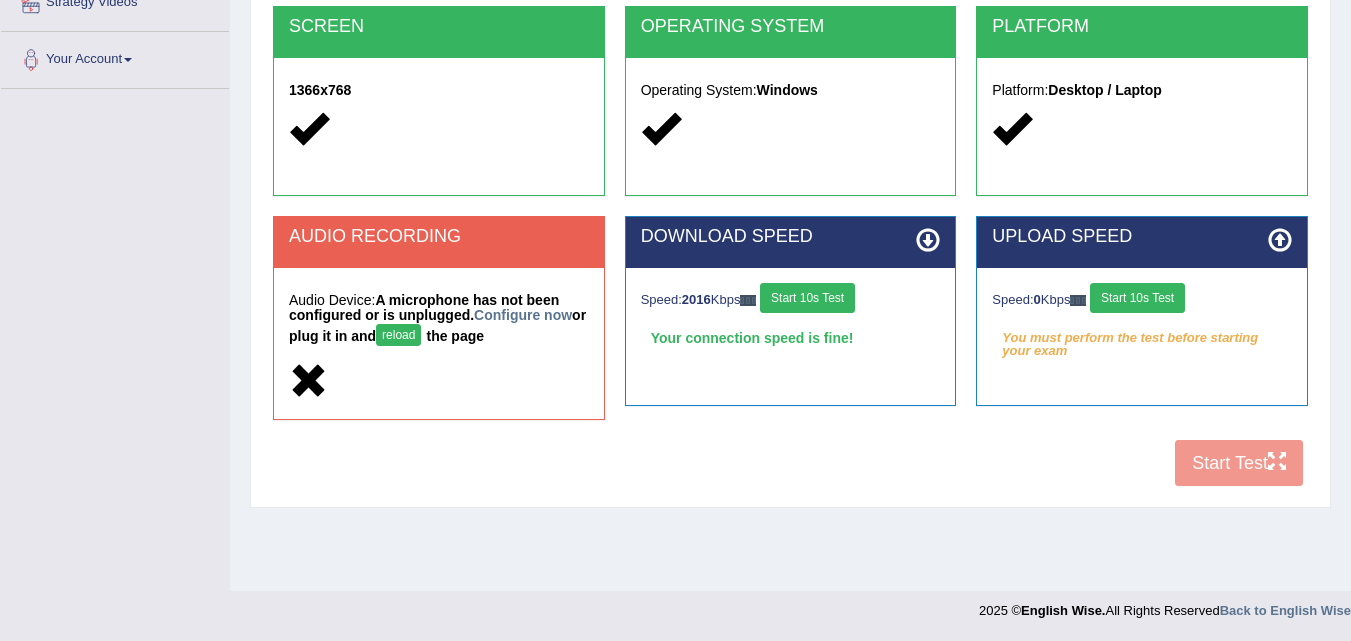 click on "Start 10s Test" at bounding box center [1137, 298] 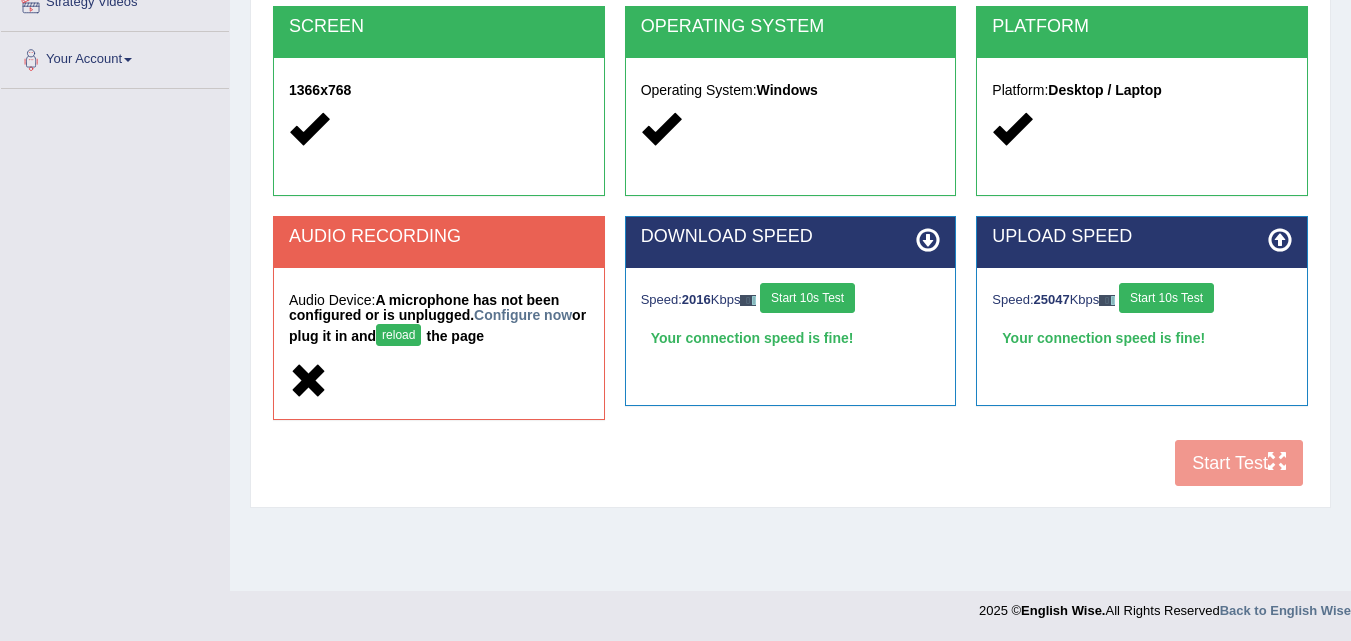 click on "Start 10s Test" at bounding box center (1166, 298) 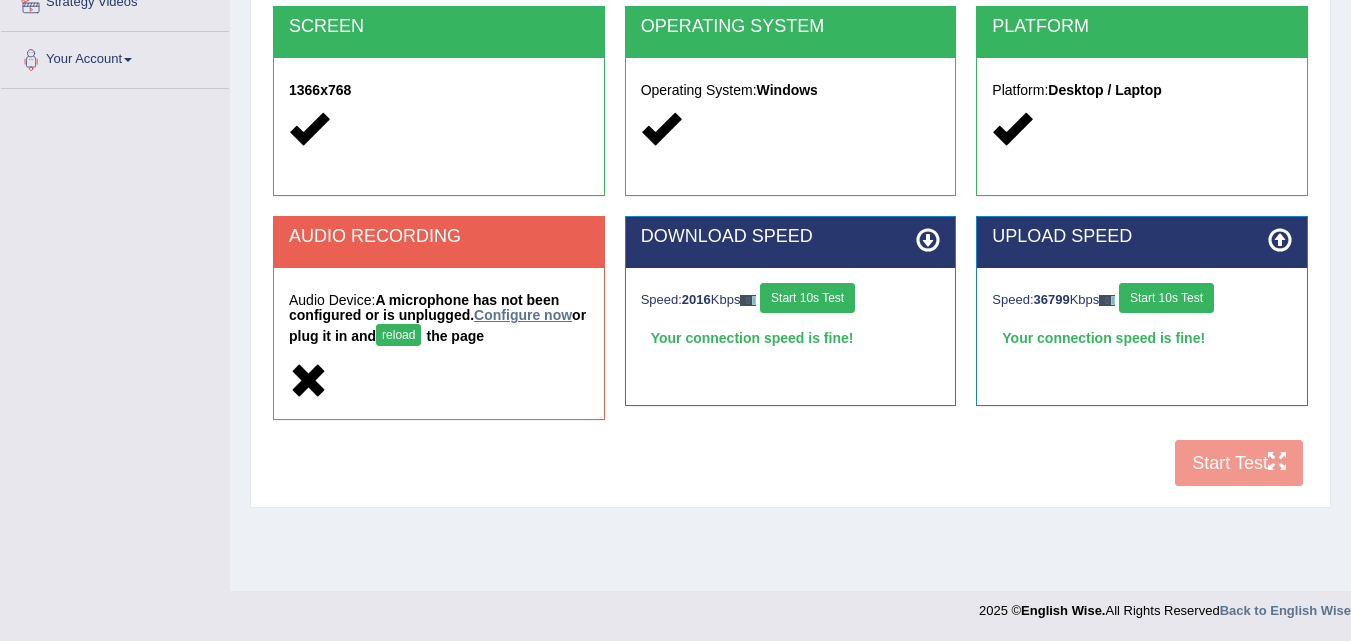 click on "Configure now" at bounding box center (523, 315) 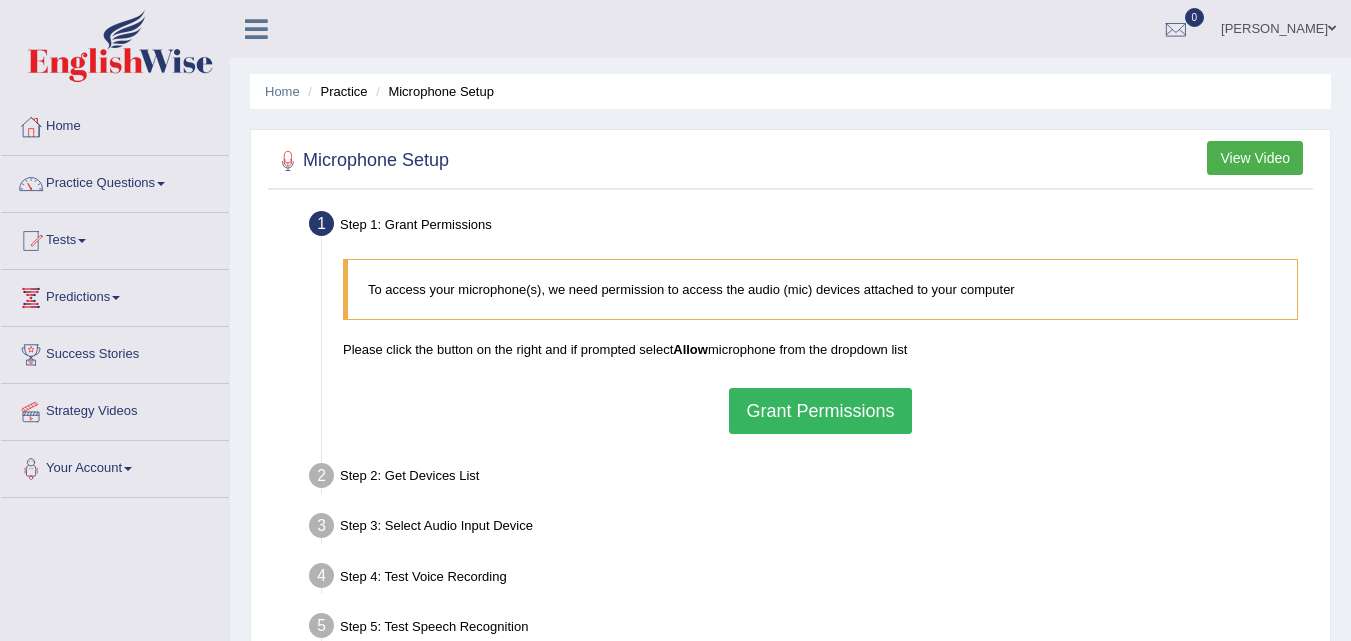 scroll, scrollTop: 0, scrollLeft: 0, axis: both 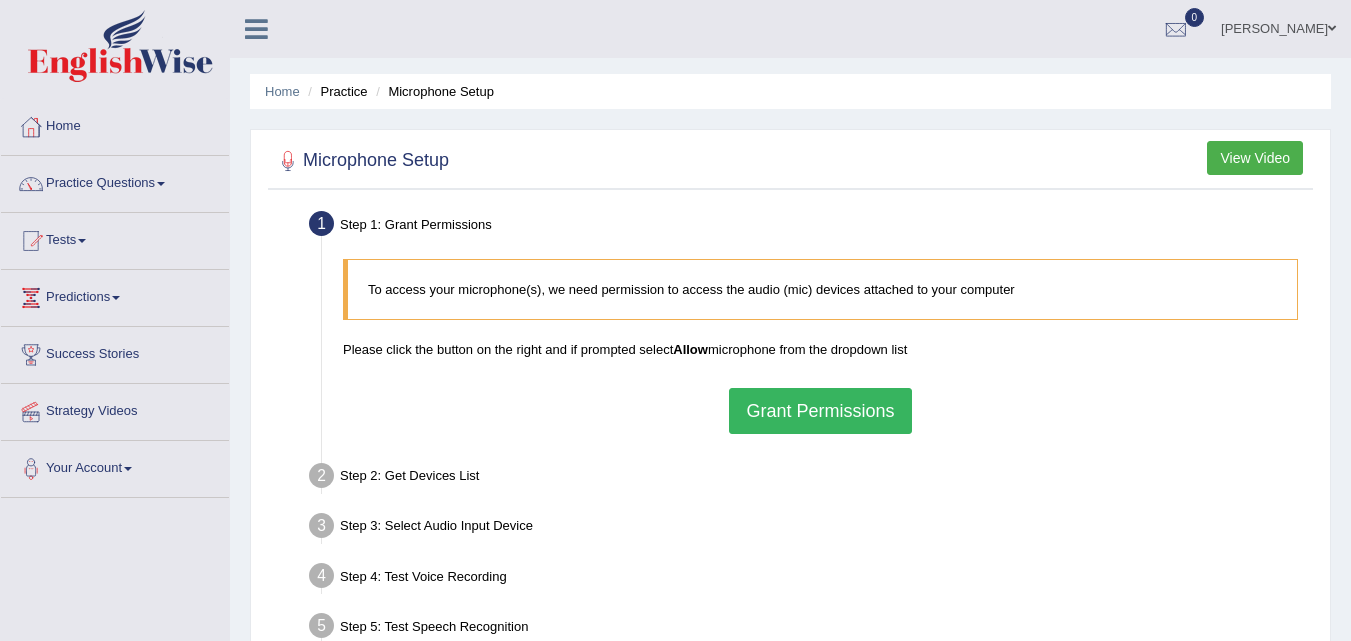 click on "Grant Permissions" at bounding box center [820, 411] 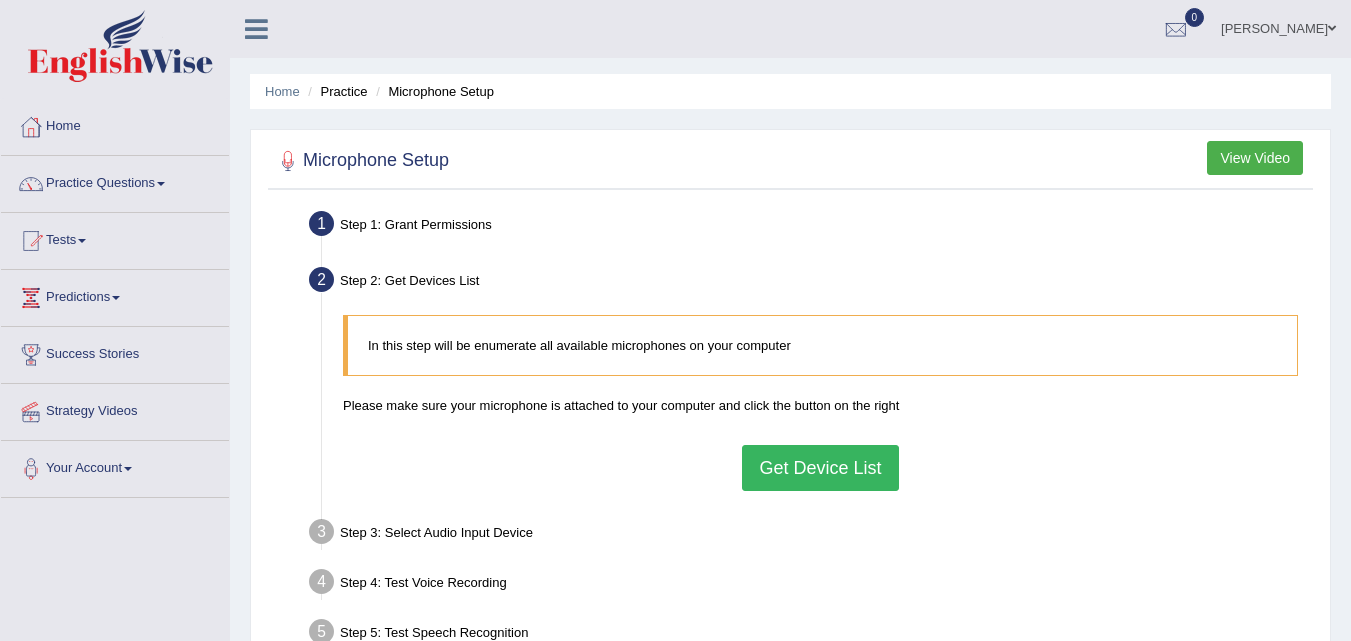 click on "In this step will be enumerate all available microphones on your computer   Please make sure your microphone is attached to your computer and click the button on the right     Get Device List" at bounding box center (820, 402) 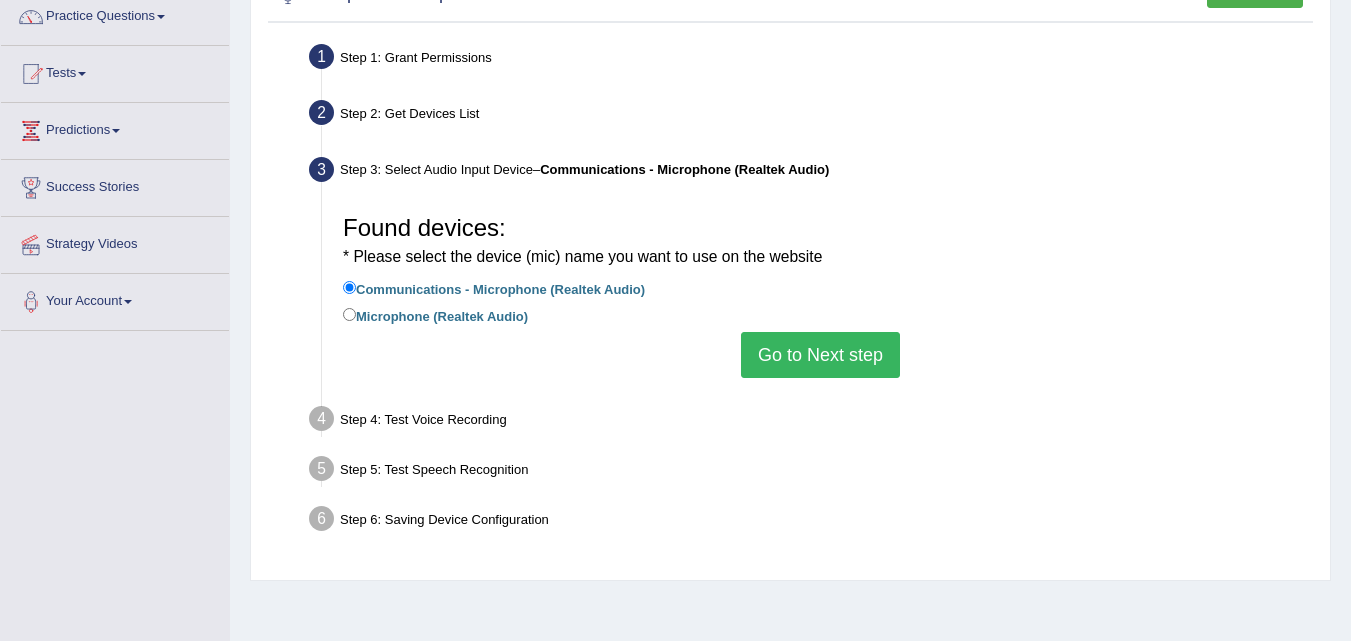 scroll, scrollTop: 333, scrollLeft: 0, axis: vertical 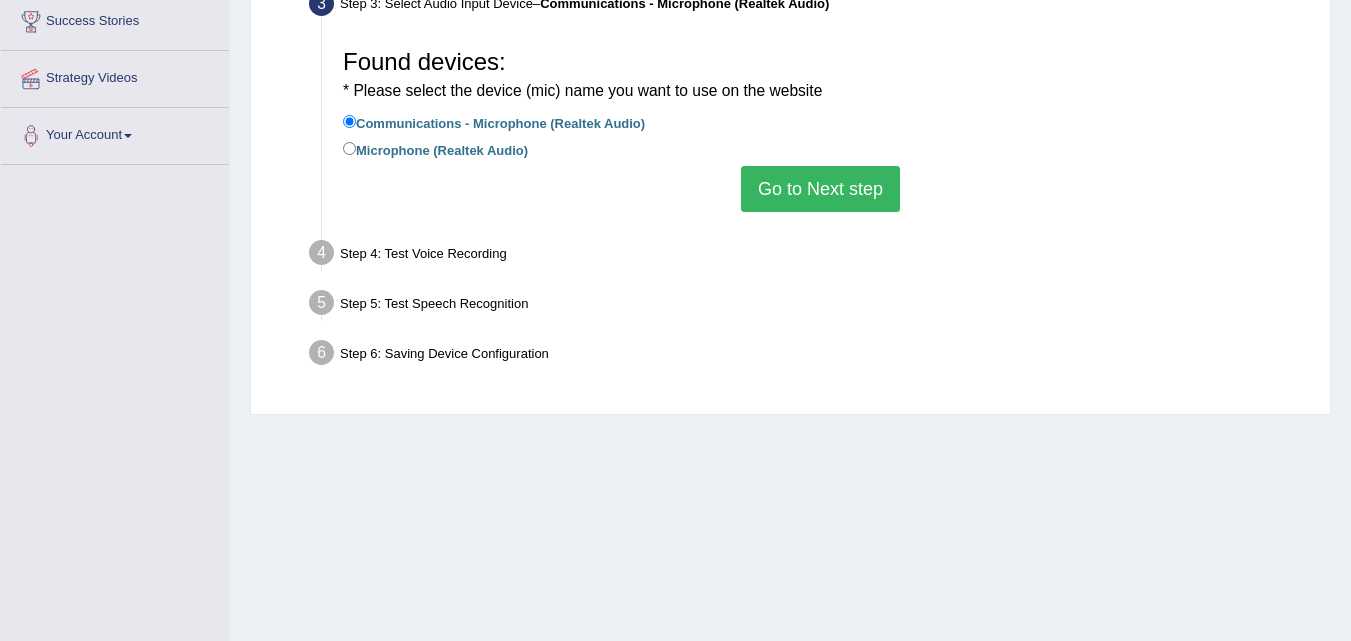click on "Go to Next step" at bounding box center [820, 189] 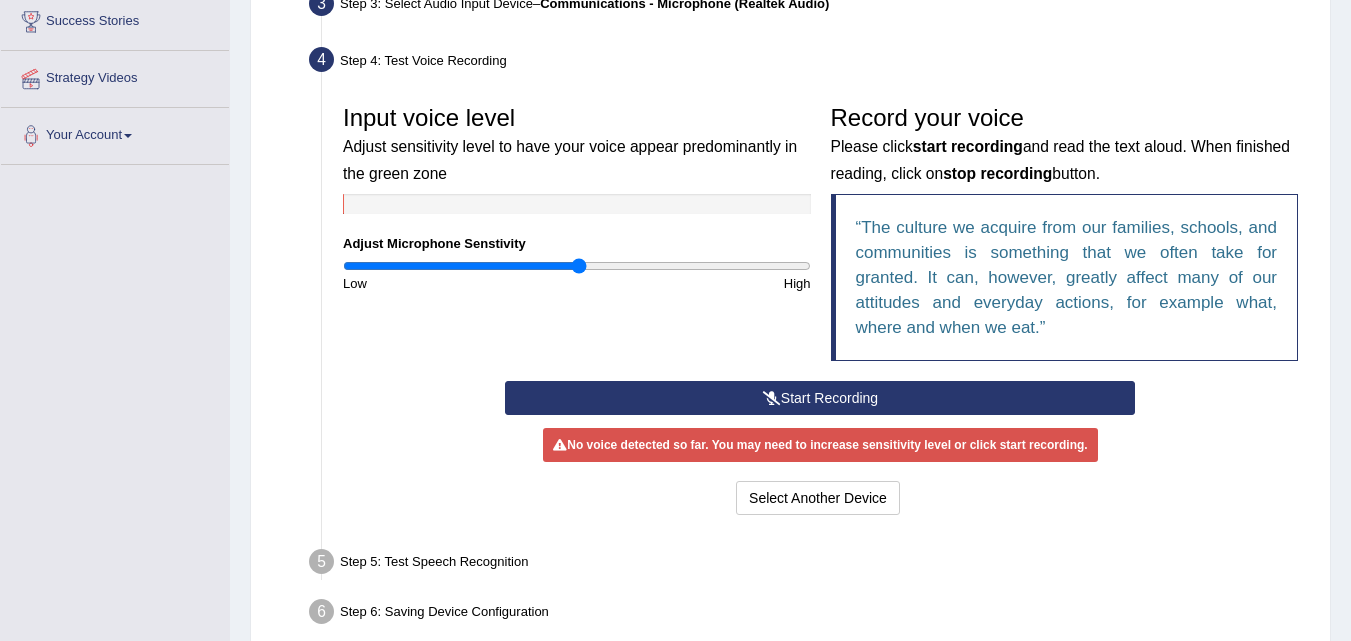 drag, startPoint x: 577, startPoint y: 262, endPoint x: 578, endPoint y: 280, distance: 18.027756 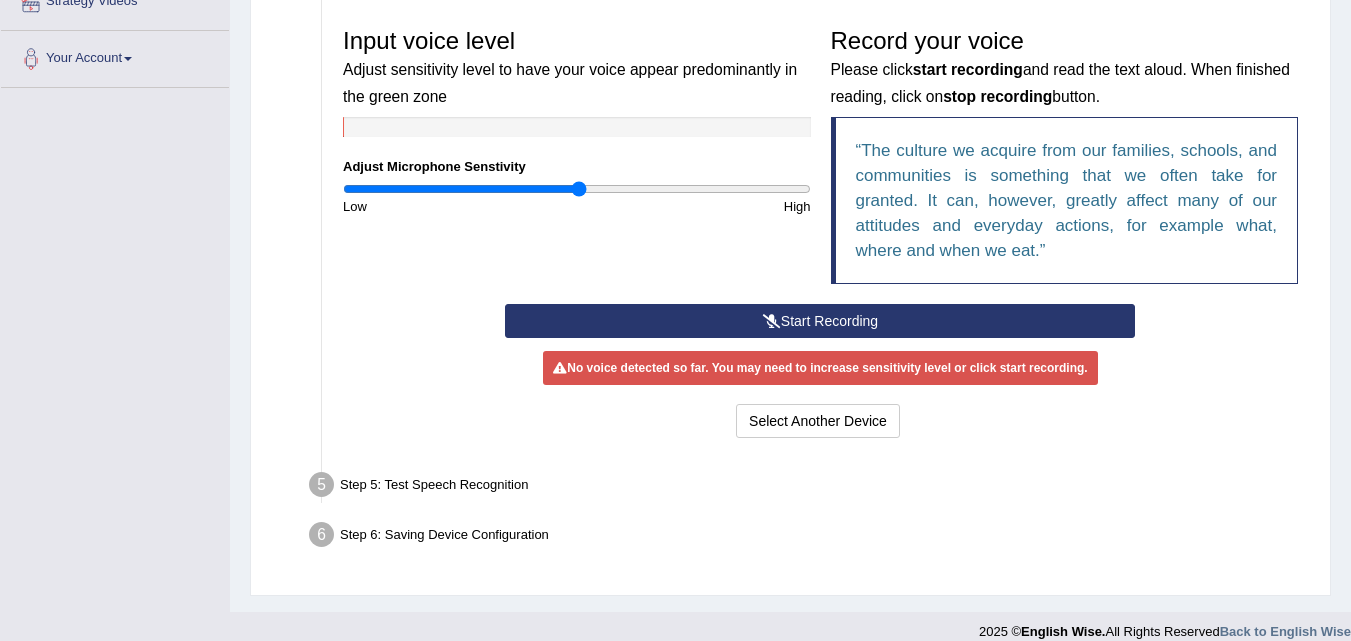 scroll, scrollTop: 431, scrollLeft: 0, axis: vertical 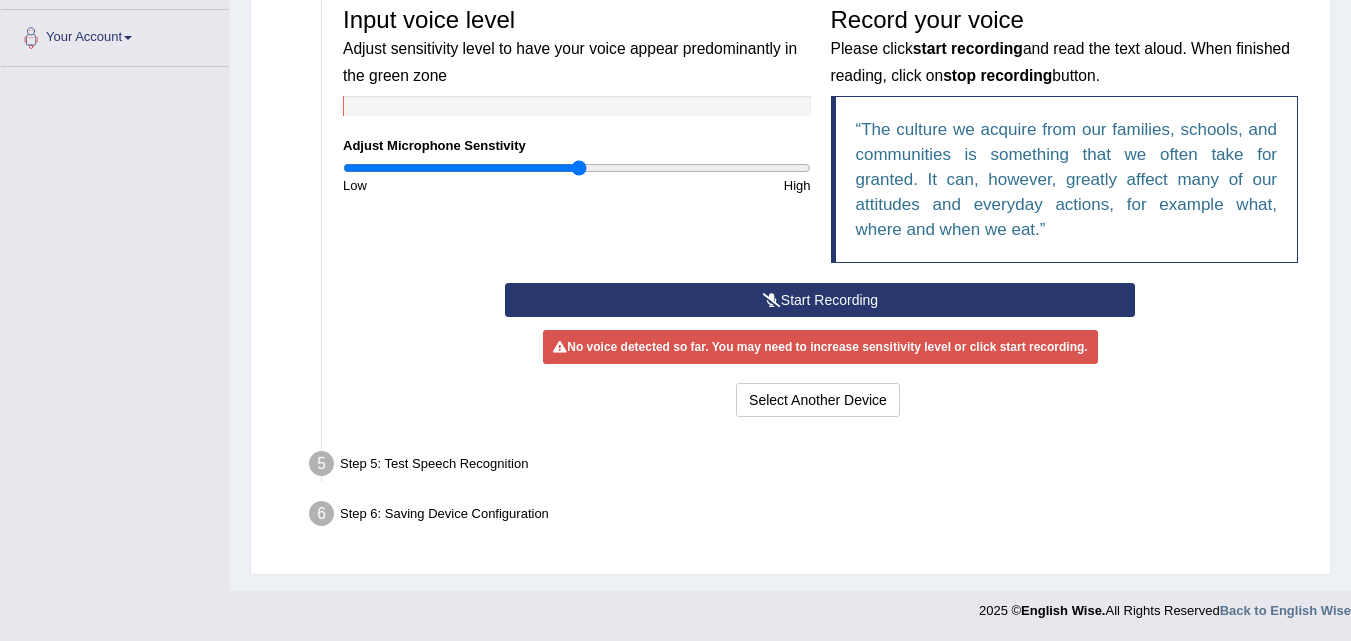 click on "Start Recording" at bounding box center [820, 300] 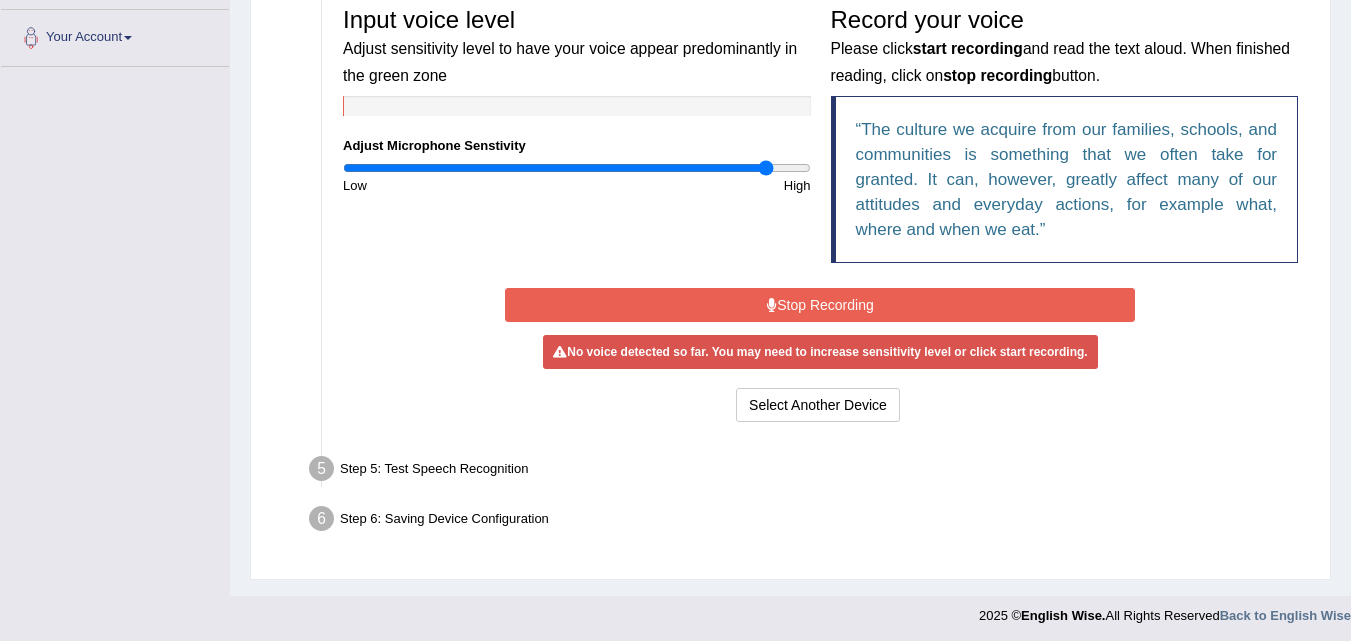 drag, startPoint x: 572, startPoint y: 164, endPoint x: 764, endPoint y: 190, distance: 193.75243 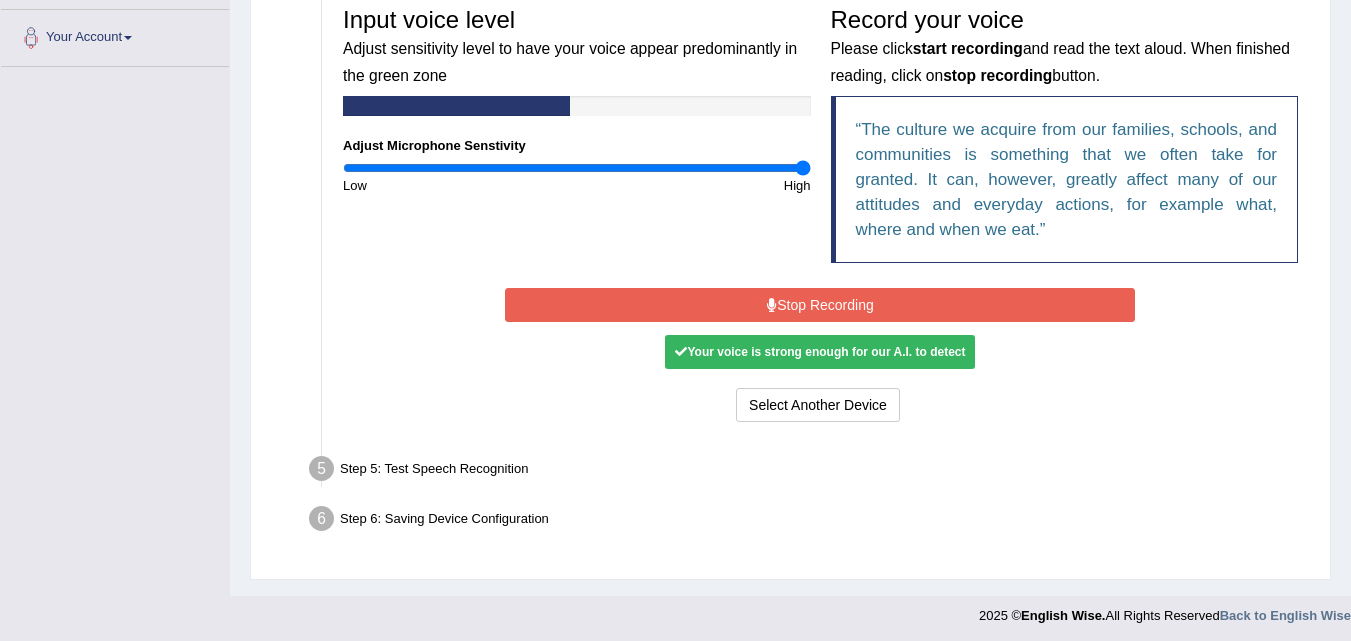 drag, startPoint x: 760, startPoint y: 168, endPoint x: 873, endPoint y: 186, distance: 114.424644 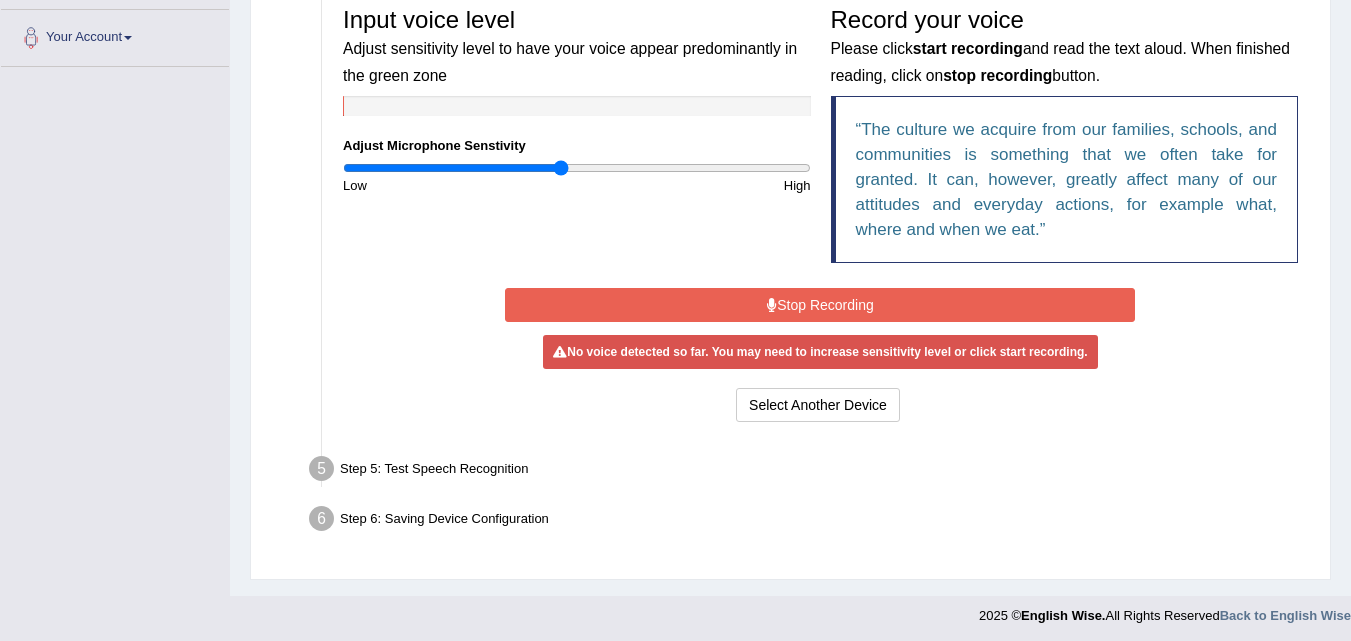 drag, startPoint x: 801, startPoint y: 165, endPoint x: 559, endPoint y: 237, distance: 252.48366 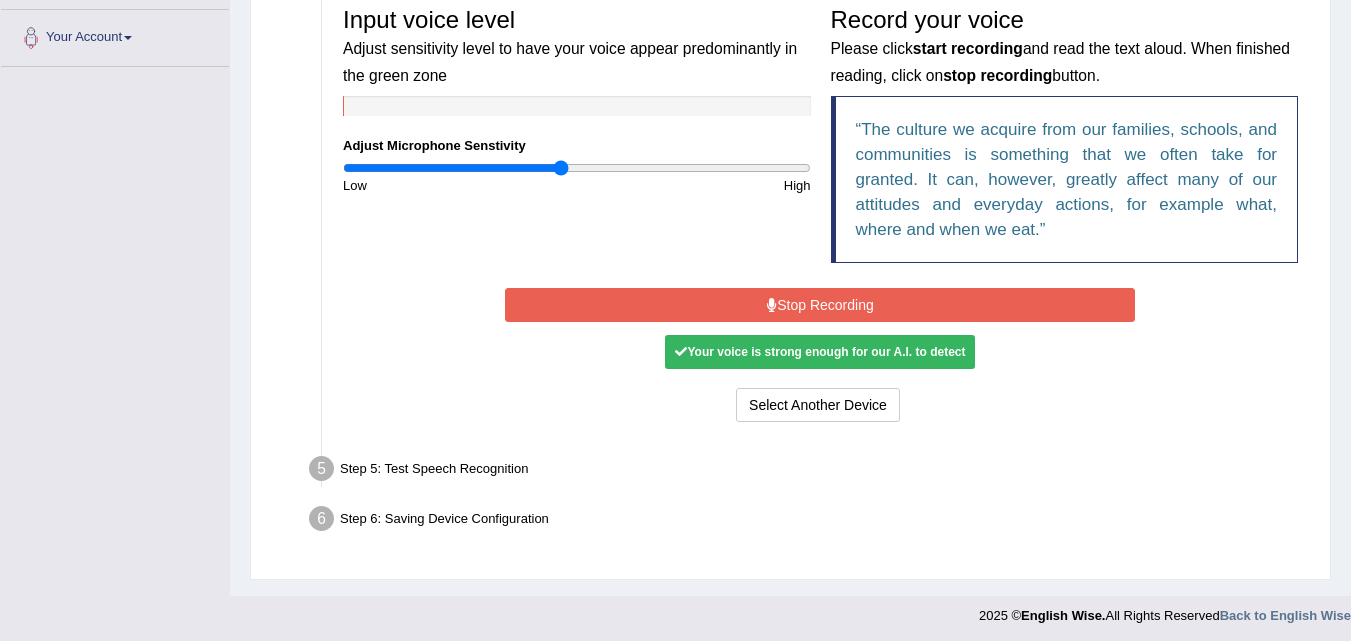 click on "Step 5: Test Speech Recognition" at bounding box center [810, 472] 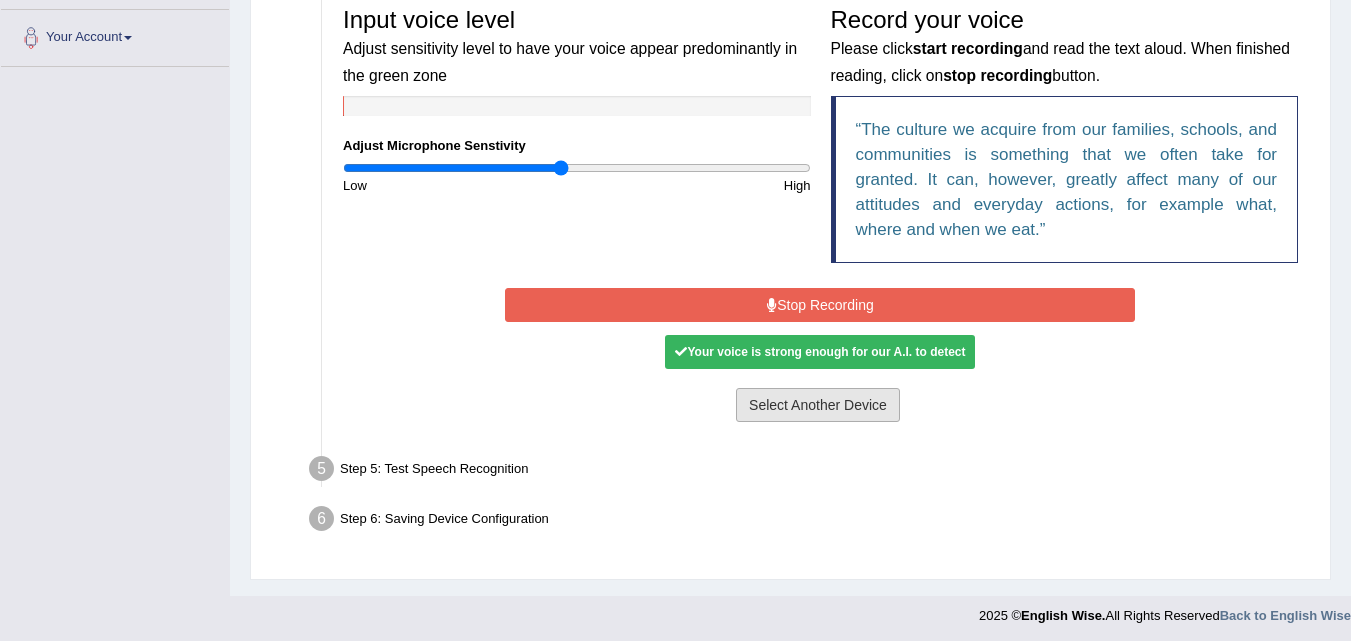click on "Select Another Device" at bounding box center (818, 405) 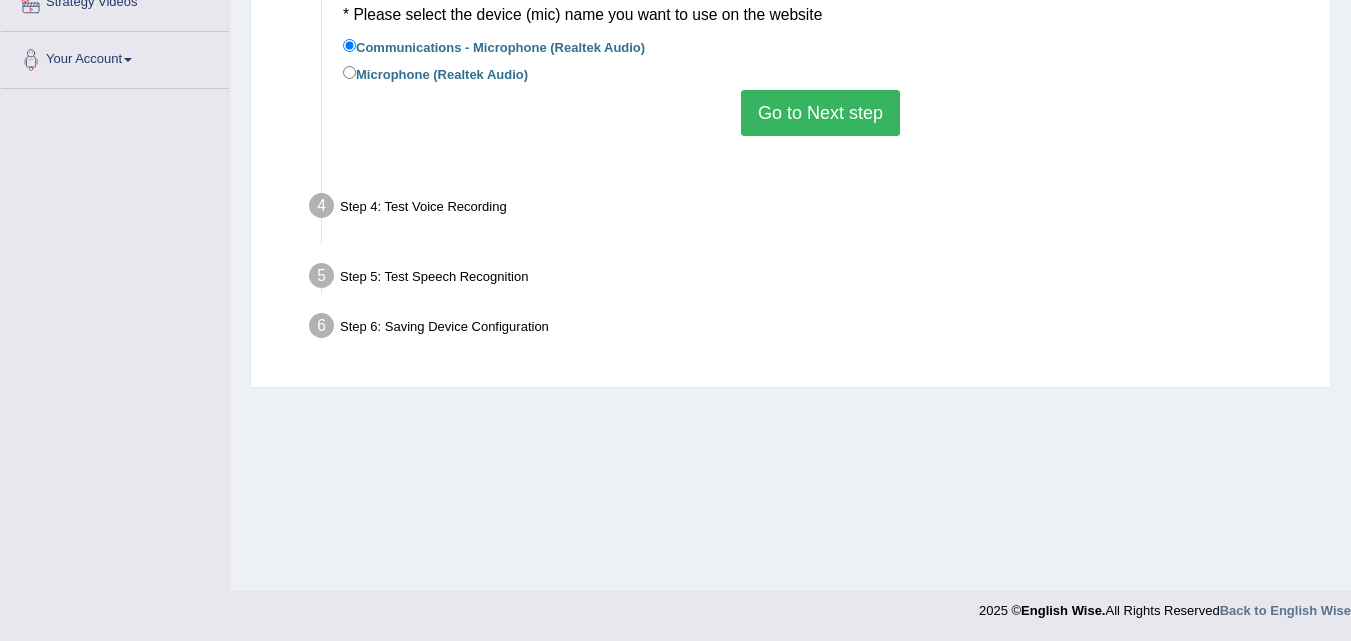 scroll, scrollTop: 409, scrollLeft: 0, axis: vertical 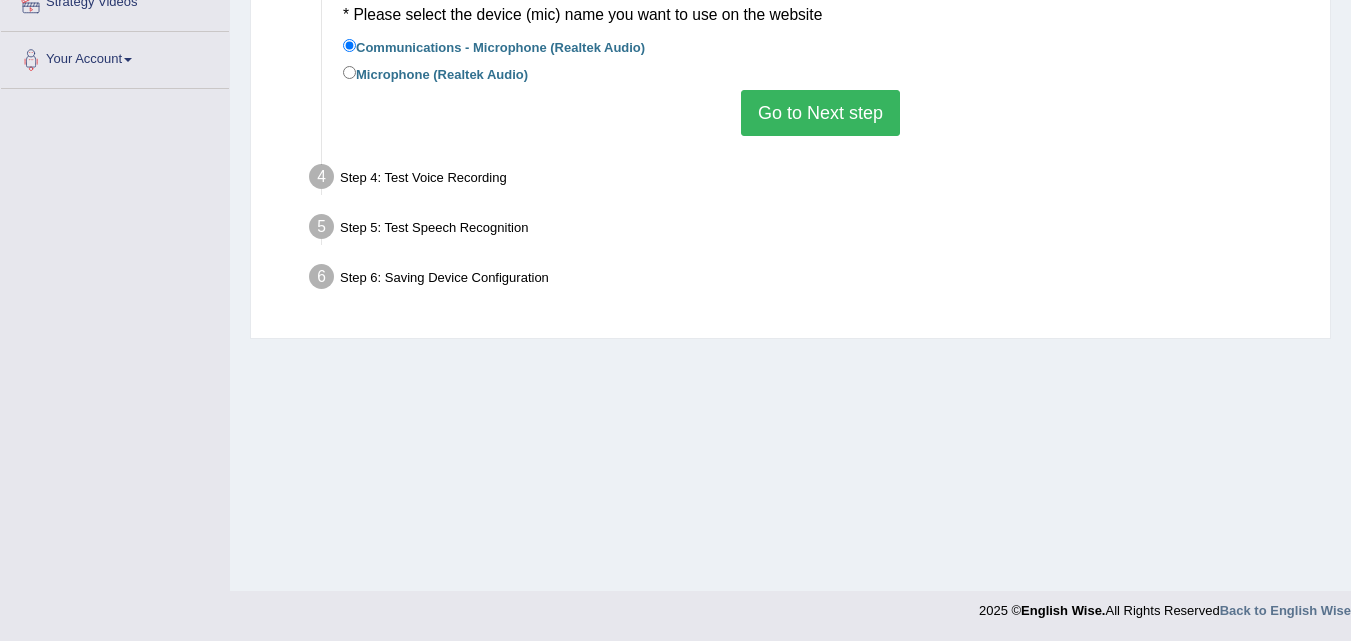 click on "Go to Next step" at bounding box center [820, 113] 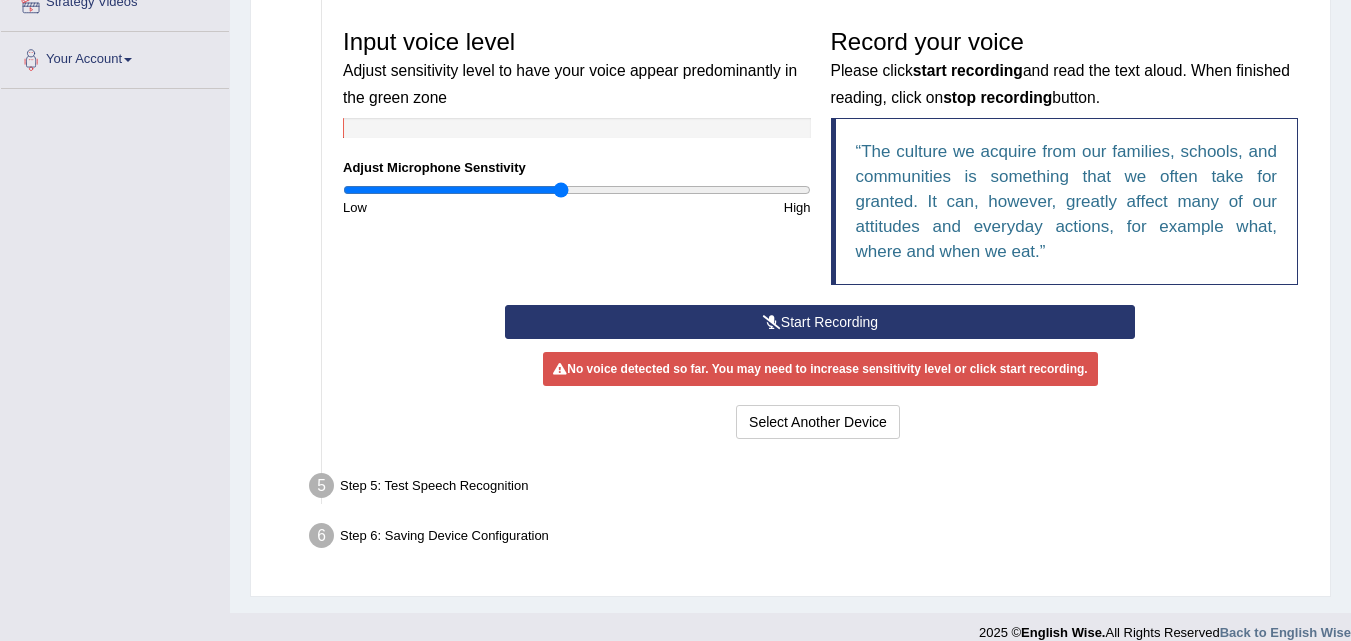 click on "Start Recording" at bounding box center [820, 322] 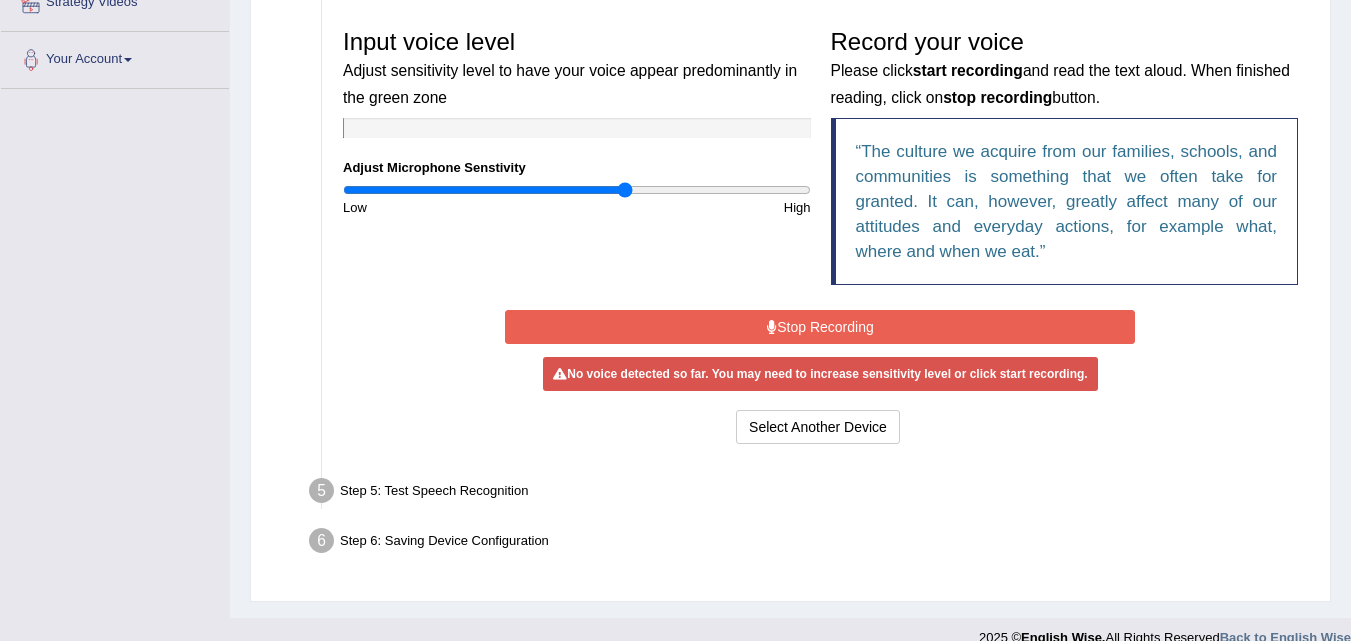 drag, startPoint x: 573, startPoint y: 191, endPoint x: 624, endPoint y: 204, distance: 52.63079 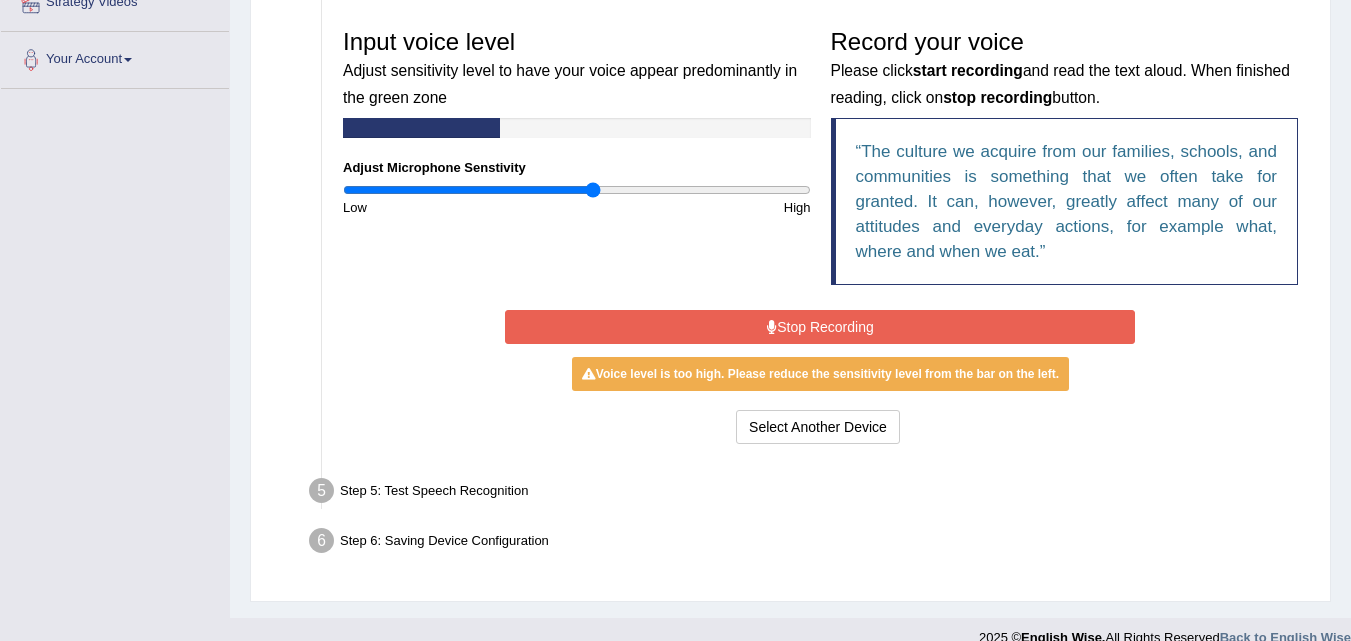 click at bounding box center [577, 190] 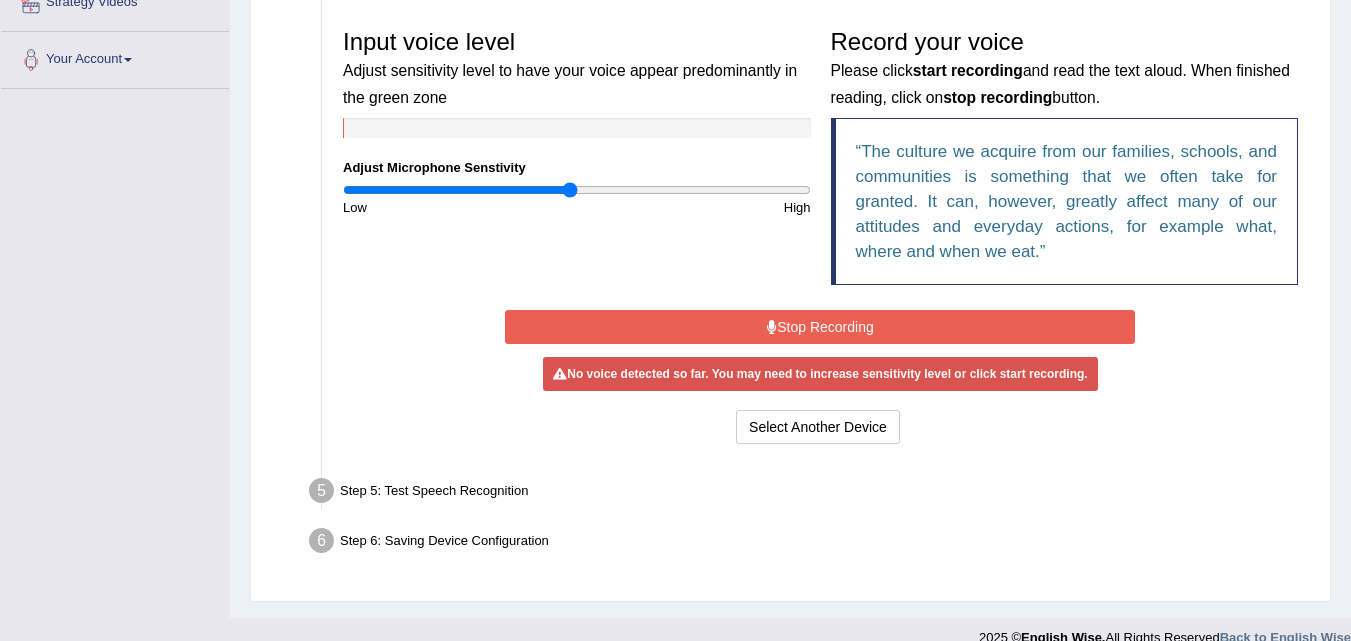 drag, startPoint x: 596, startPoint y: 187, endPoint x: 572, endPoint y: 216, distance: 37.64306 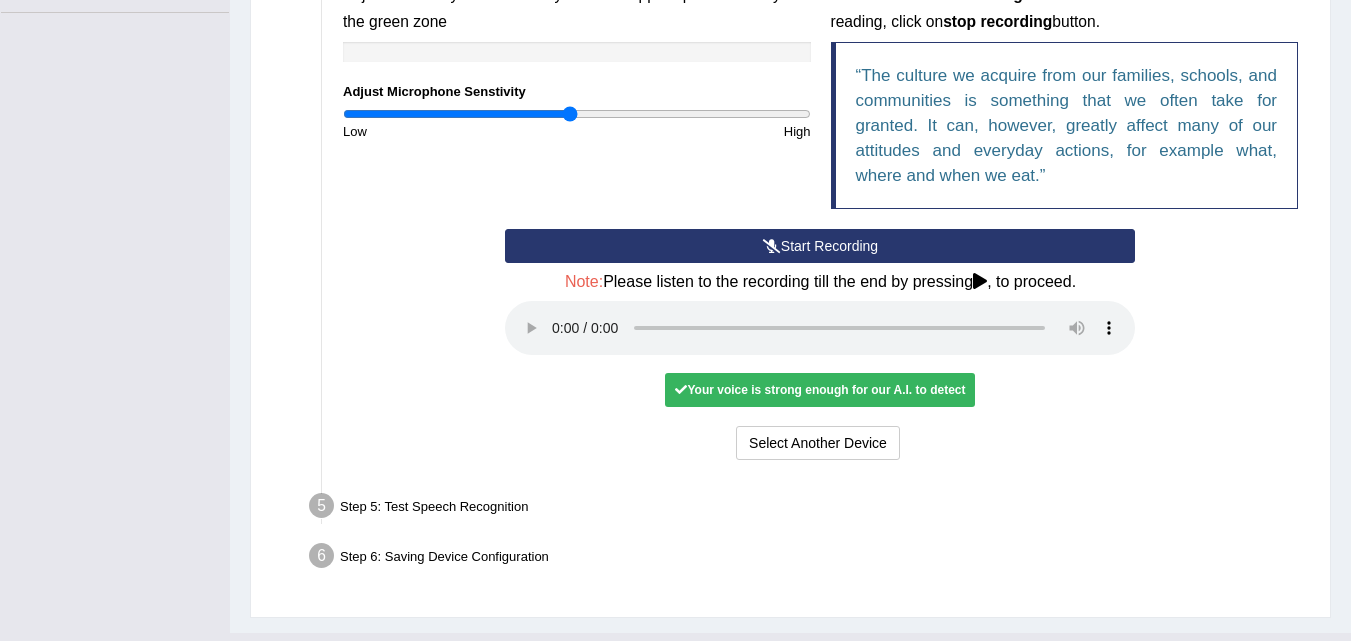 scroll, scrollTop: 527, scrollLeft: 0, axis: vertical 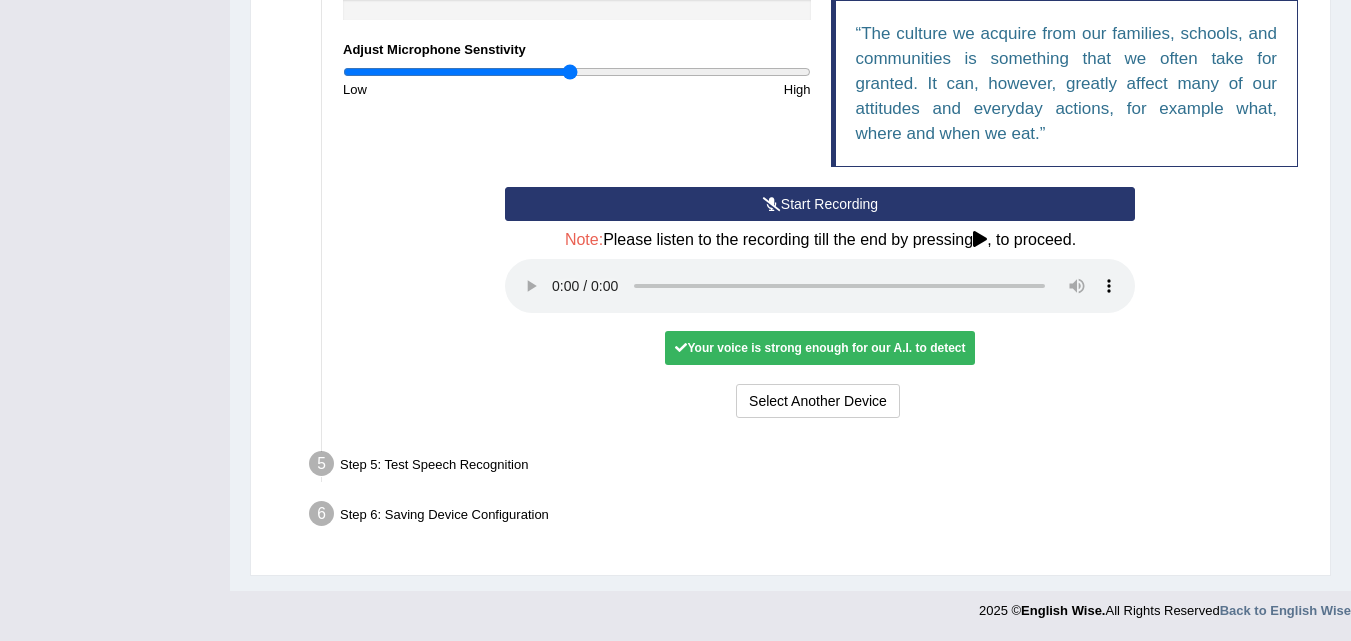 click at bounding box center (980, 239) 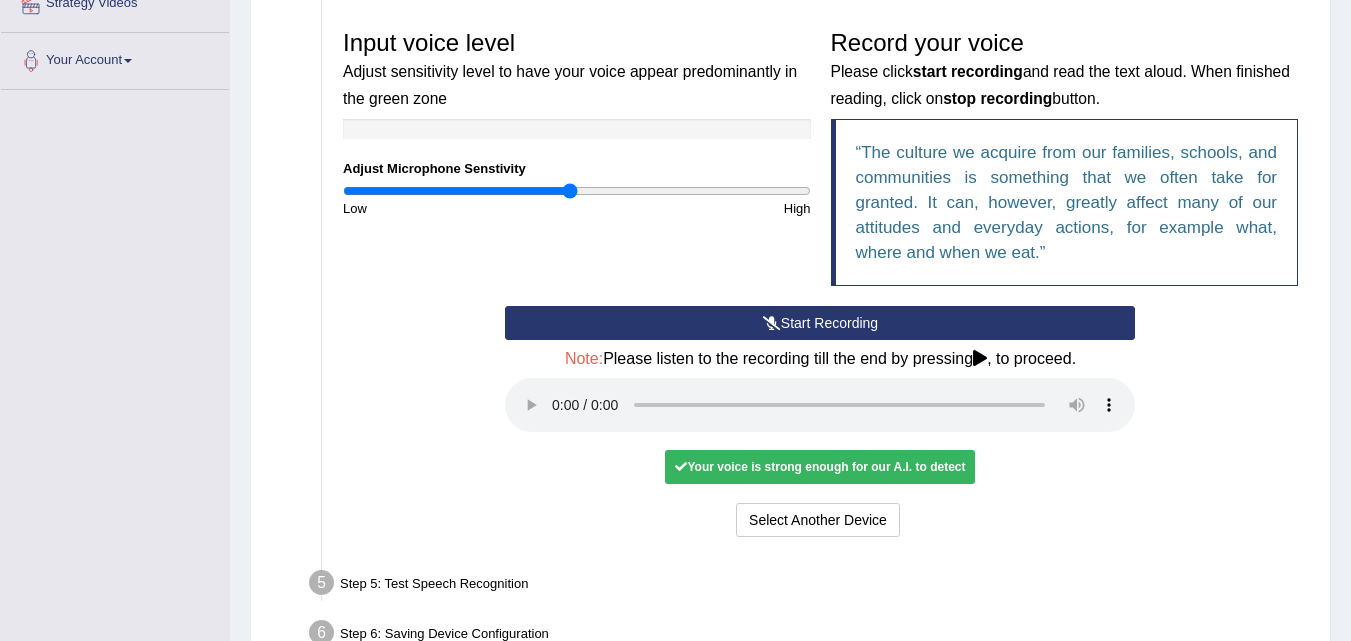 scroll, scrollTop: 527, scrollLeft: 0, axis: vertical 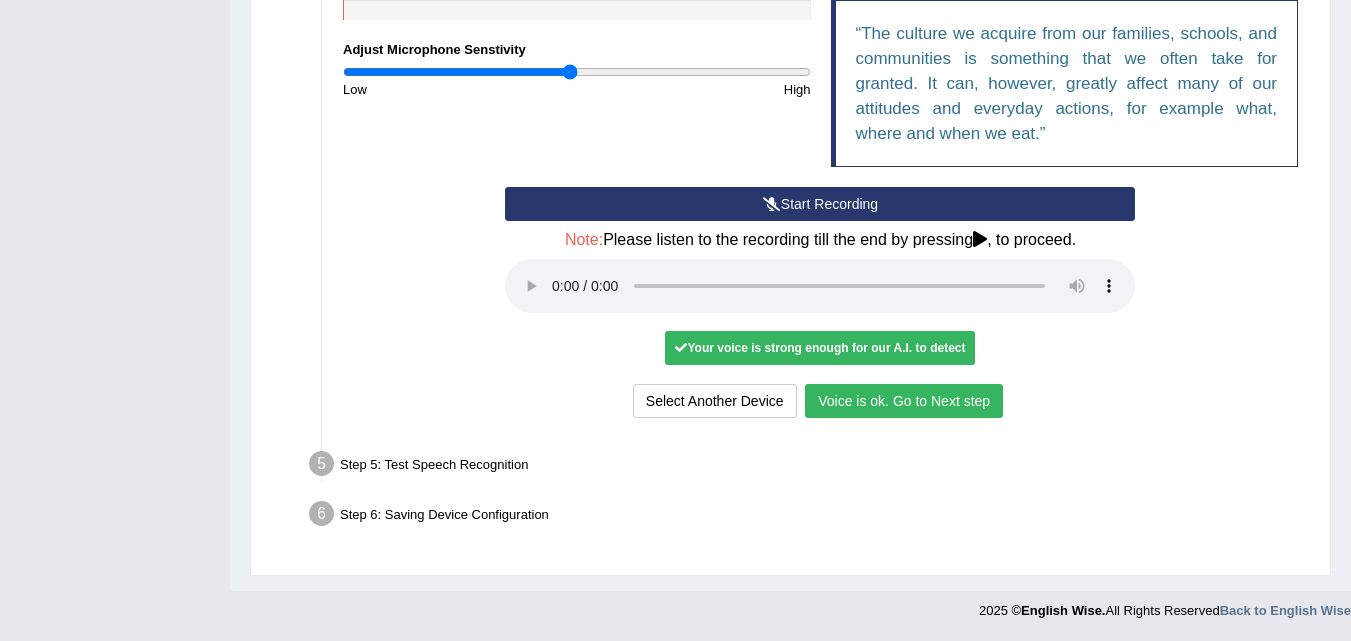 drag, startPoint x: 890, startPoint y: 402, endPoint x: 888, endPoint y: 387, distance: 15.132746 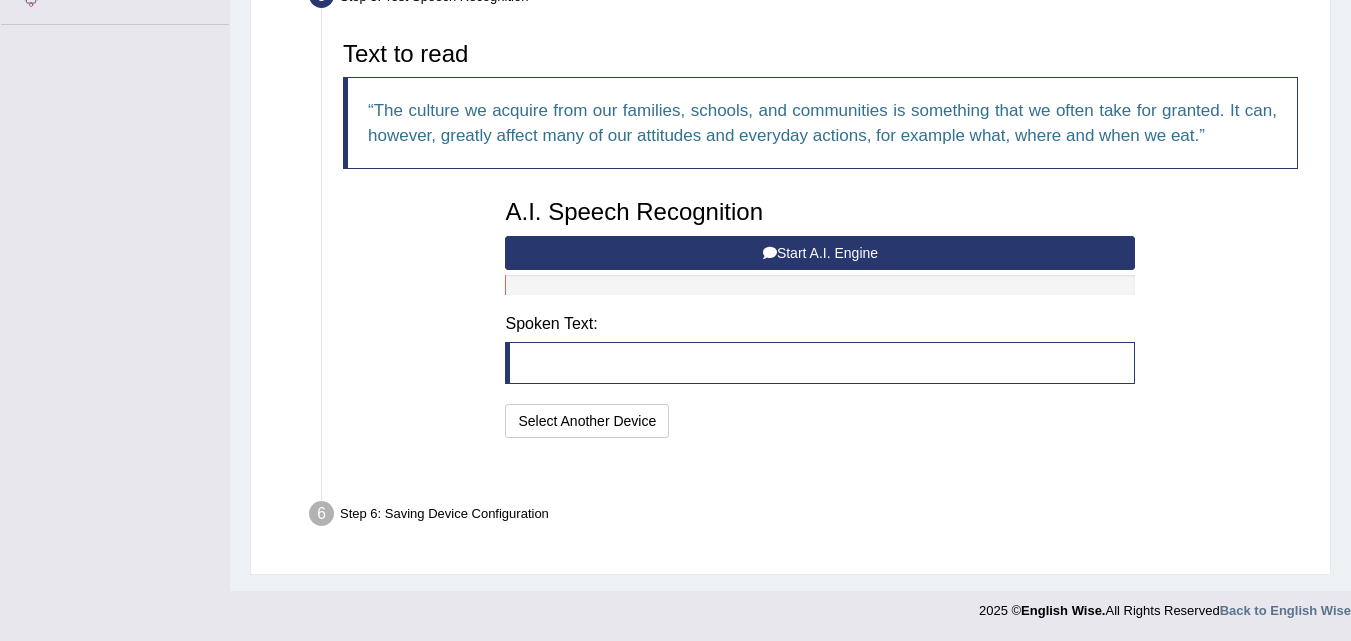 scroll, scrollTop: 424, scrollLeft: 0, axis: vertical 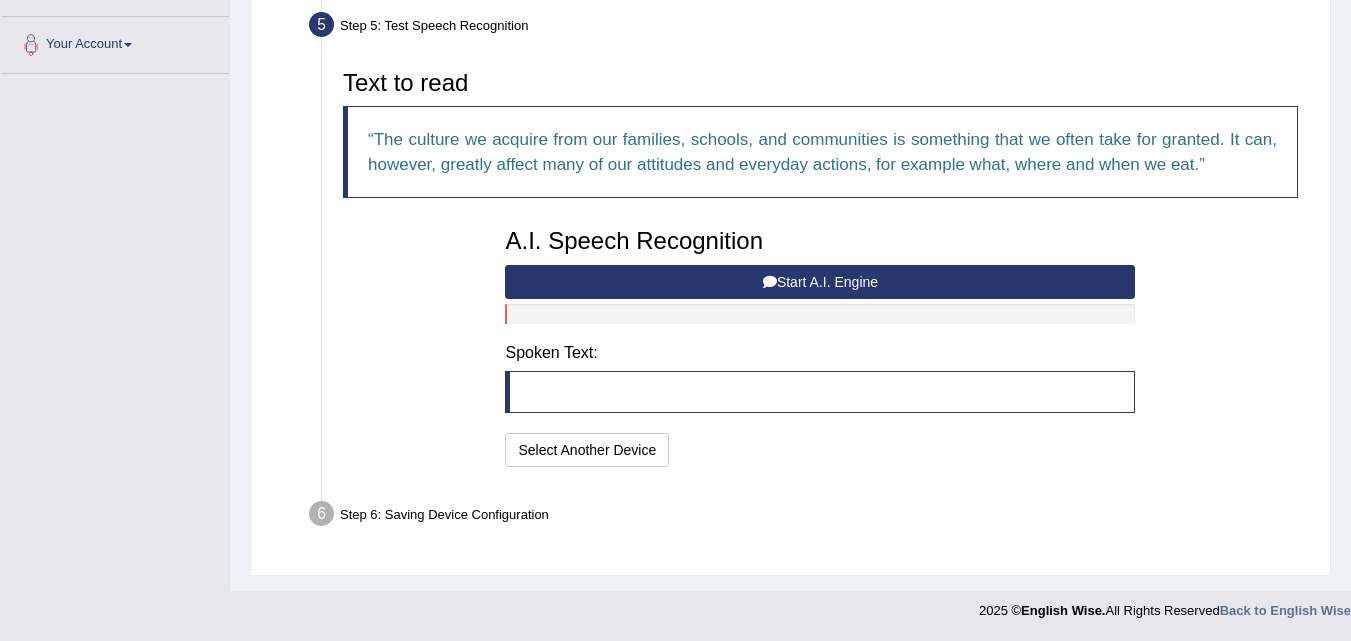 click at bounding box center [820, 392] 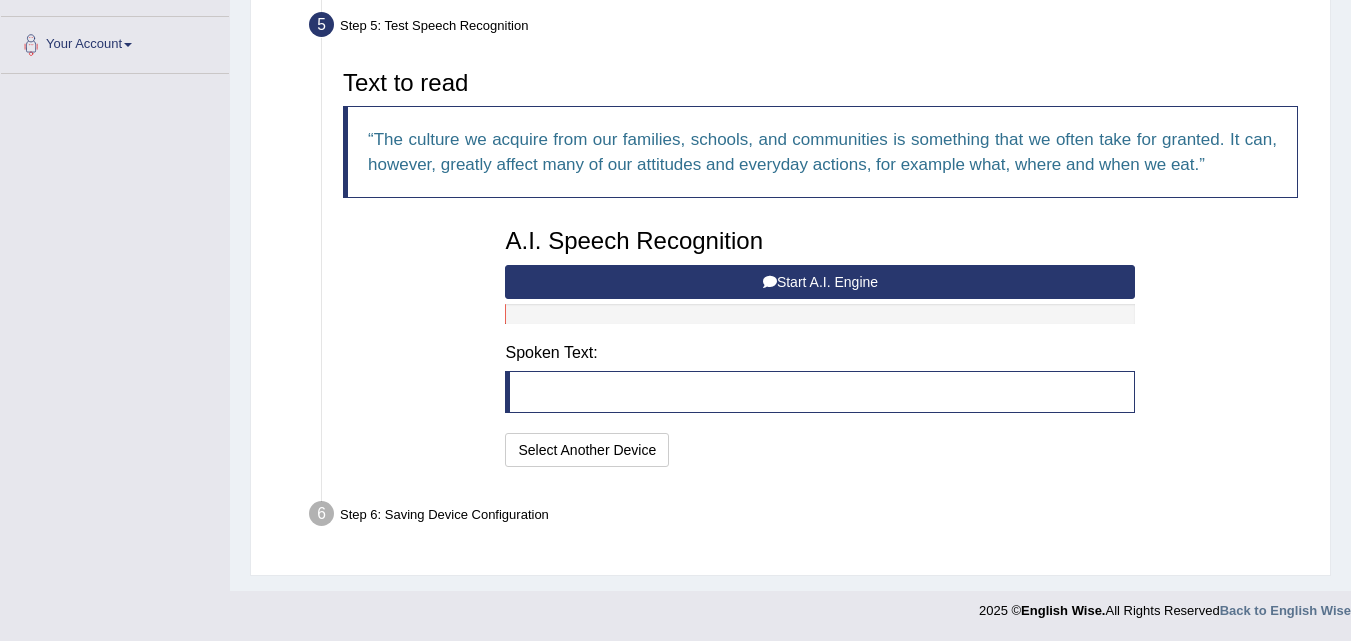 click on "Start A.I. Engine" at bounding box center [820, 282] 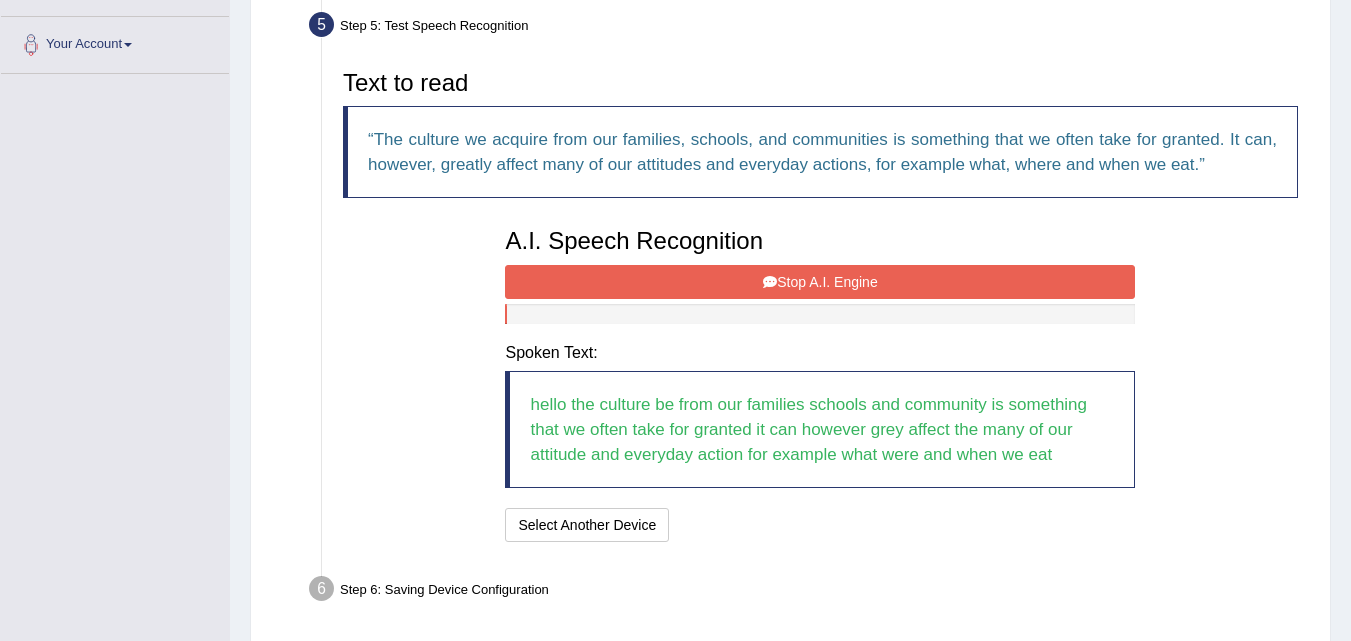 click on "Stop A.I. Engine" at bounding box center (820, 282) 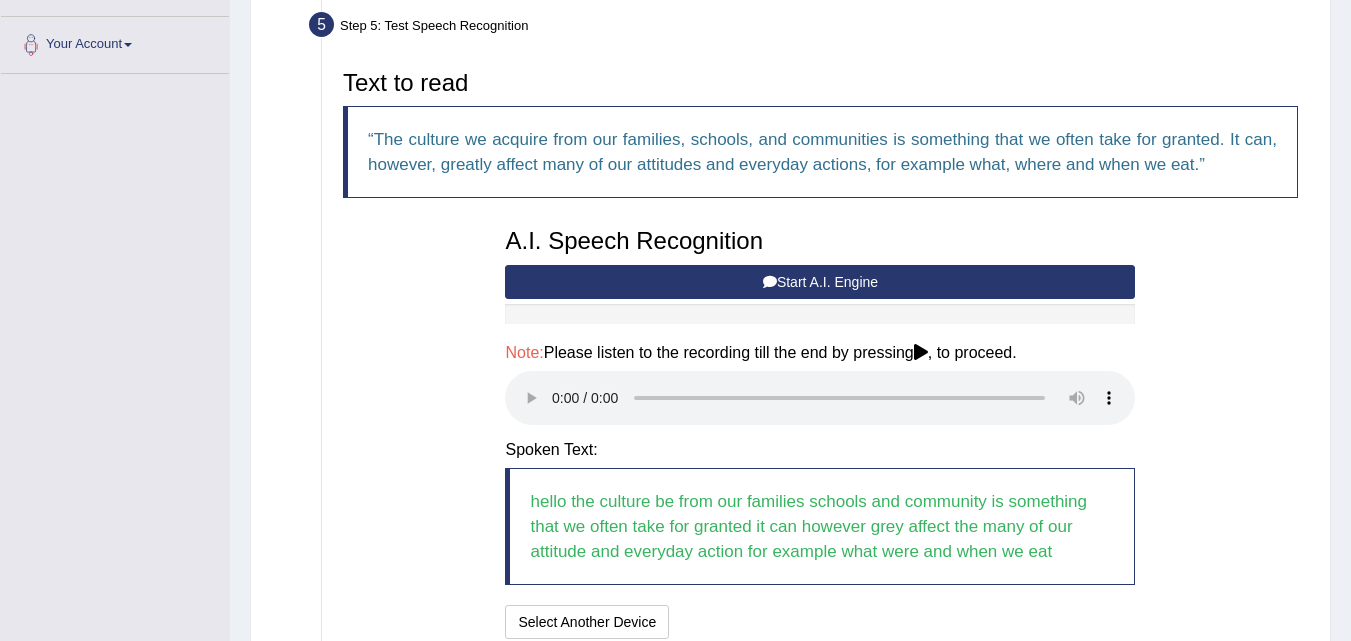 type 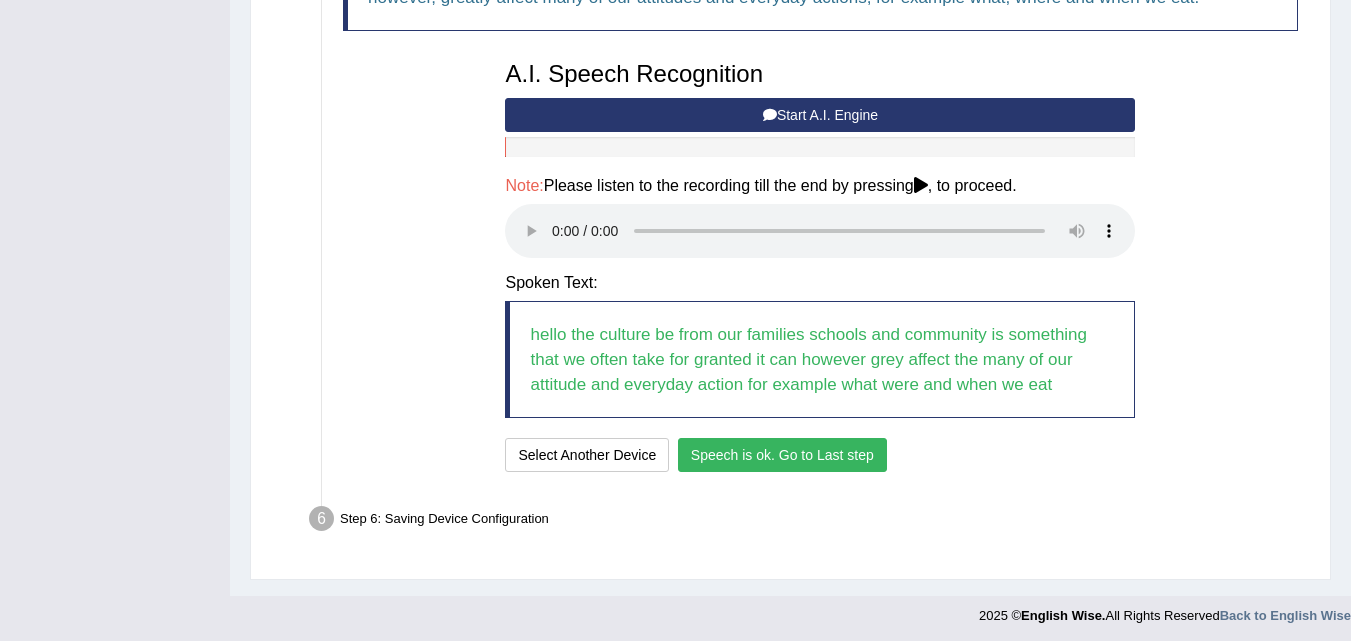 click on "Speech is ok. Go to Last step" at bounding box center (782, 455) 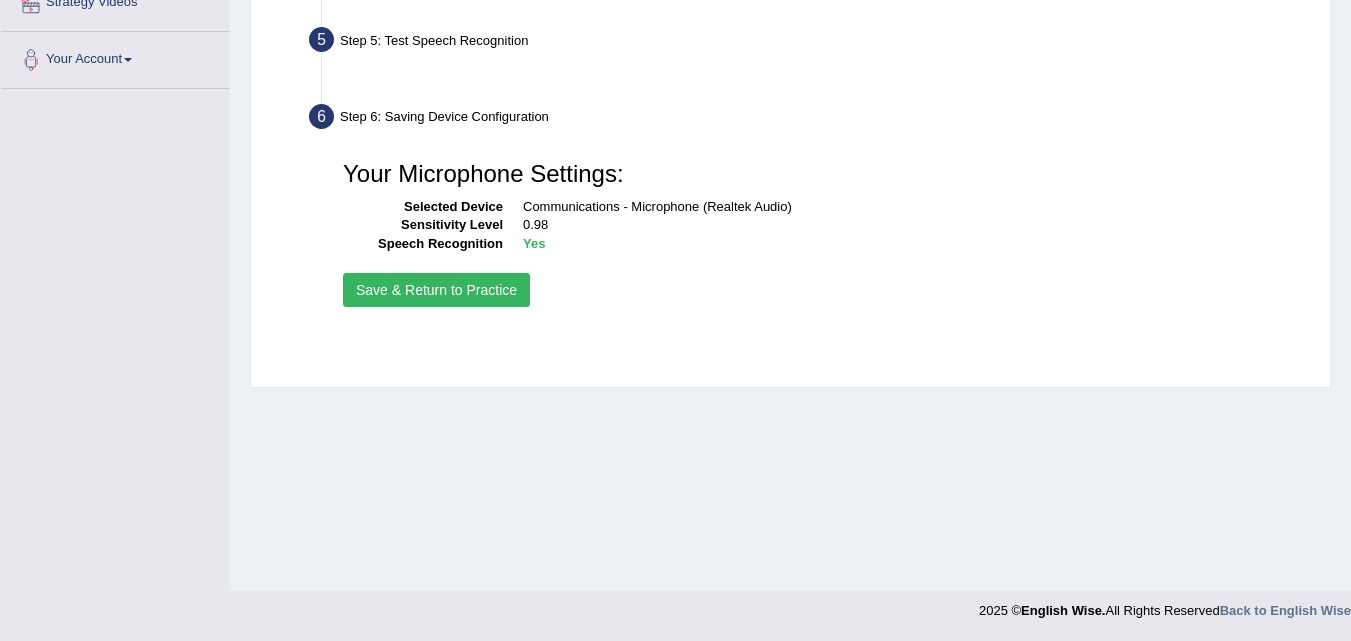scroll, scrollTop: 409, scrollLeft: 0, axis: vertical 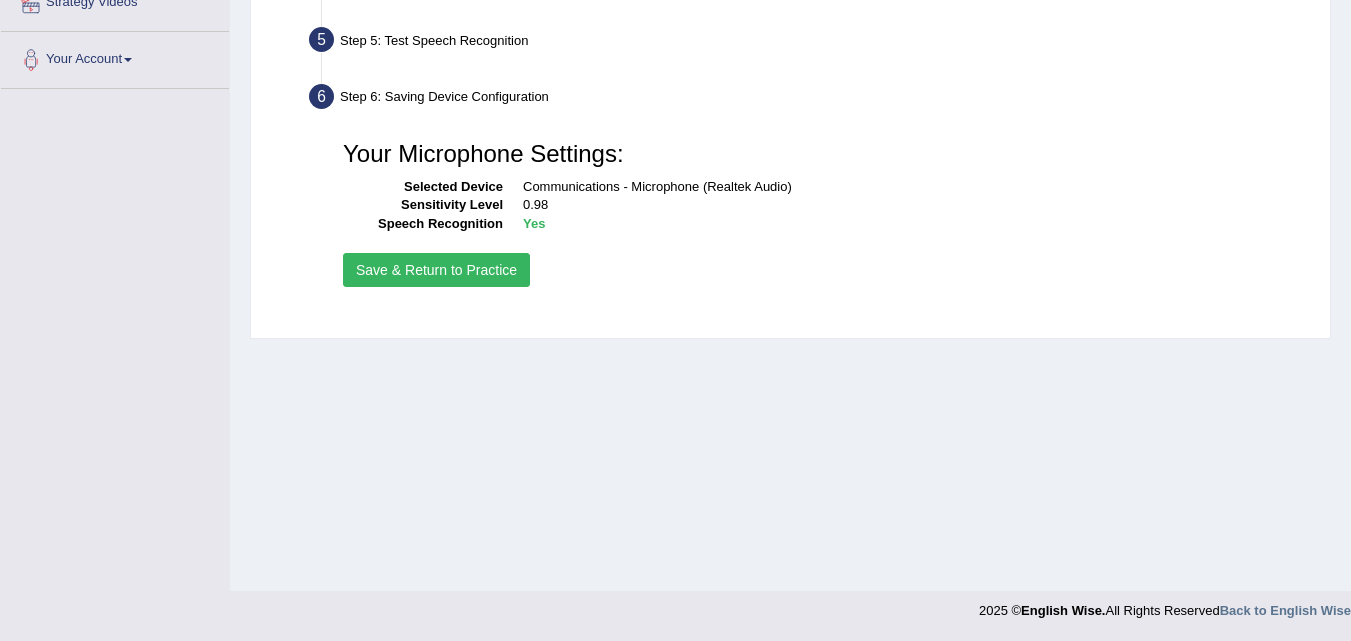 click on "Save & Return to Practice" at bounding box center [436, 270] 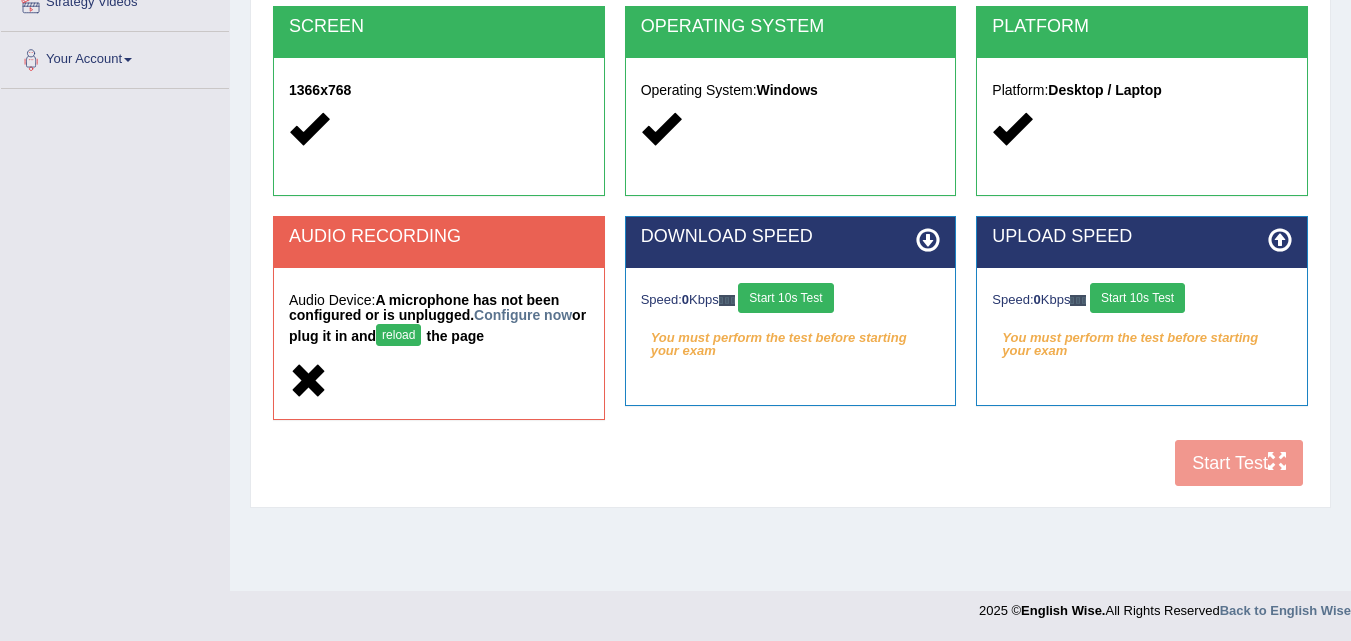 click on "Start 10s Test" at bounding box center (785, 298) 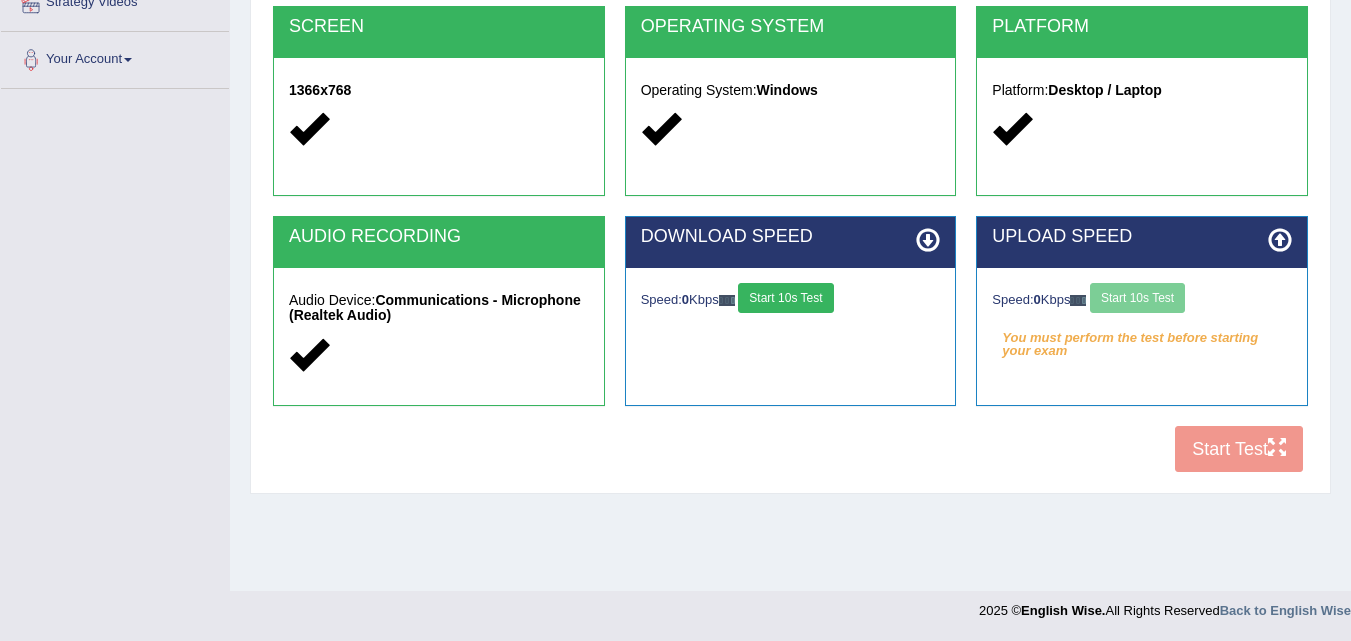scroll, scrollTop: 409, scrollLeft: 0, axis: vertical 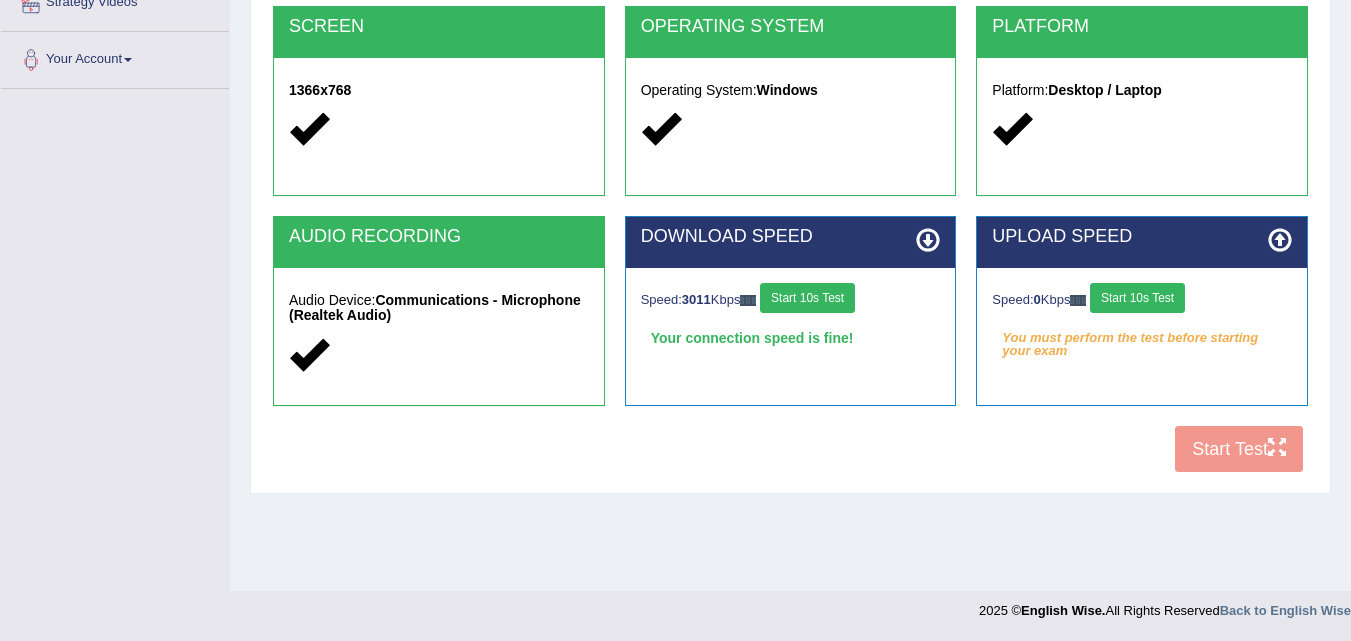 click on "Start 10s Test" at bounding box center [1137, 298] 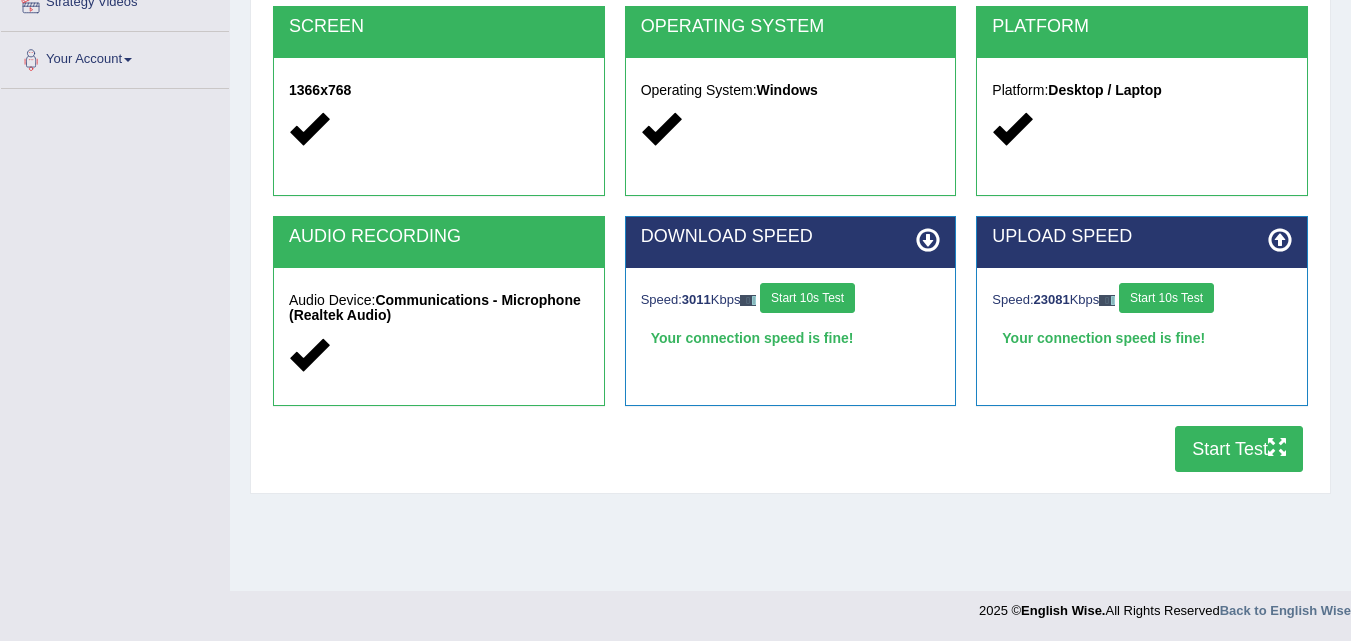 click on "Start Test" at bounding box center [1239, 449] 